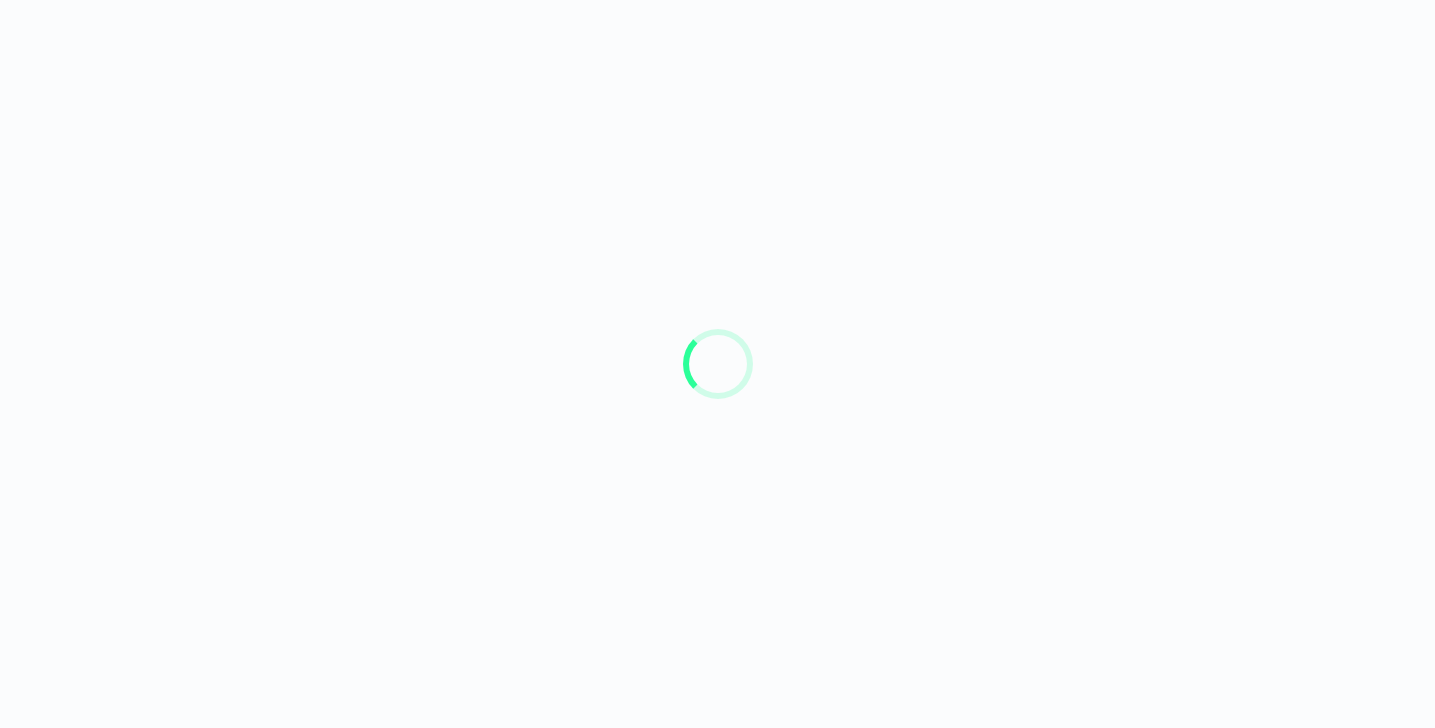 scroll, scrollTop: 0, scrollLeft: 0, axis: both 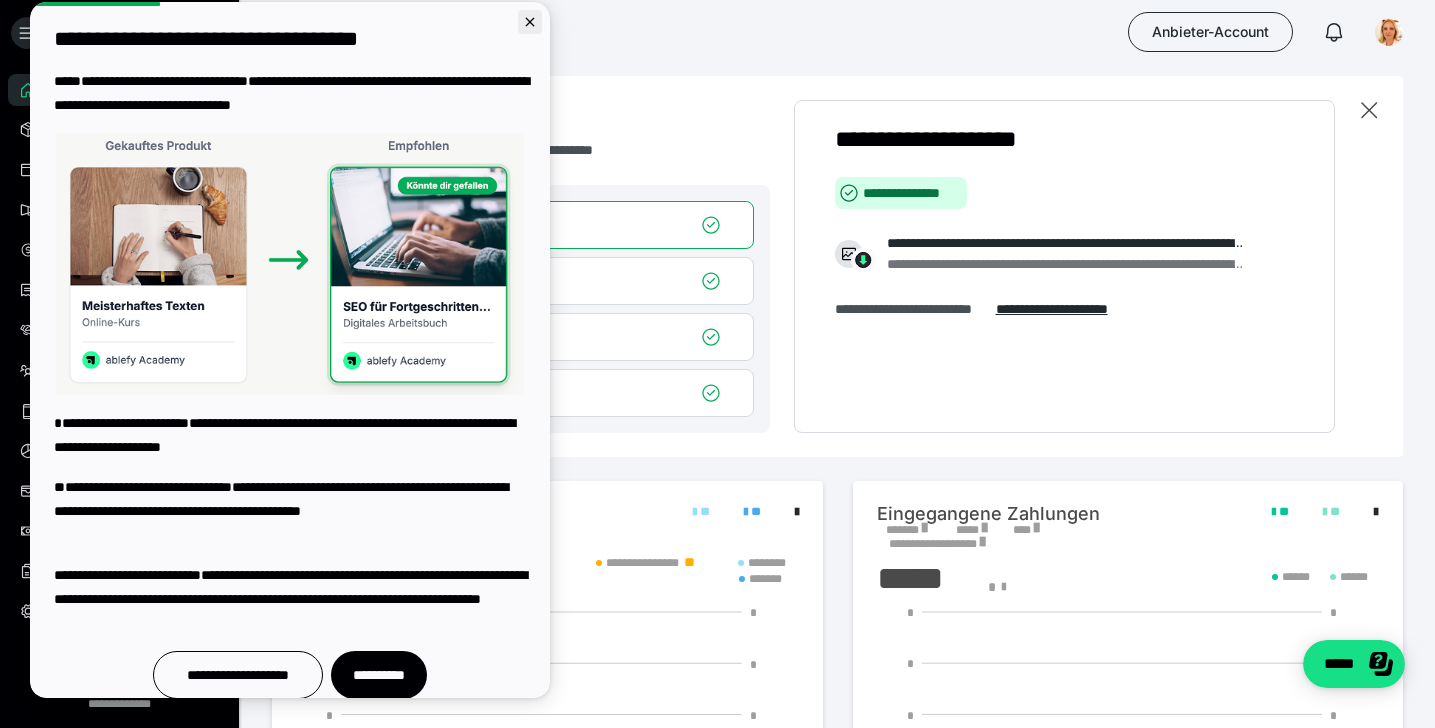 click 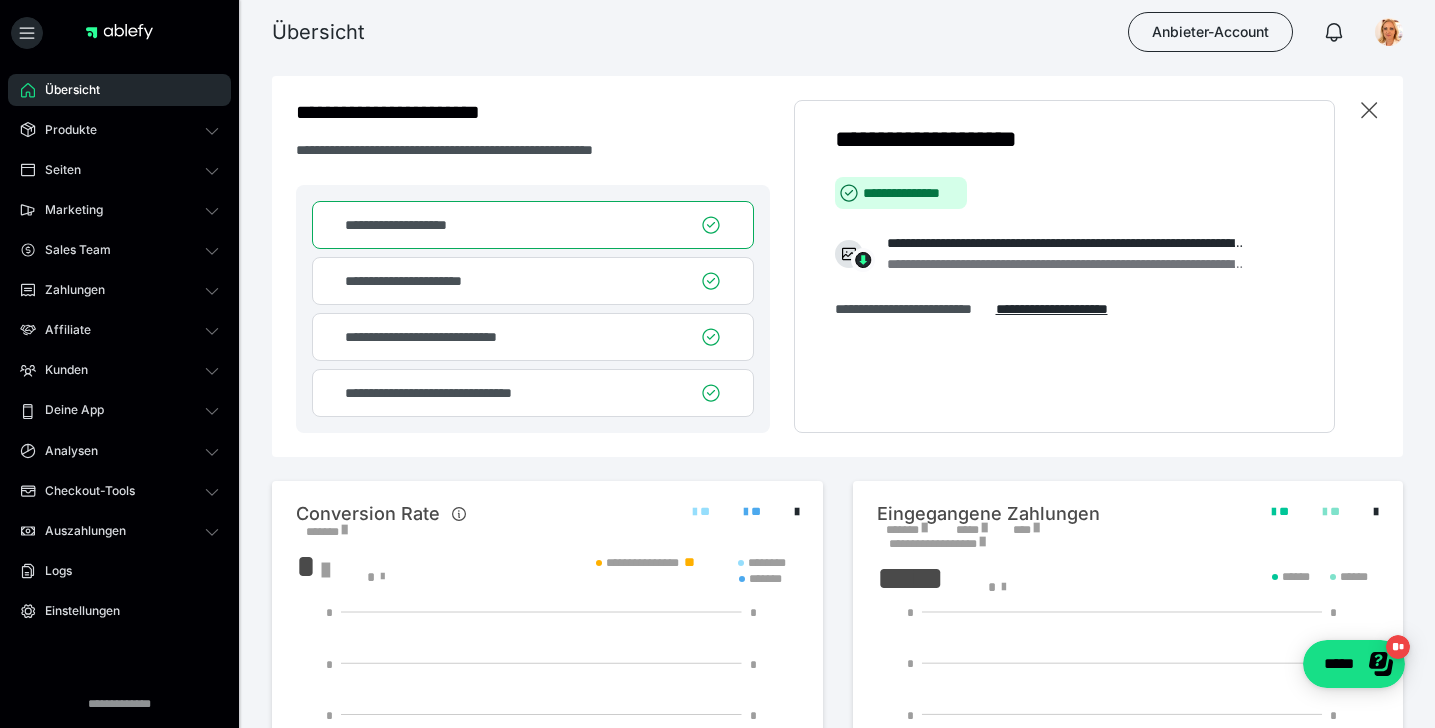 scroll, scrollTop: 0, scrollLeft: 0, axis: both 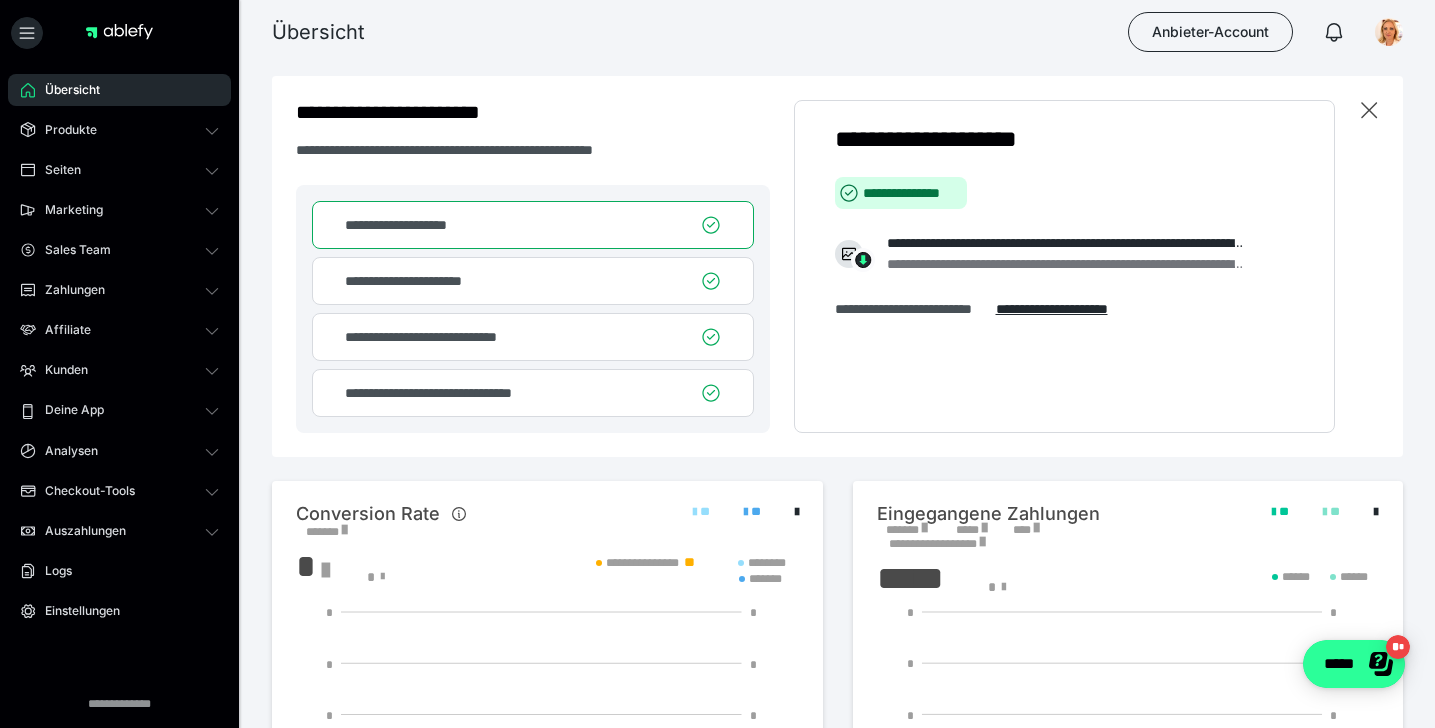 click on "*****" 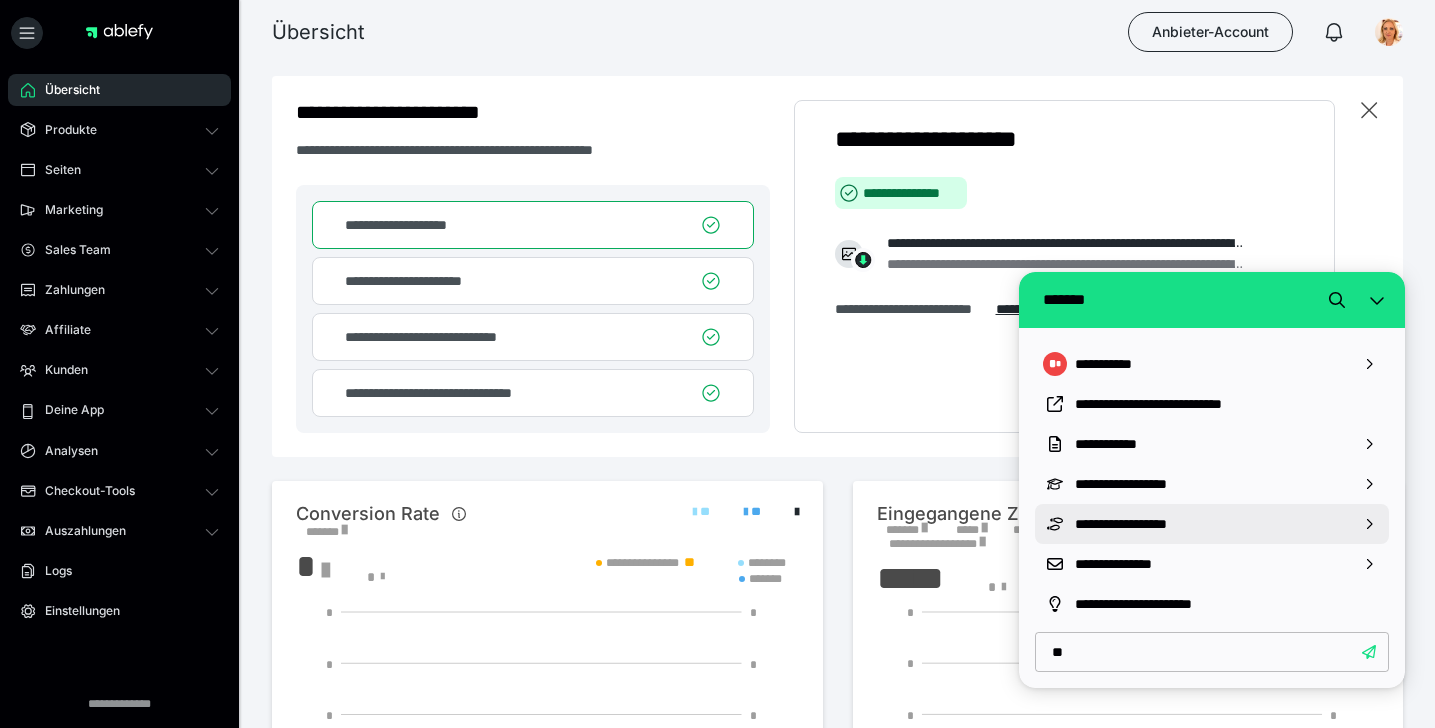 type on "*" 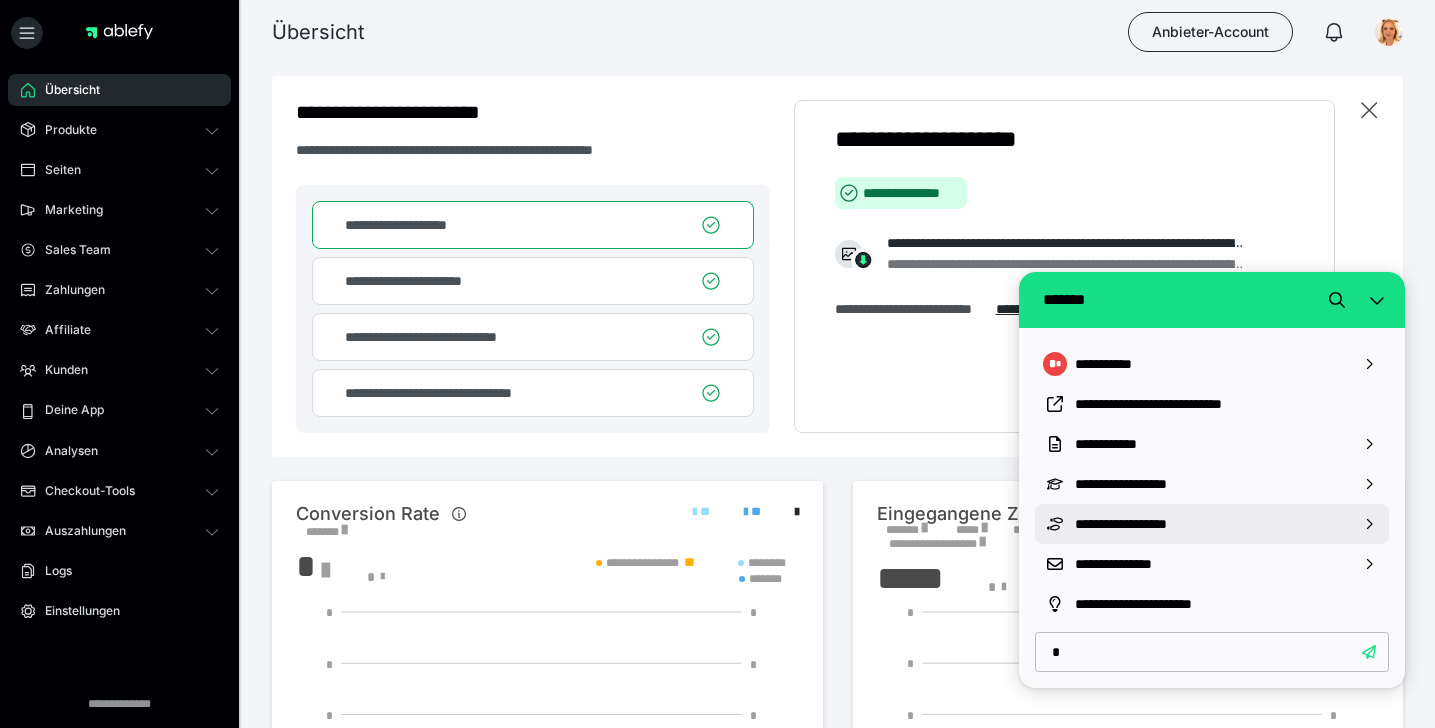 type 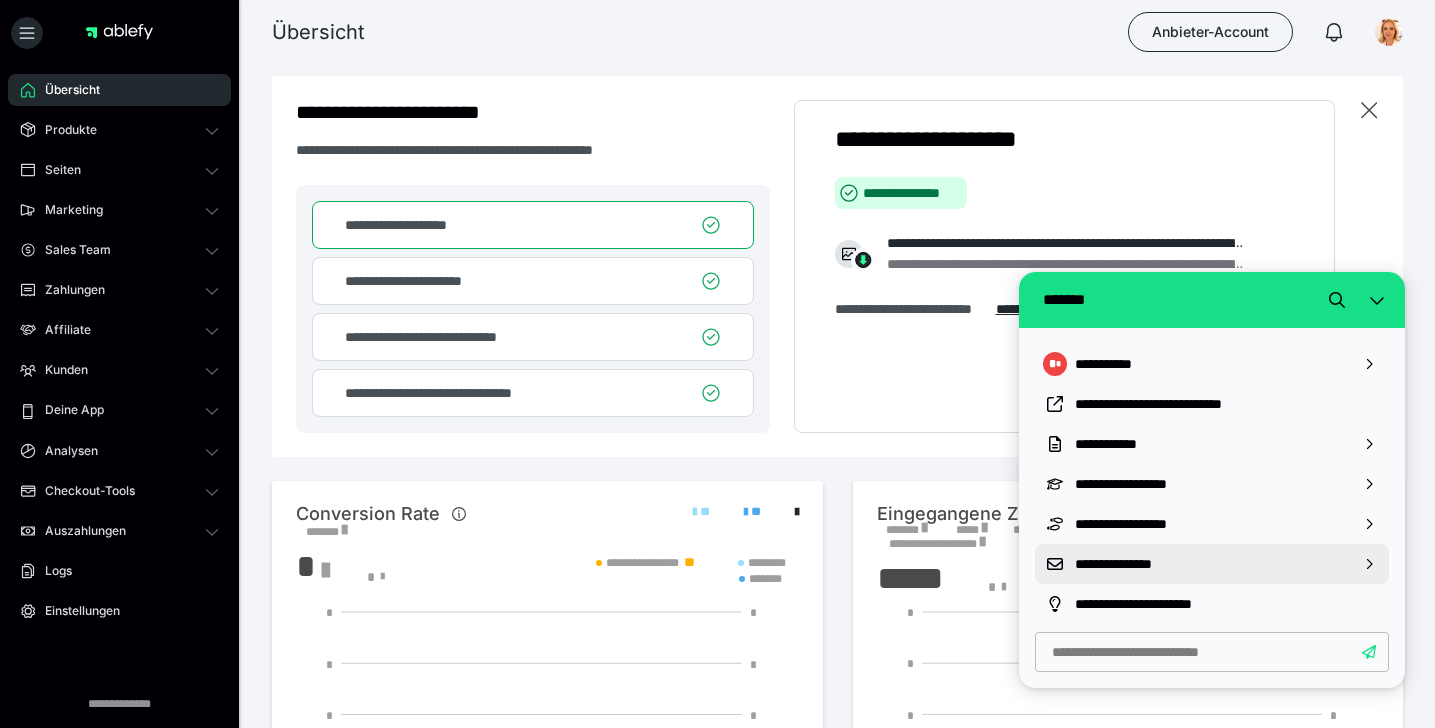 click on "**********" at bounding box center [1212, 564] 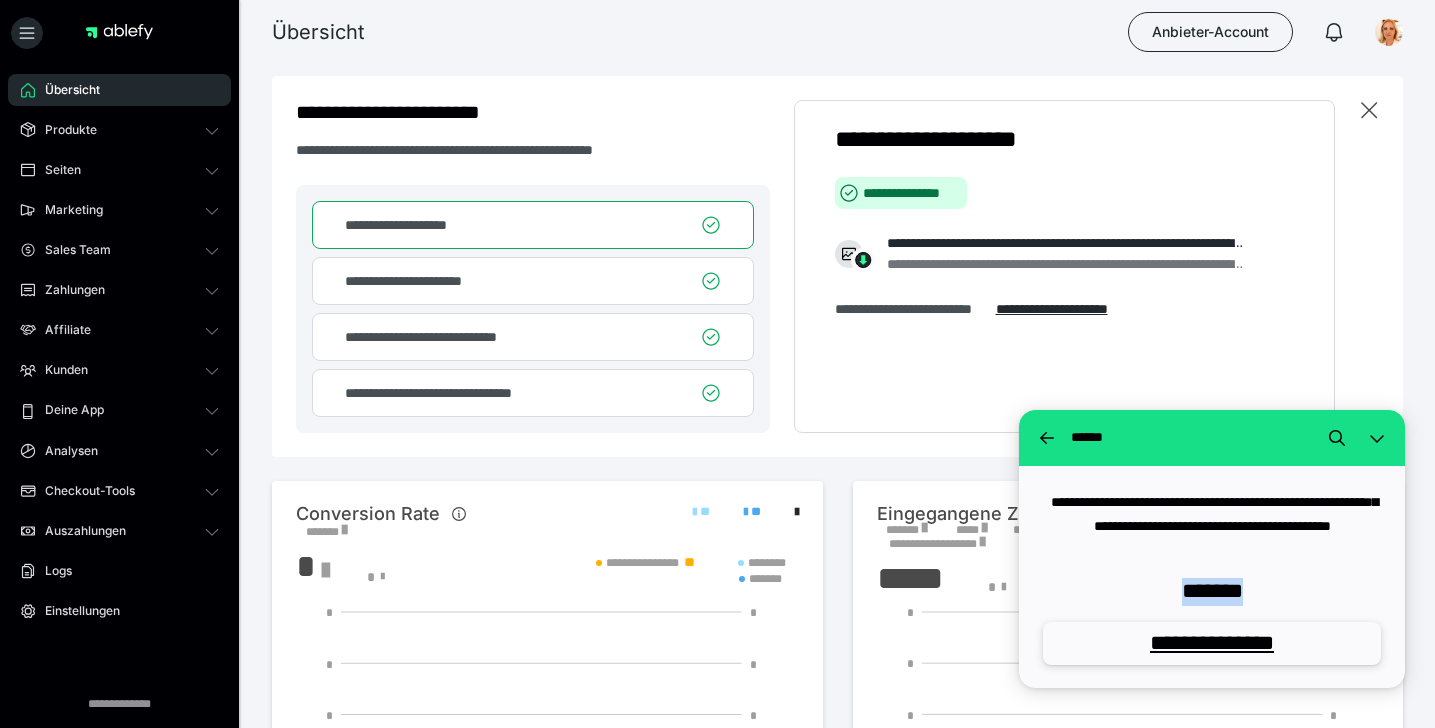 drag, startPoint x: 1263, startPoint y: 592, endPoint x: 1140, endPoint y: 592, distance: 123 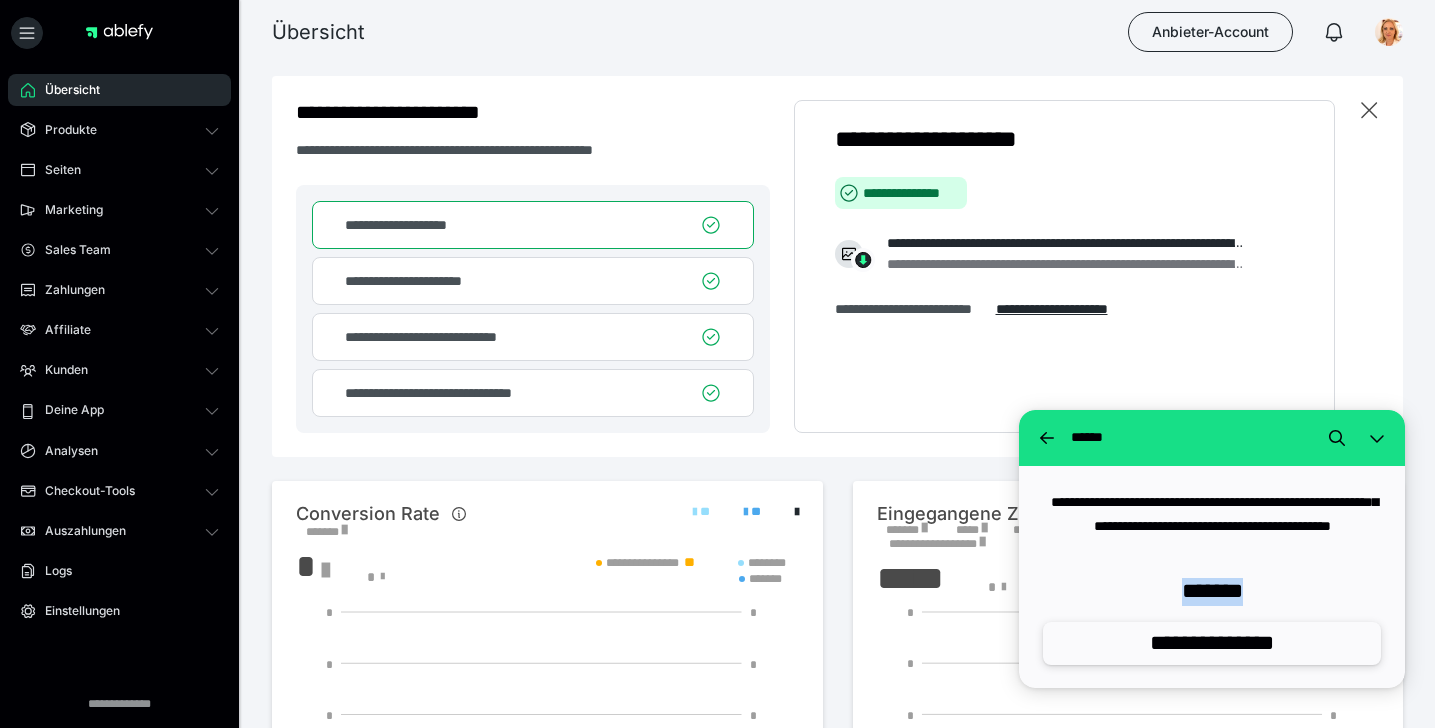 click on "**********" at bounding box center [1212, 643] 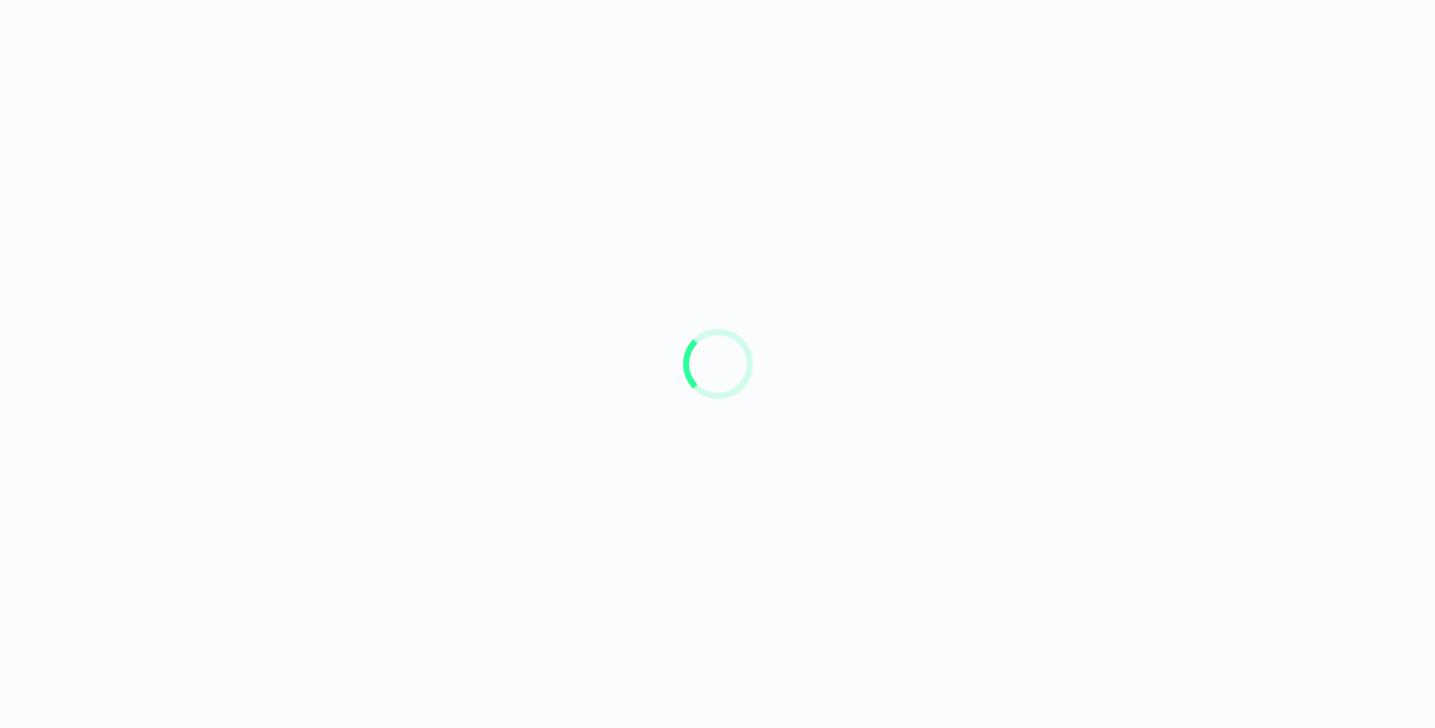 scroll, scrollTop: 0, scrollLeft: 0, axis: both 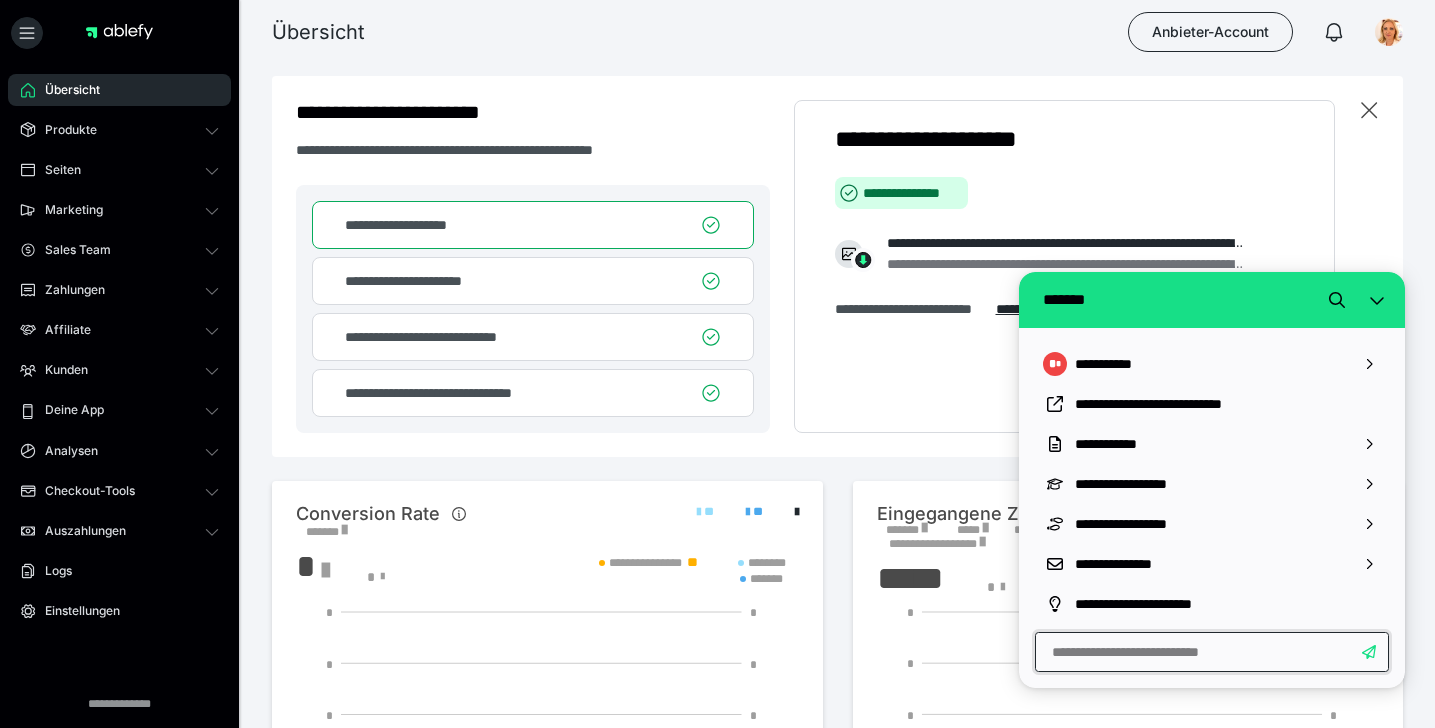 click at bounding box center [1212, 652] 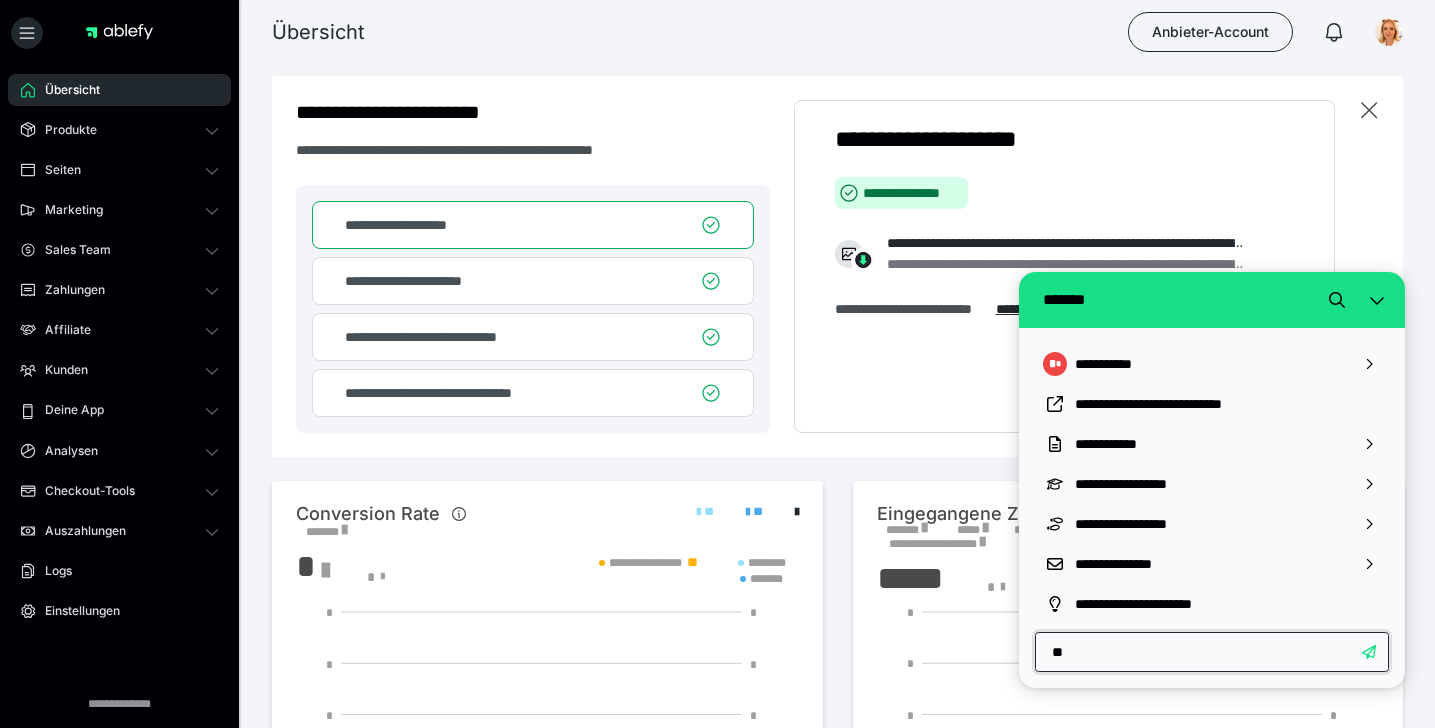type on "*" 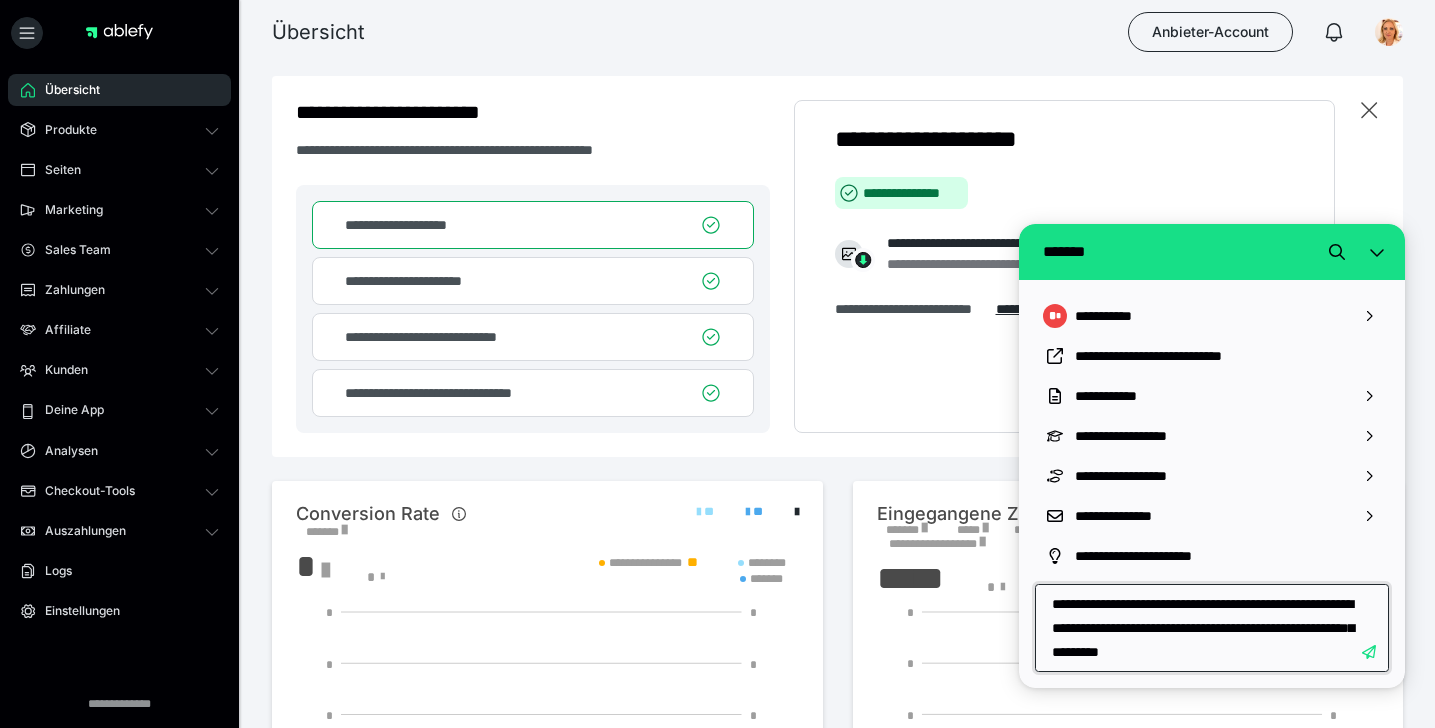 type on "**********" 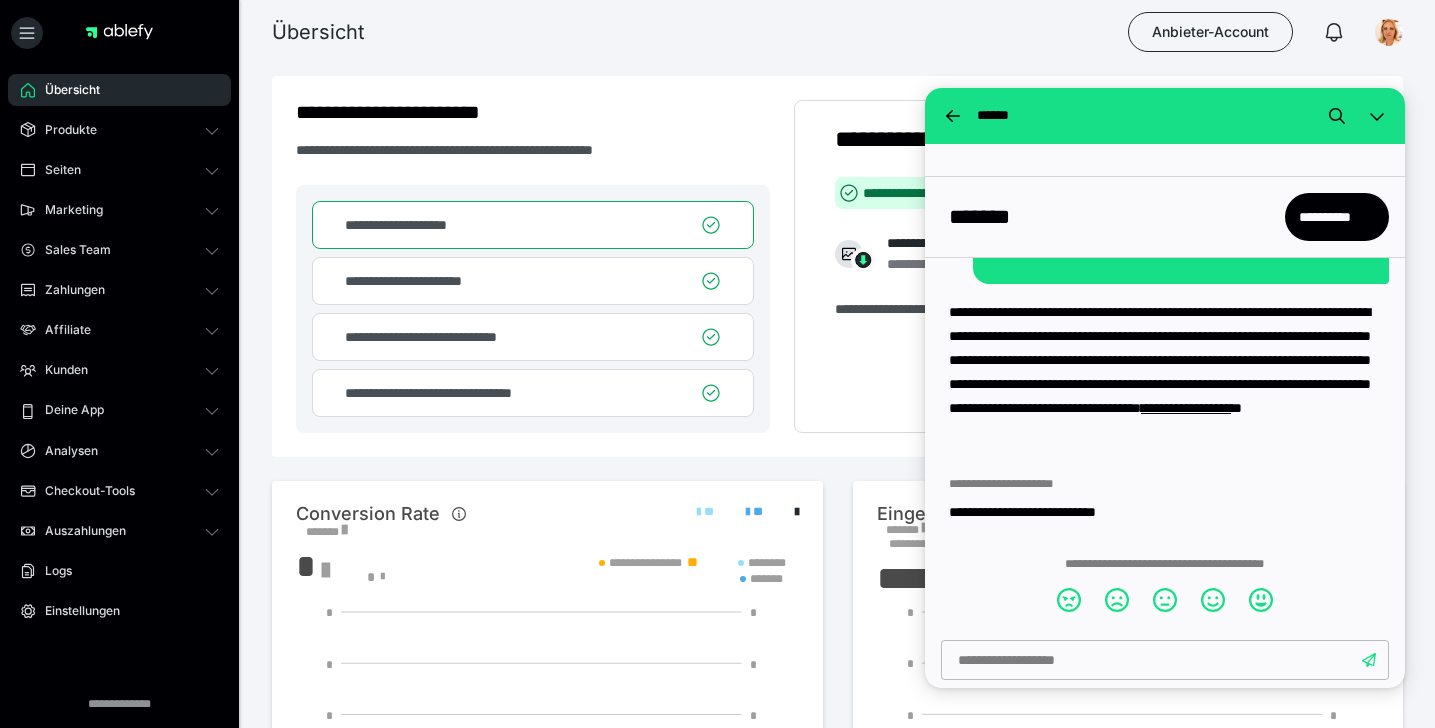 scroll, scrollTop: 169, scrollLeft: 0, axis: vertical 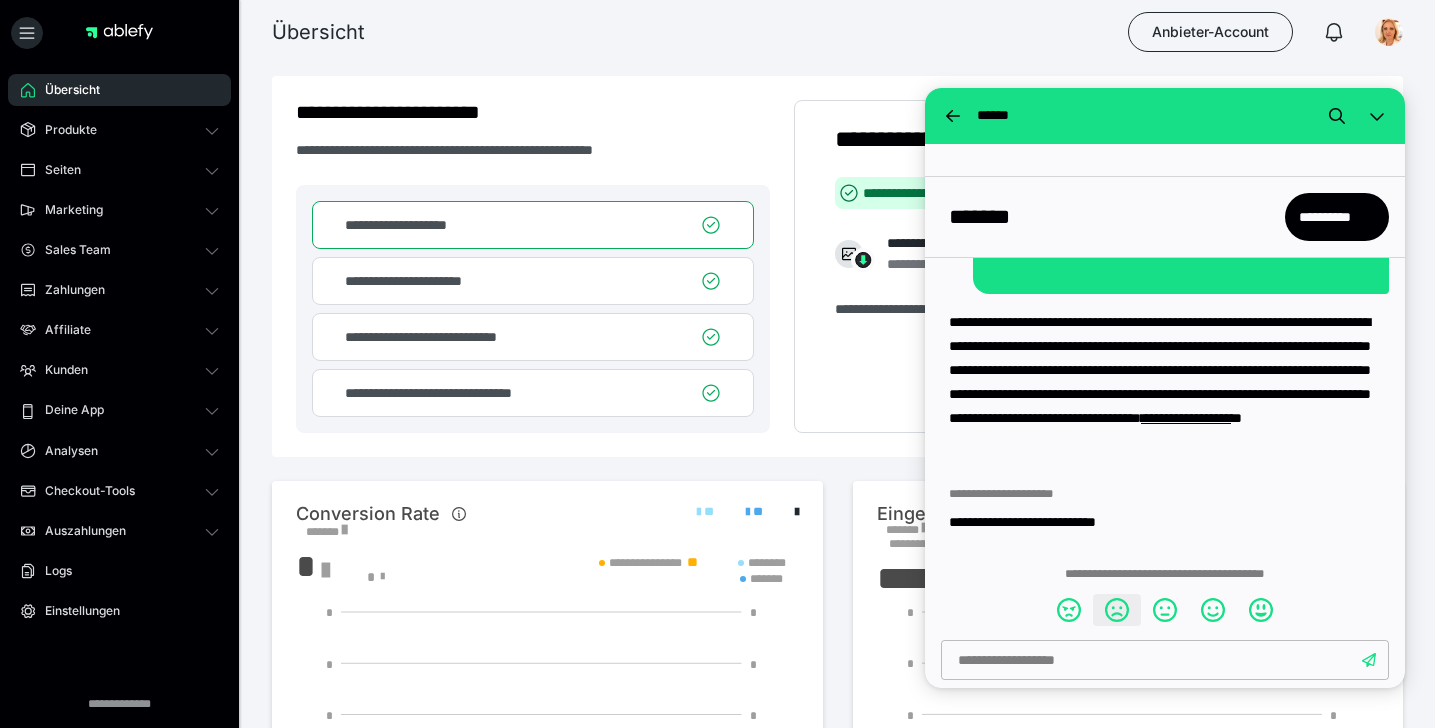 click 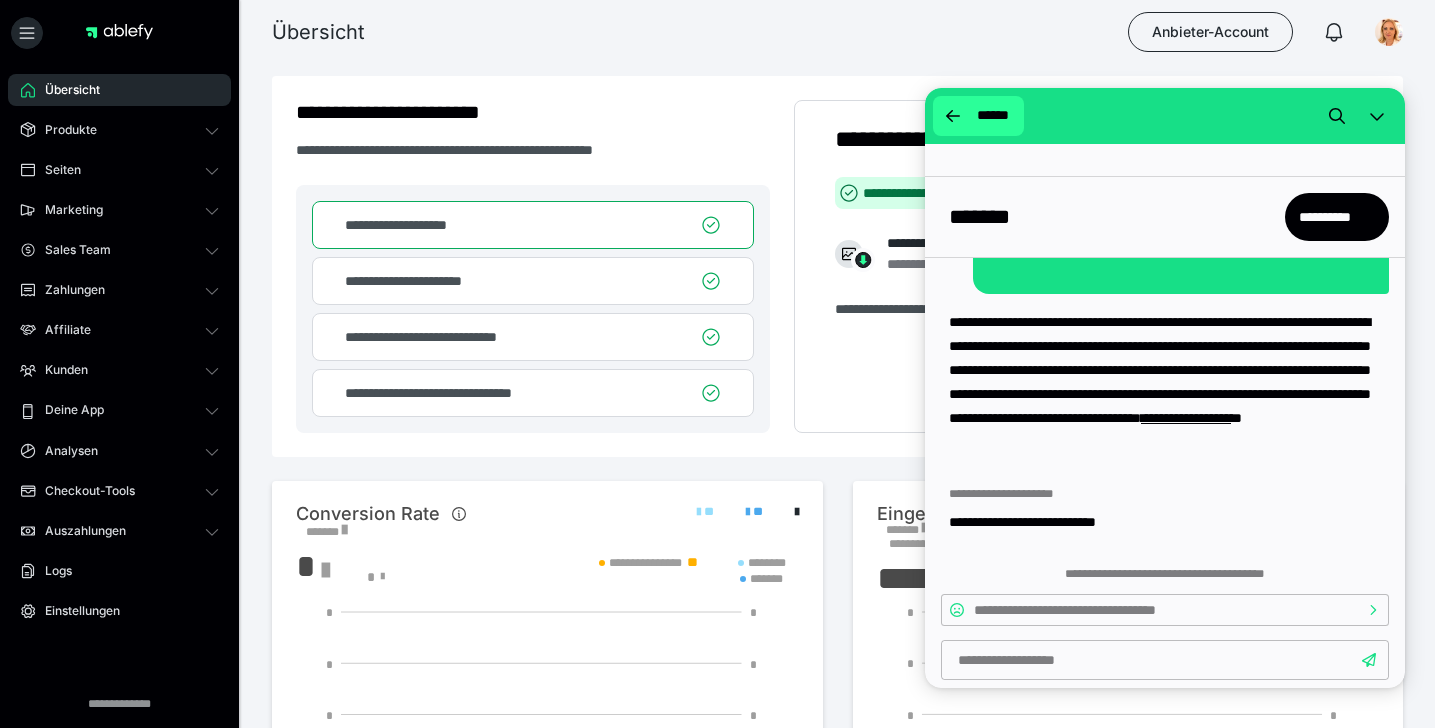 click on "******" at bounding box center [992, 116] 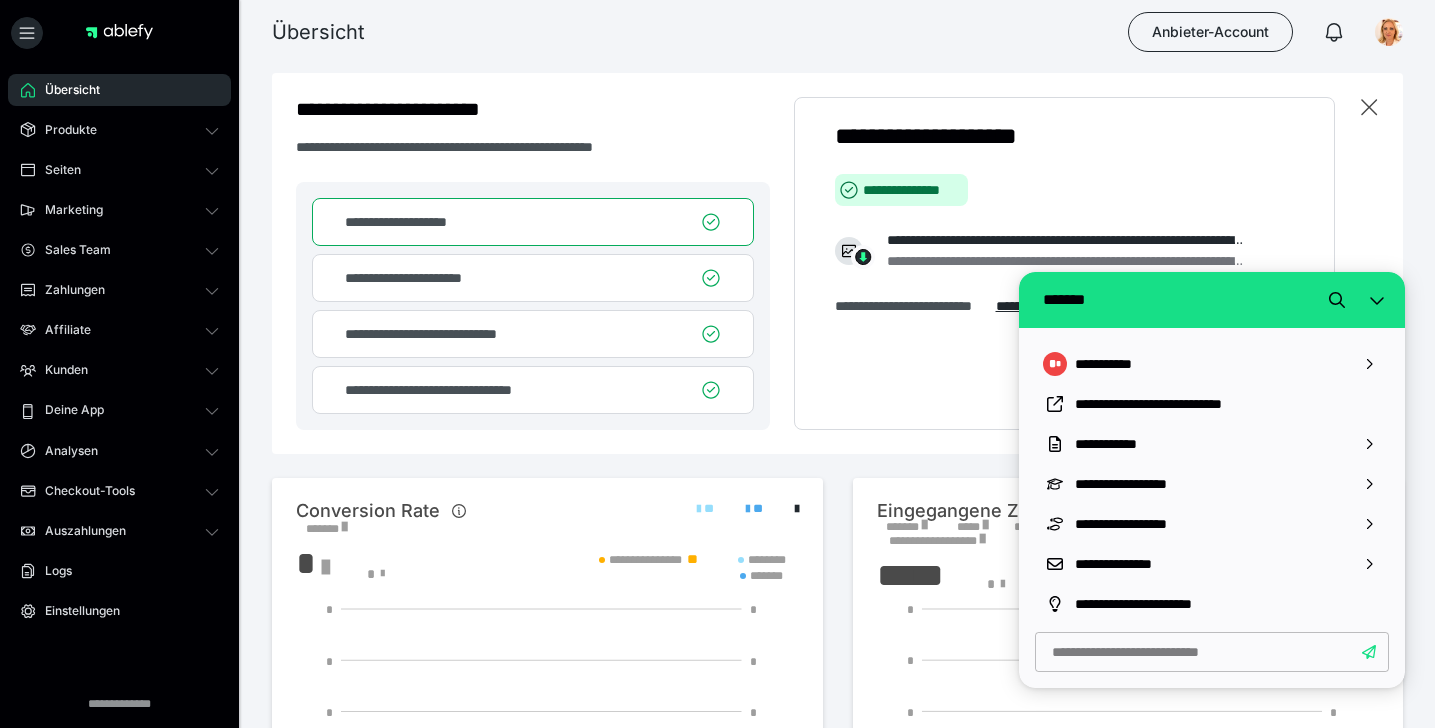 click on "**********" at bounding box center (837, 982) 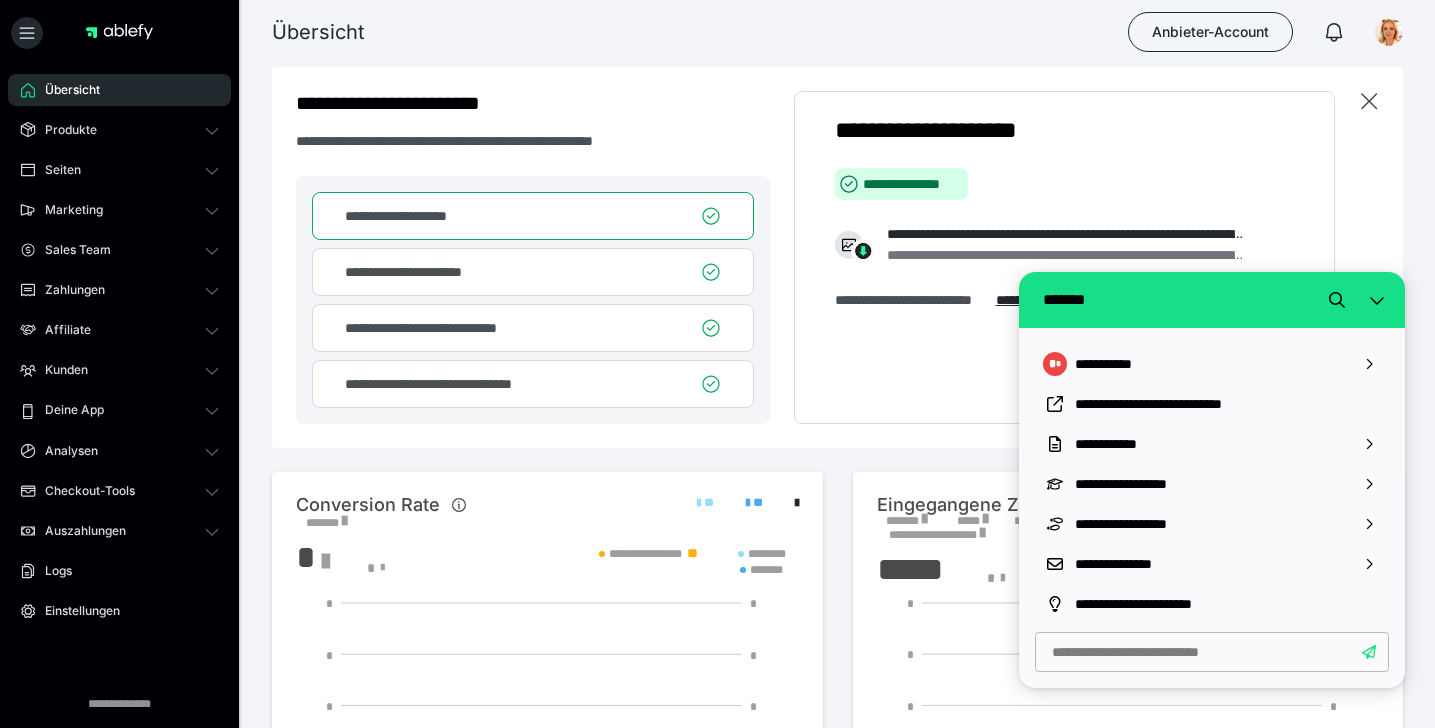 scroll, scrollTop: 11, scrollLeft: 0, axis: vertical 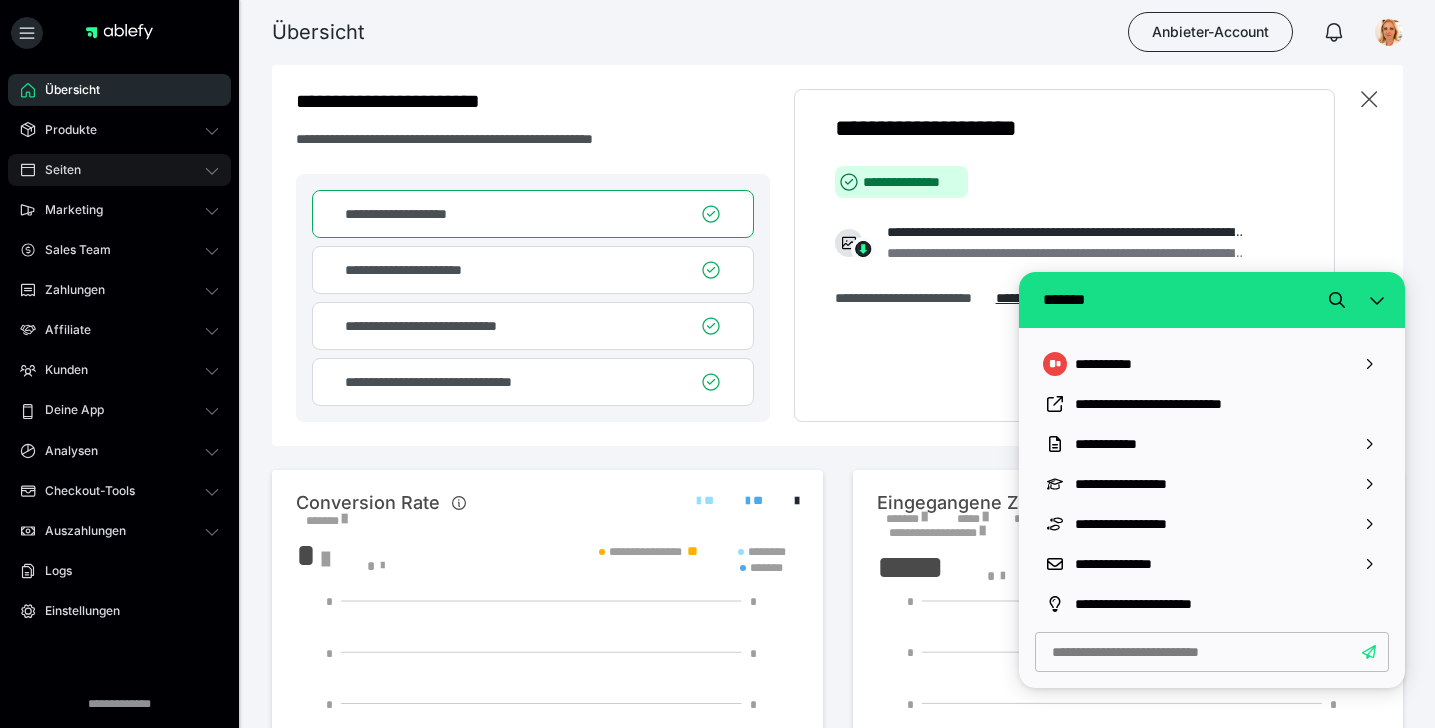 click on "Seiten" at bounding box center [56, 170] 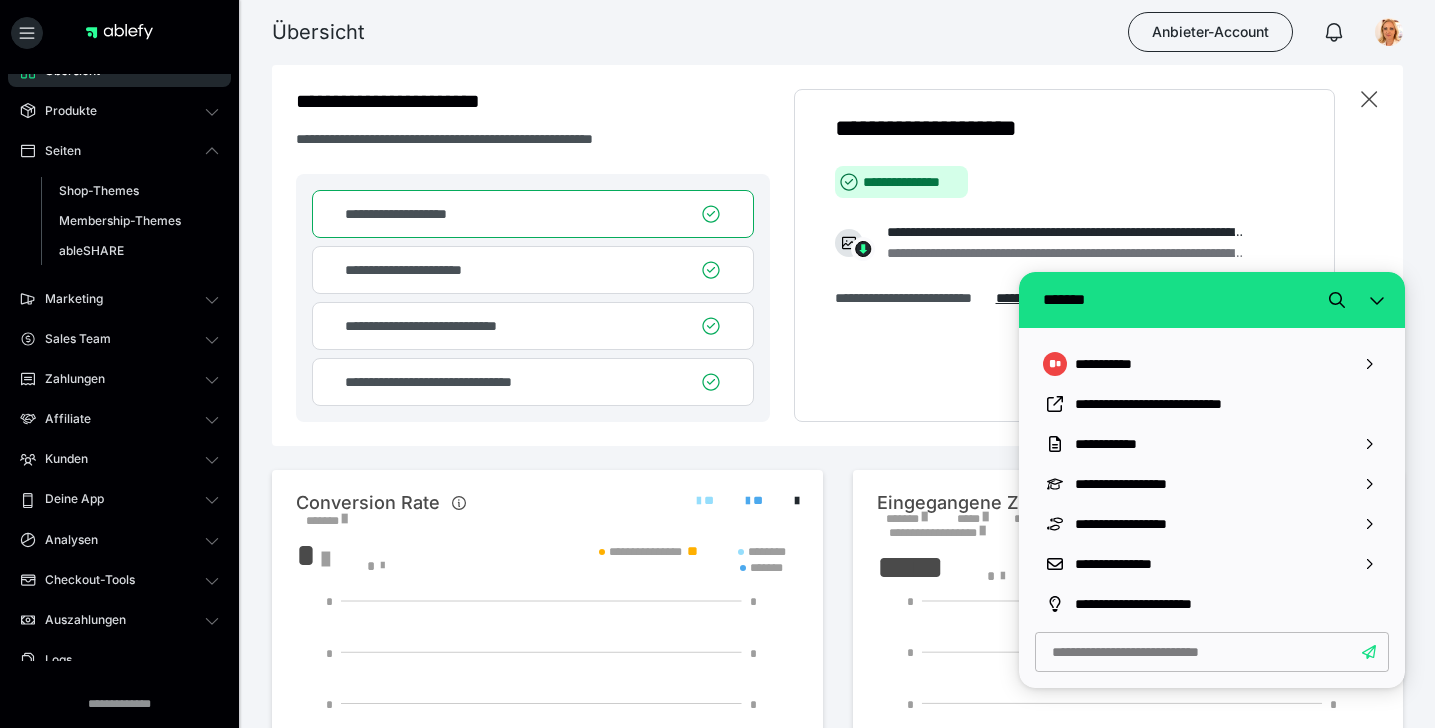 scroll, scrollTop: 21, scrollLeft: 0, axis: vertical 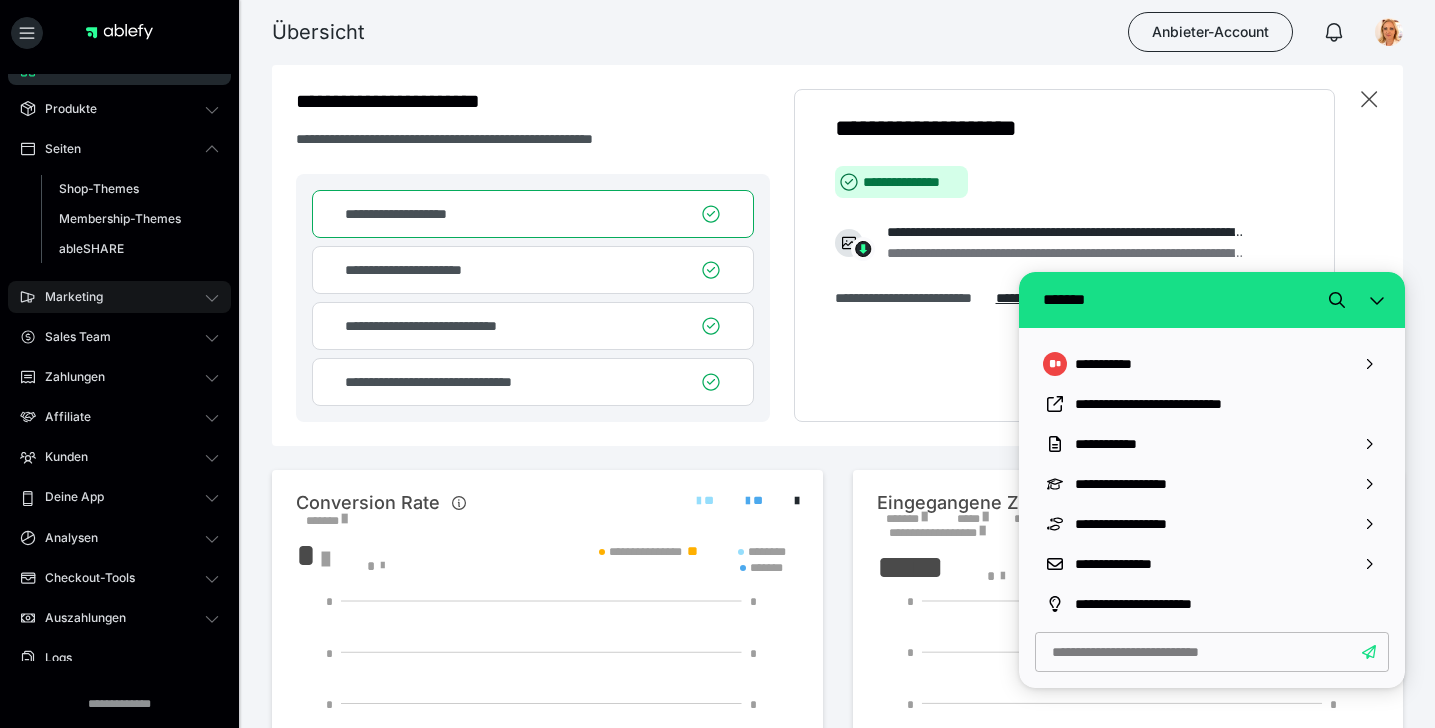 click on "Marketing" at bounding box center (119, 297) 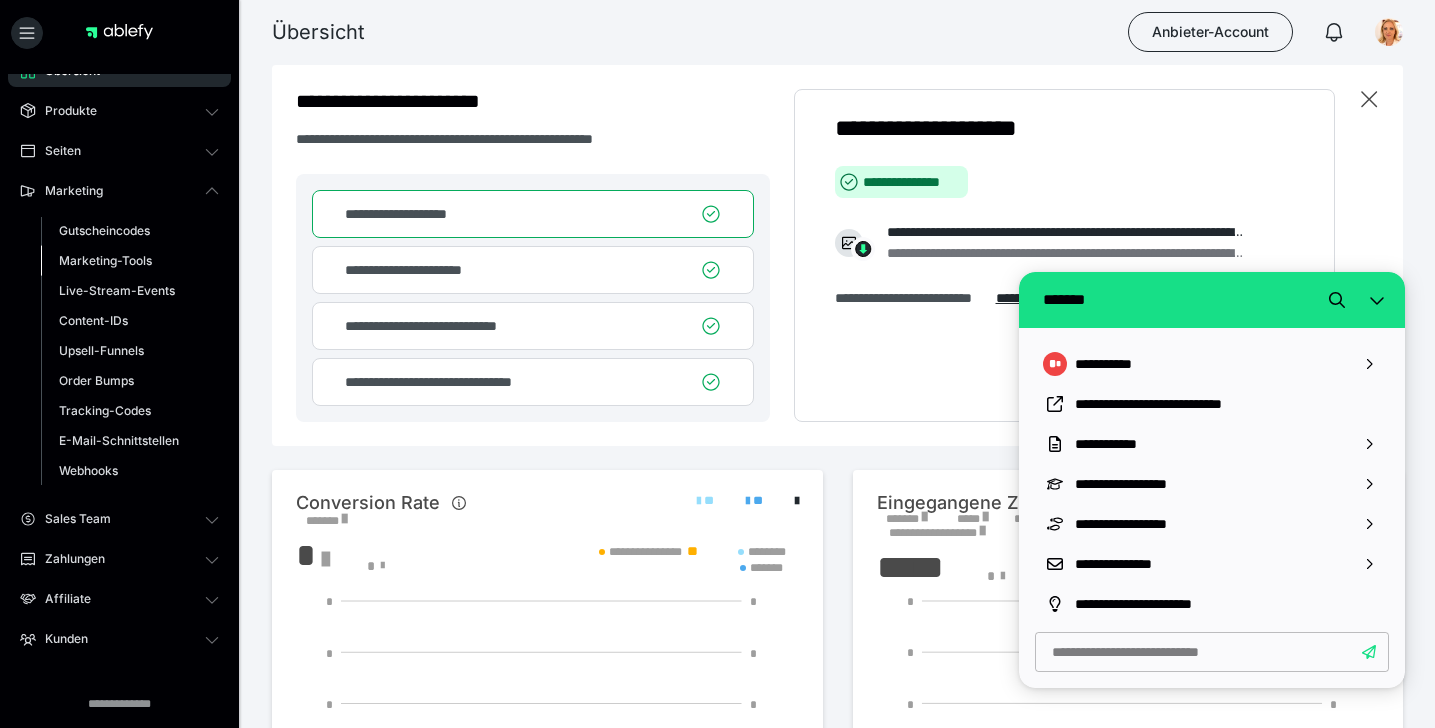 click on "Marketing-Tools" at bounding box center [105, 260] 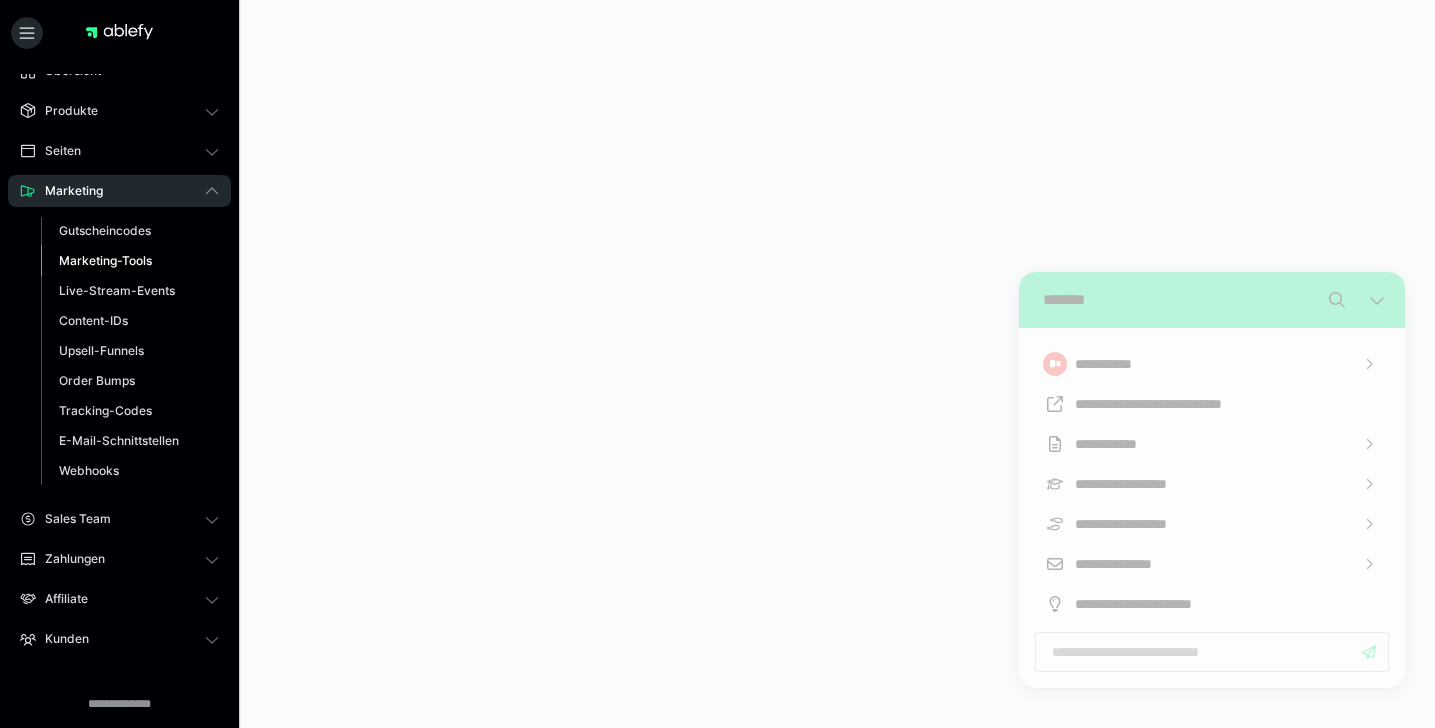 scroll, scrollTop: 18, scrollLeft: 0, axis: vertical 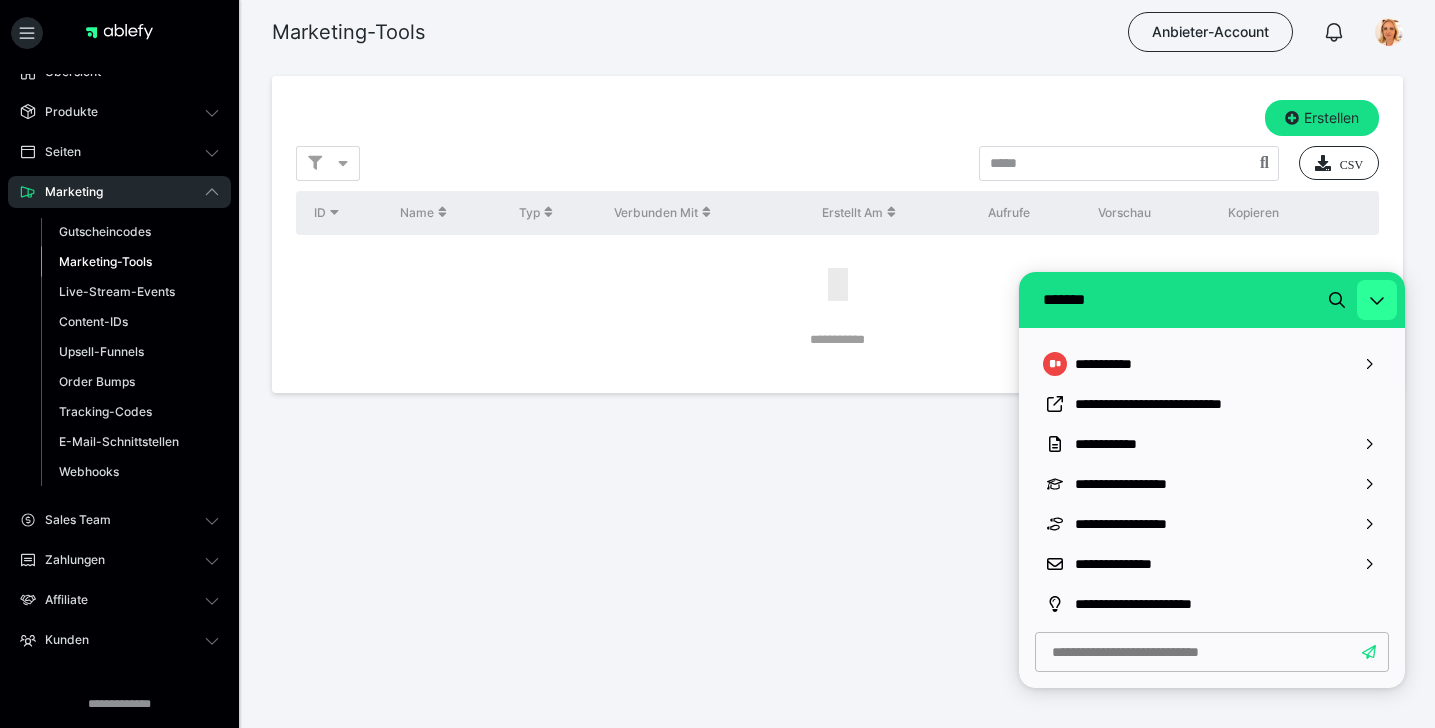 click 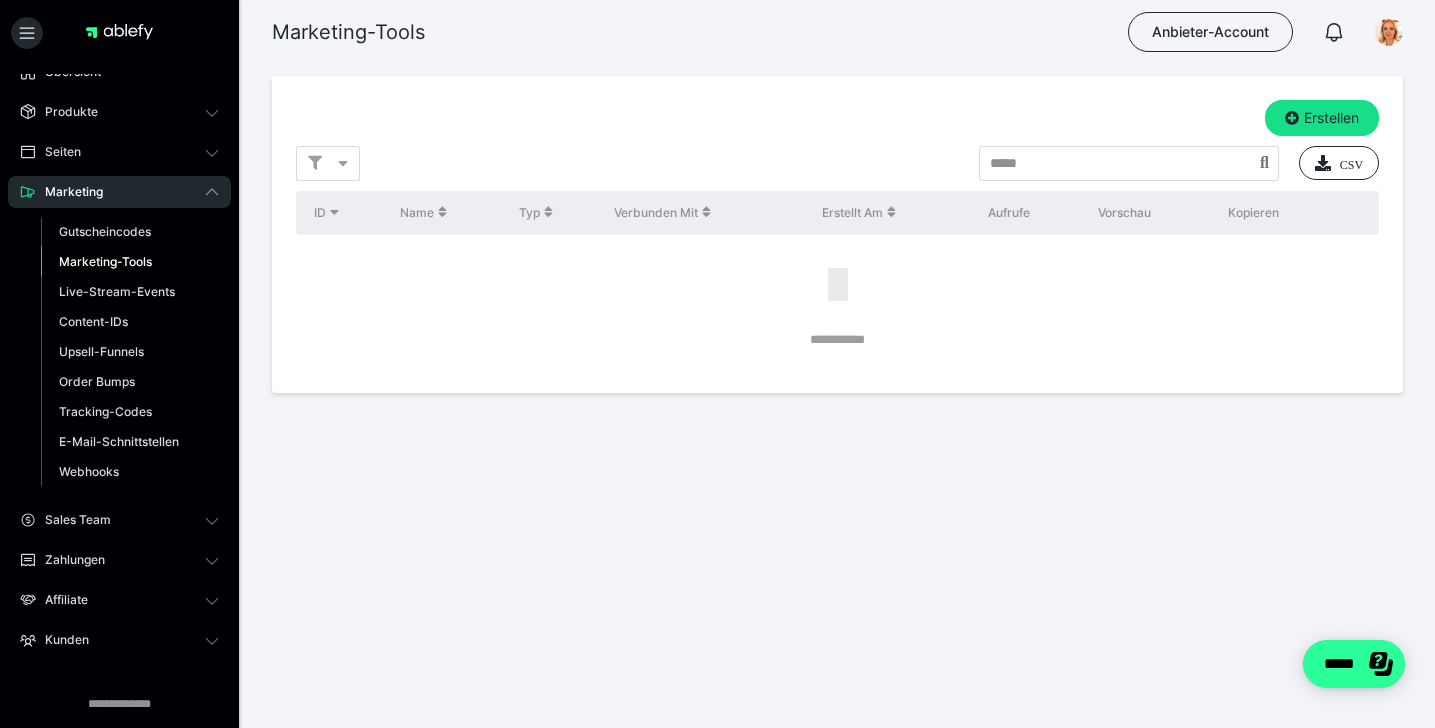 scroll, scrollTop: 2, scrollLeft: 1, axis: both 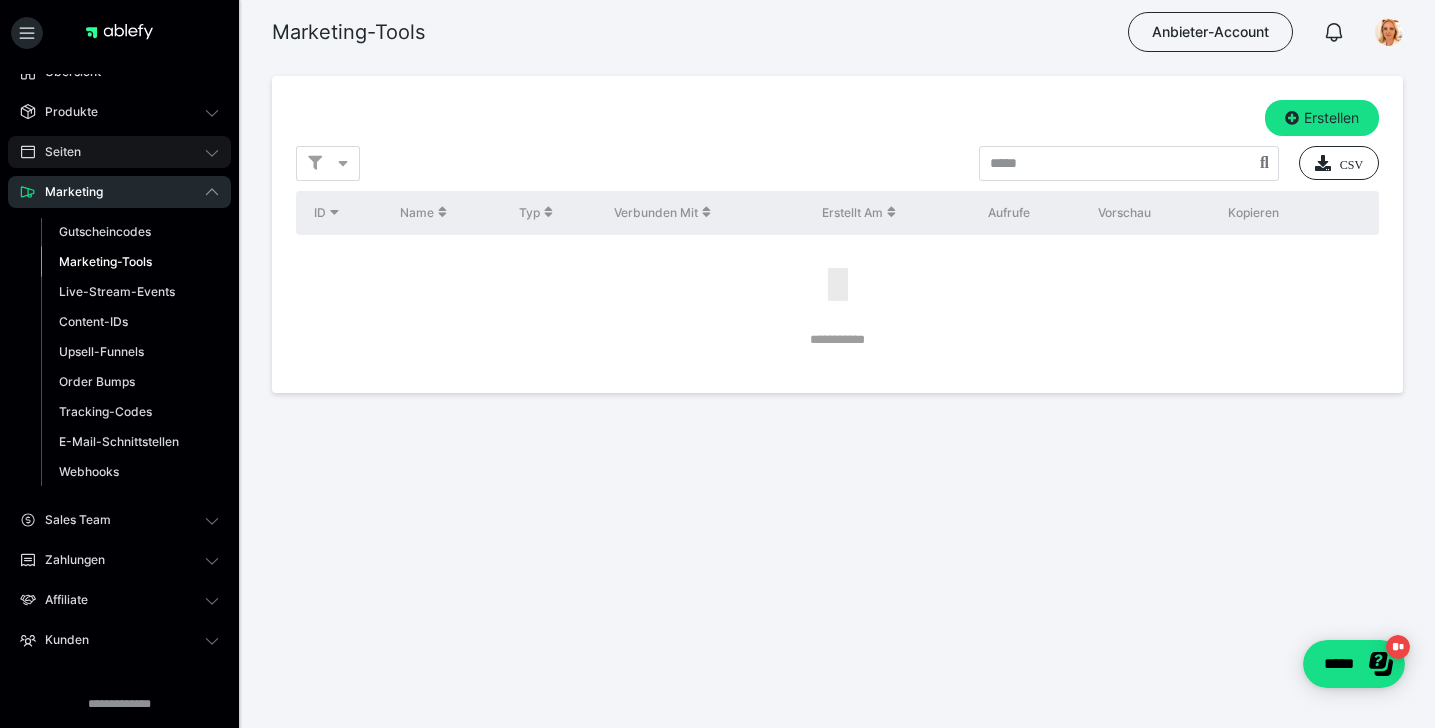 click 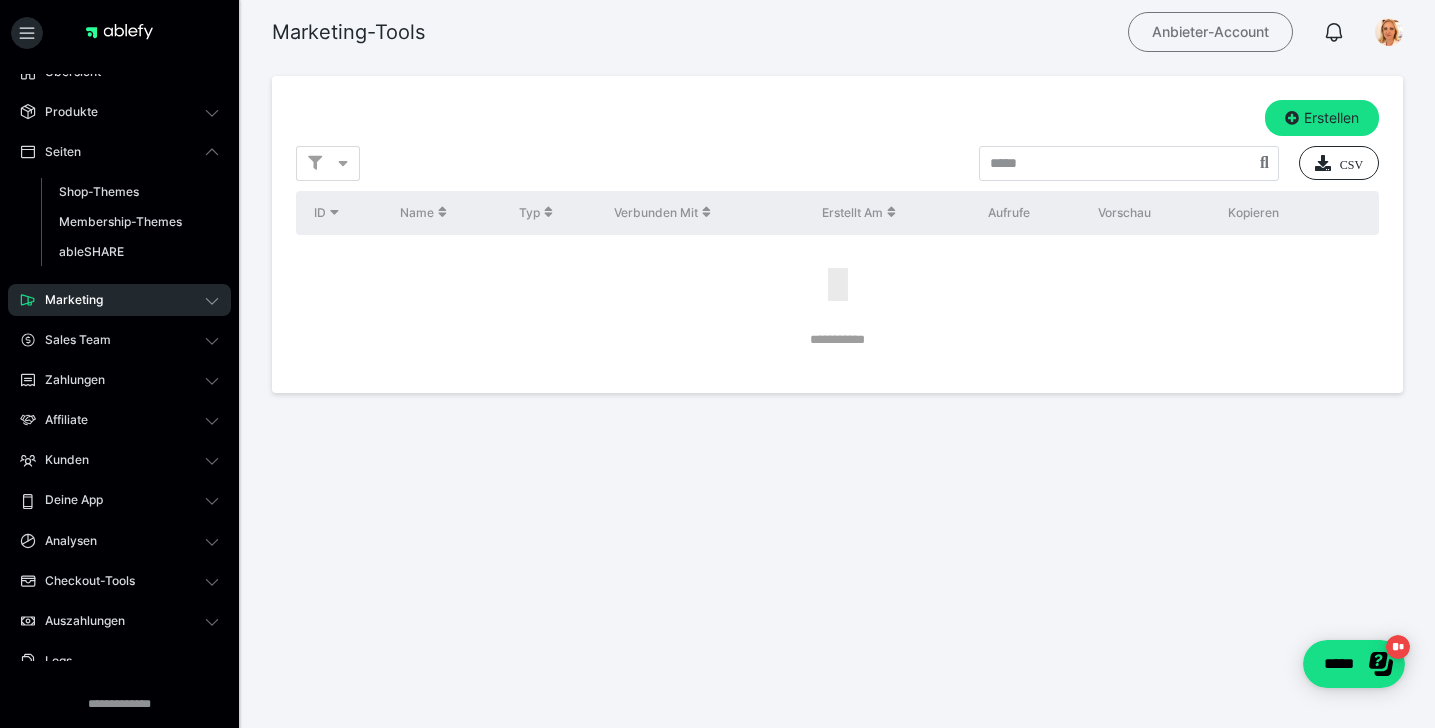 click on "Anbieter-Account" at bounding box center [1210, 32] 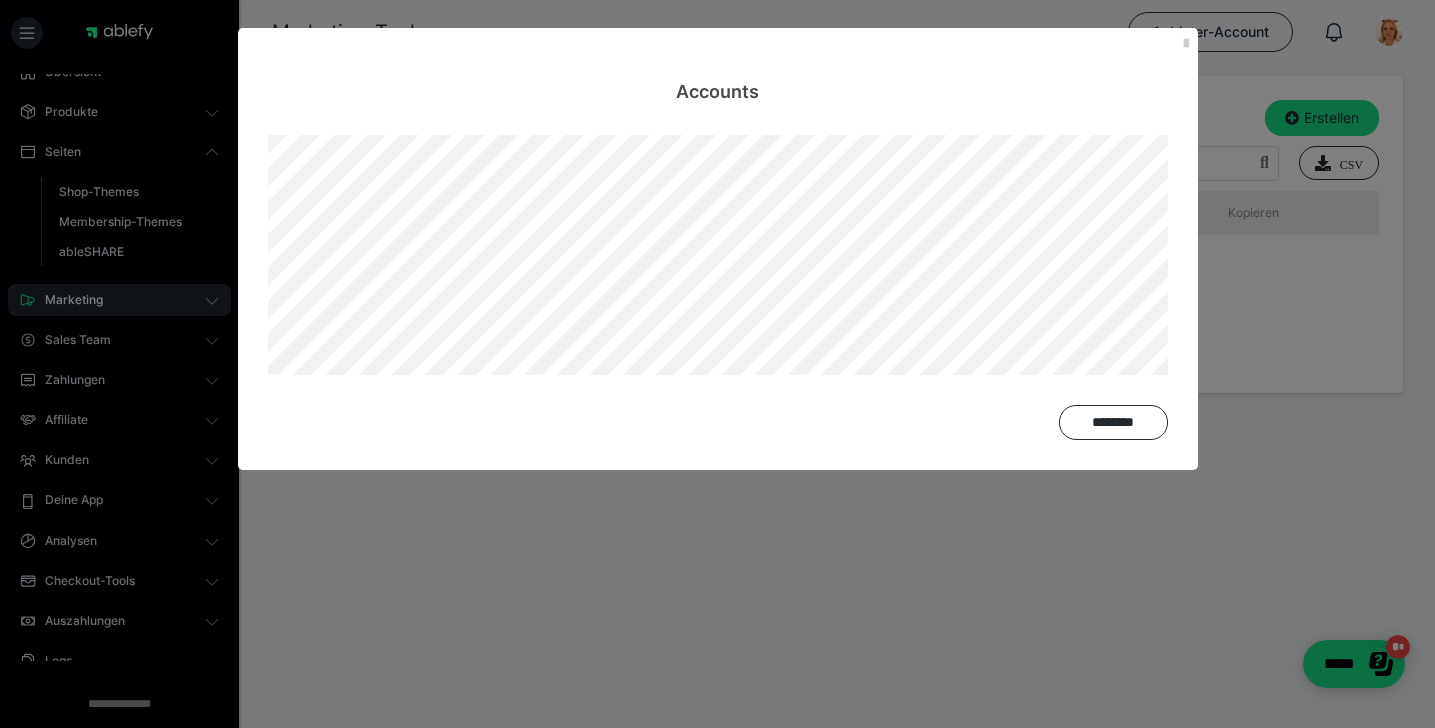 click on "Accounts ********" at bounding box center [717, 364] 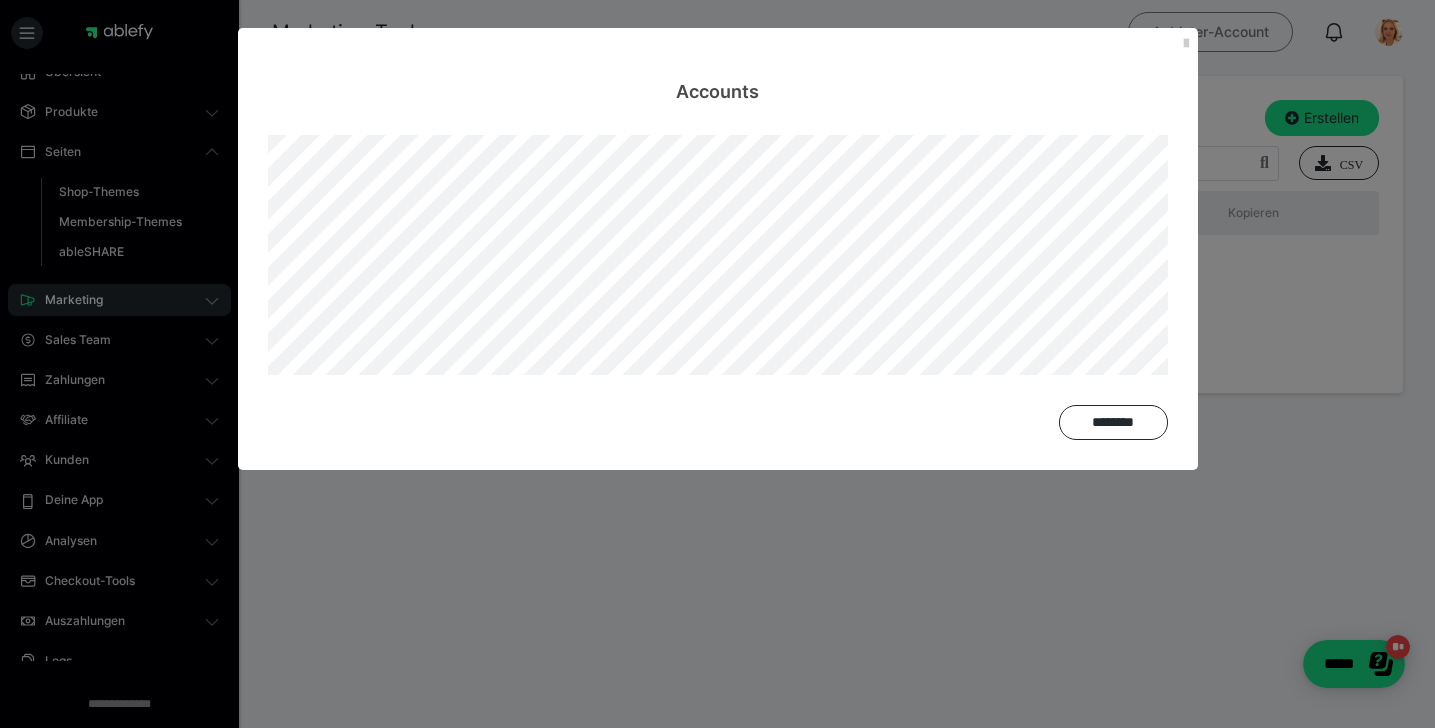 click at bounding box center (1186, 44) 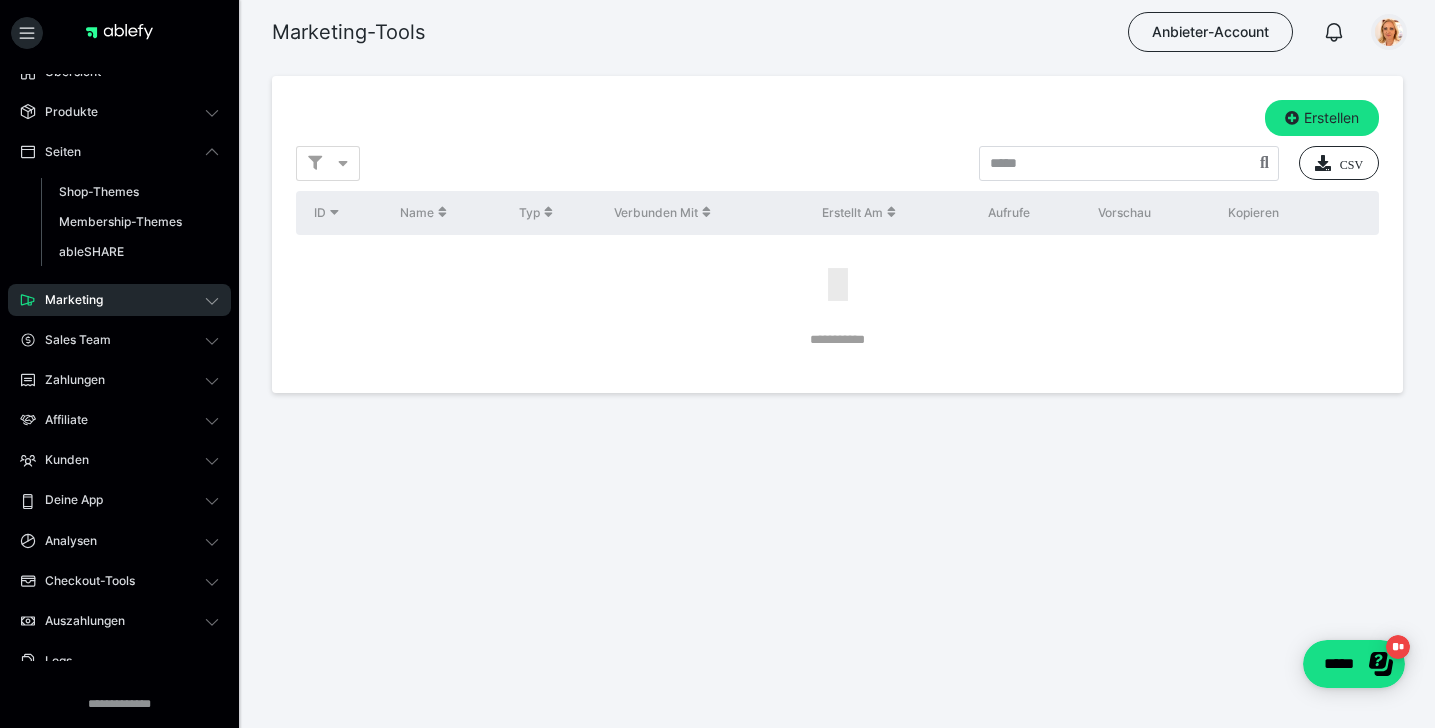 click at bounding box center (1389, 32) 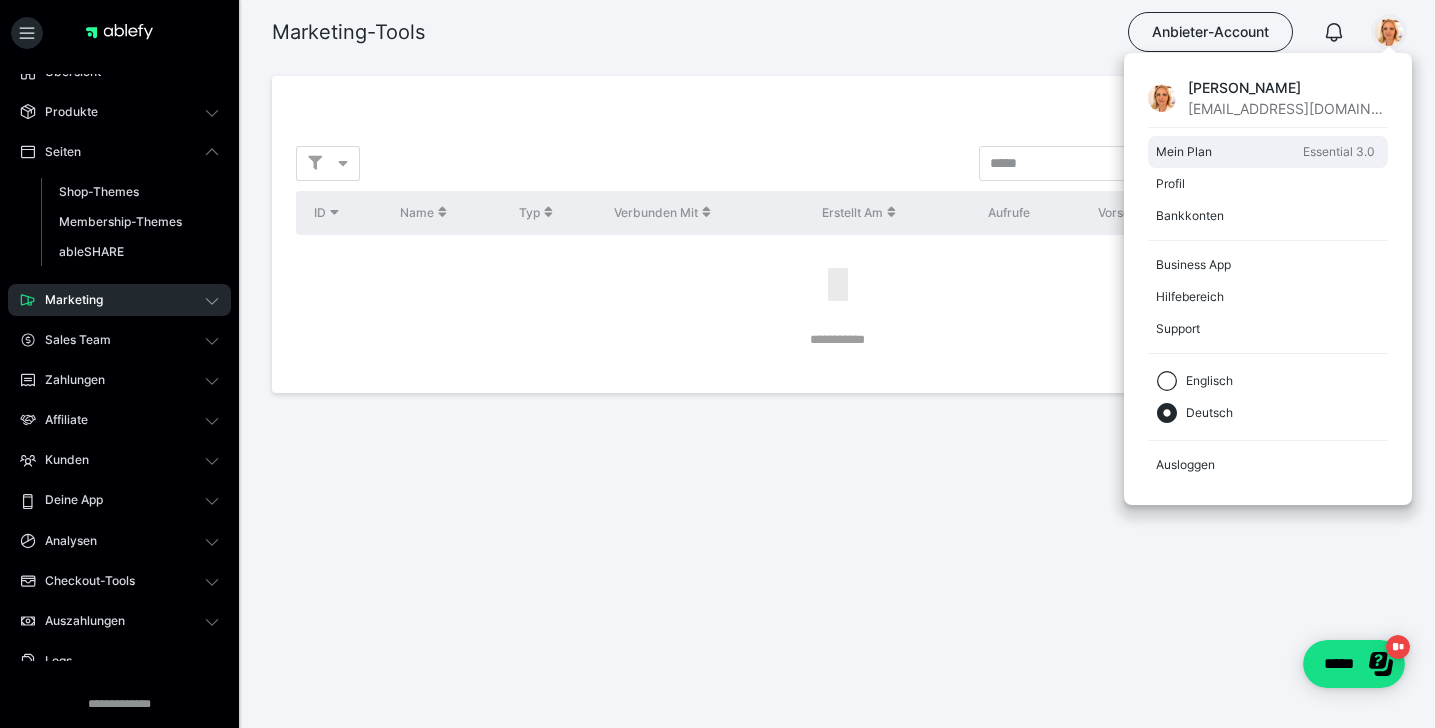 click on "Essential 3.0" at bounding box center [1339, 152] 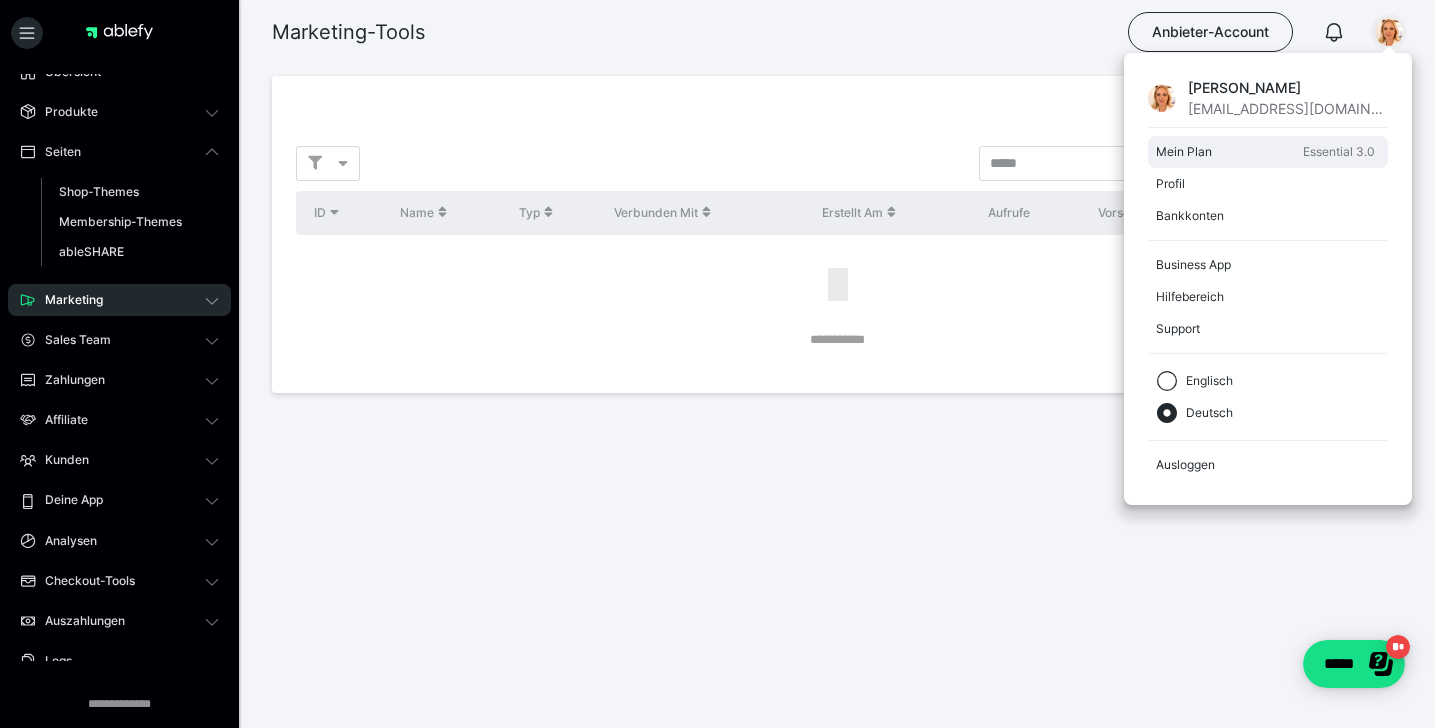click on "Mein Plan" at bounding box center [1225, 152] 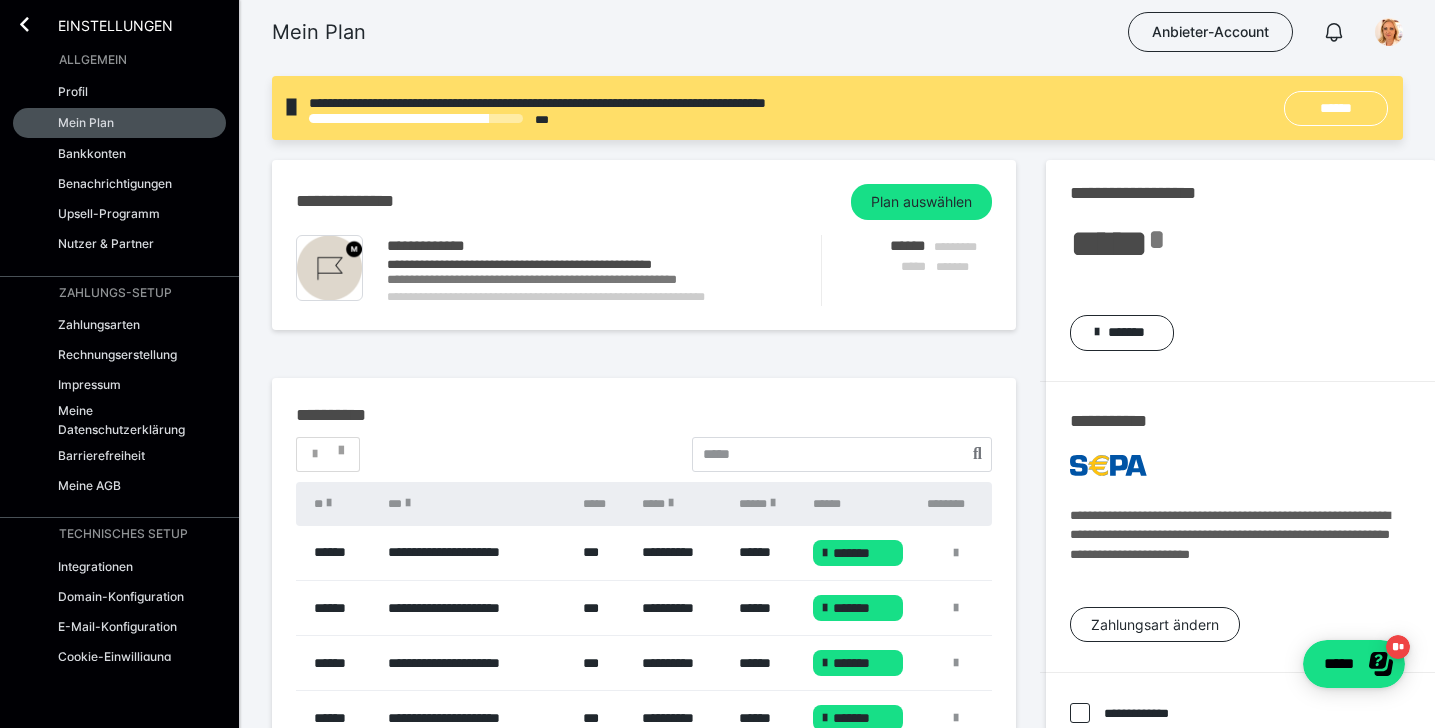 scroll, scrollTop: 0, scrollLeft: 0, axis: both 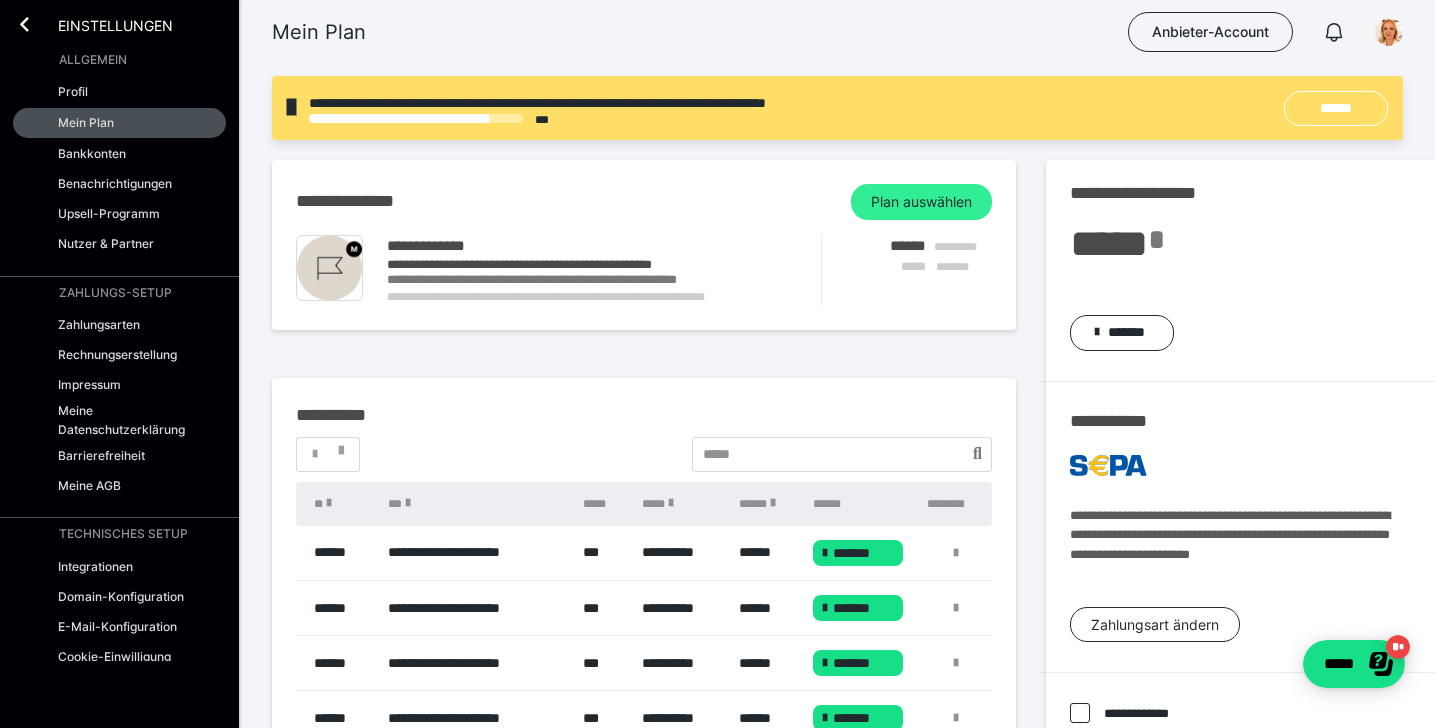 click on "Plan auswählen" at bounding box center (921, 202) 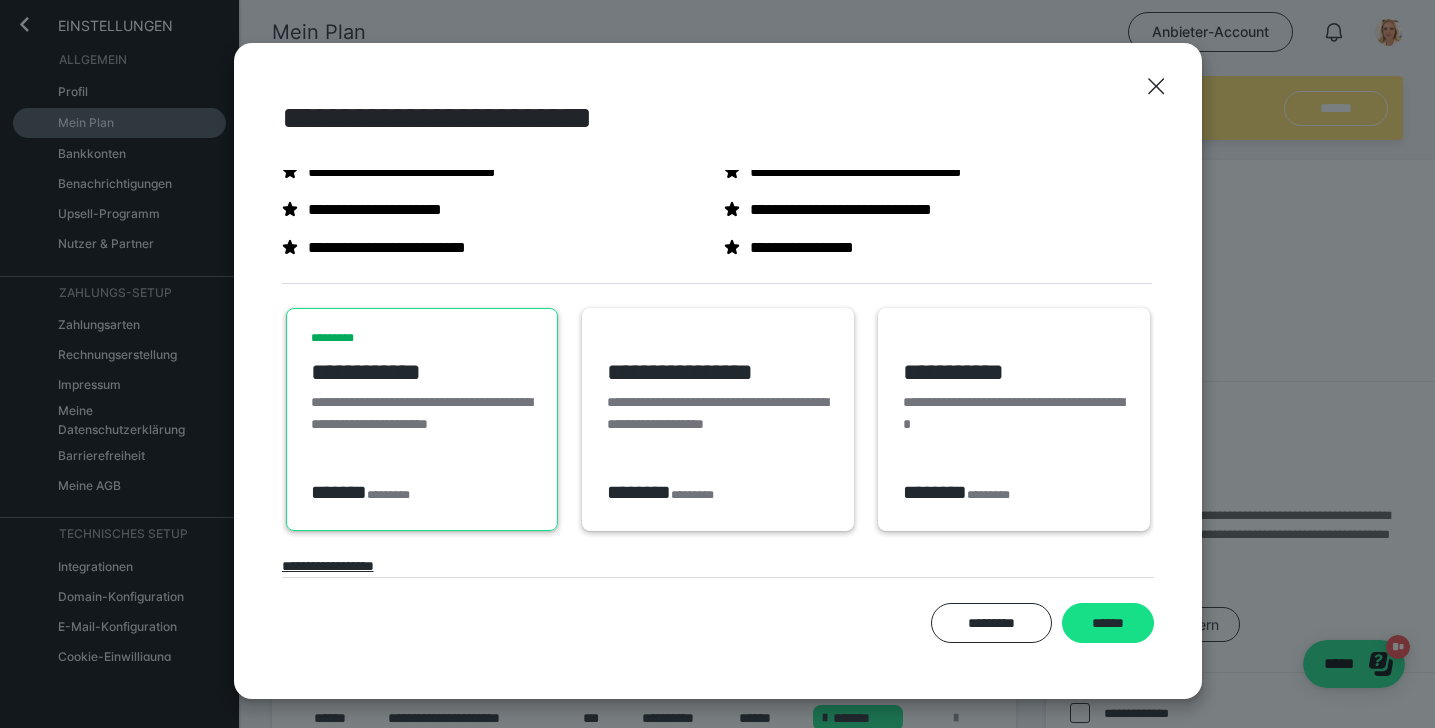 scroll, scrollTop: 9, scrollLeft: 0, axis: vertical 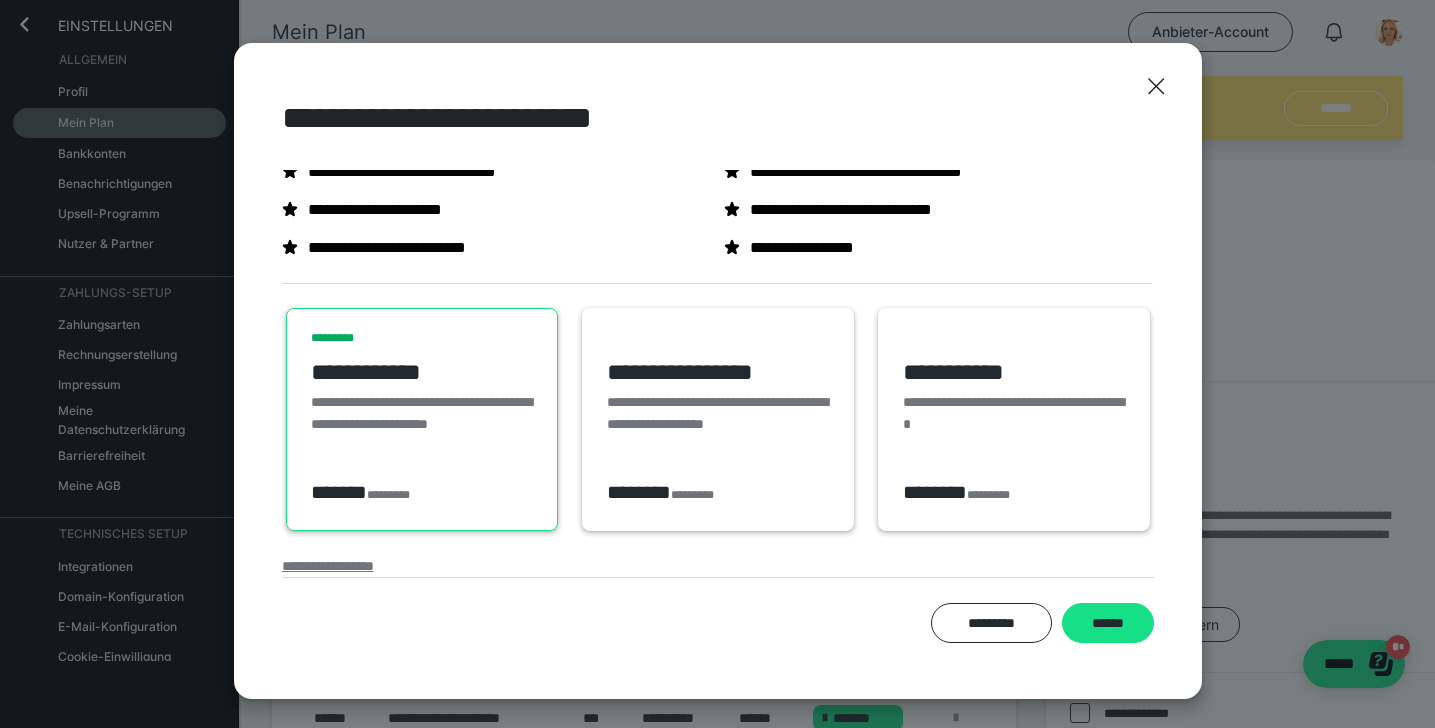 click on "**********" at bounding box center (328, 566) 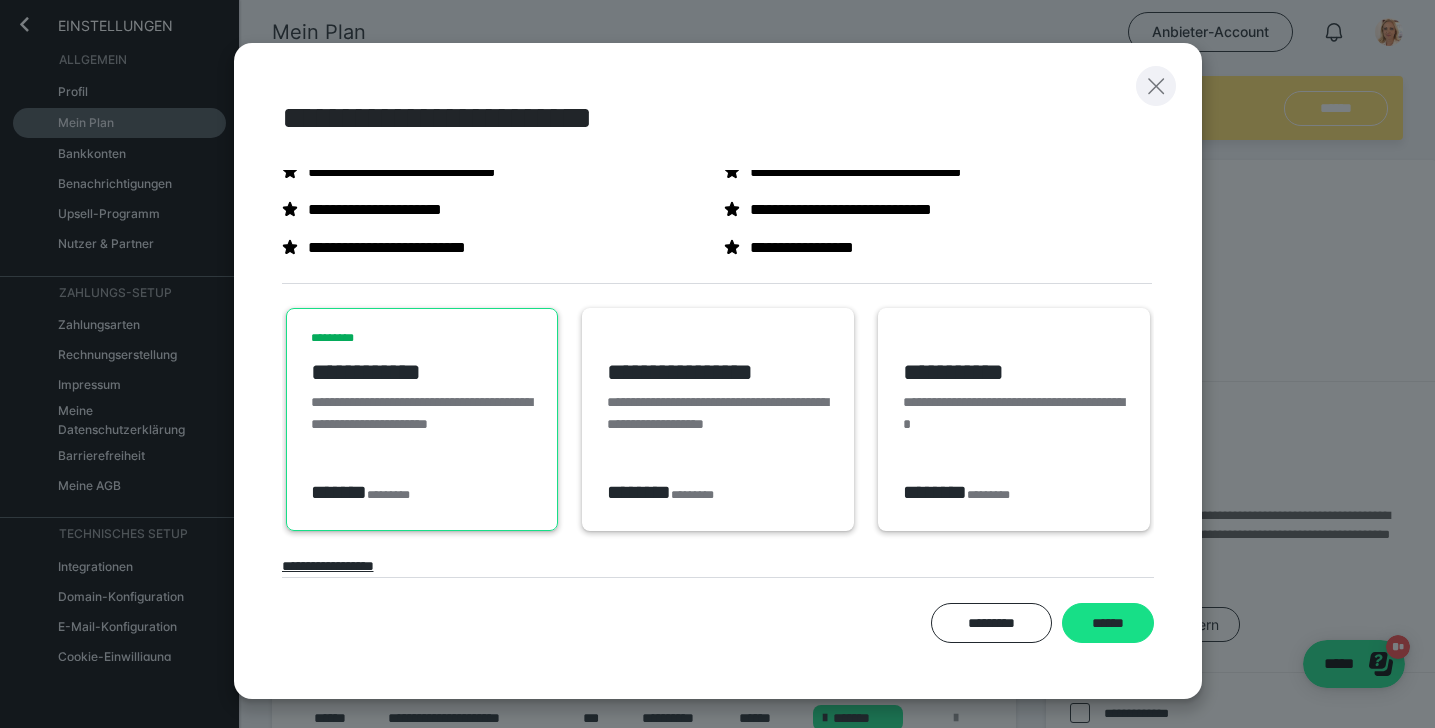 click 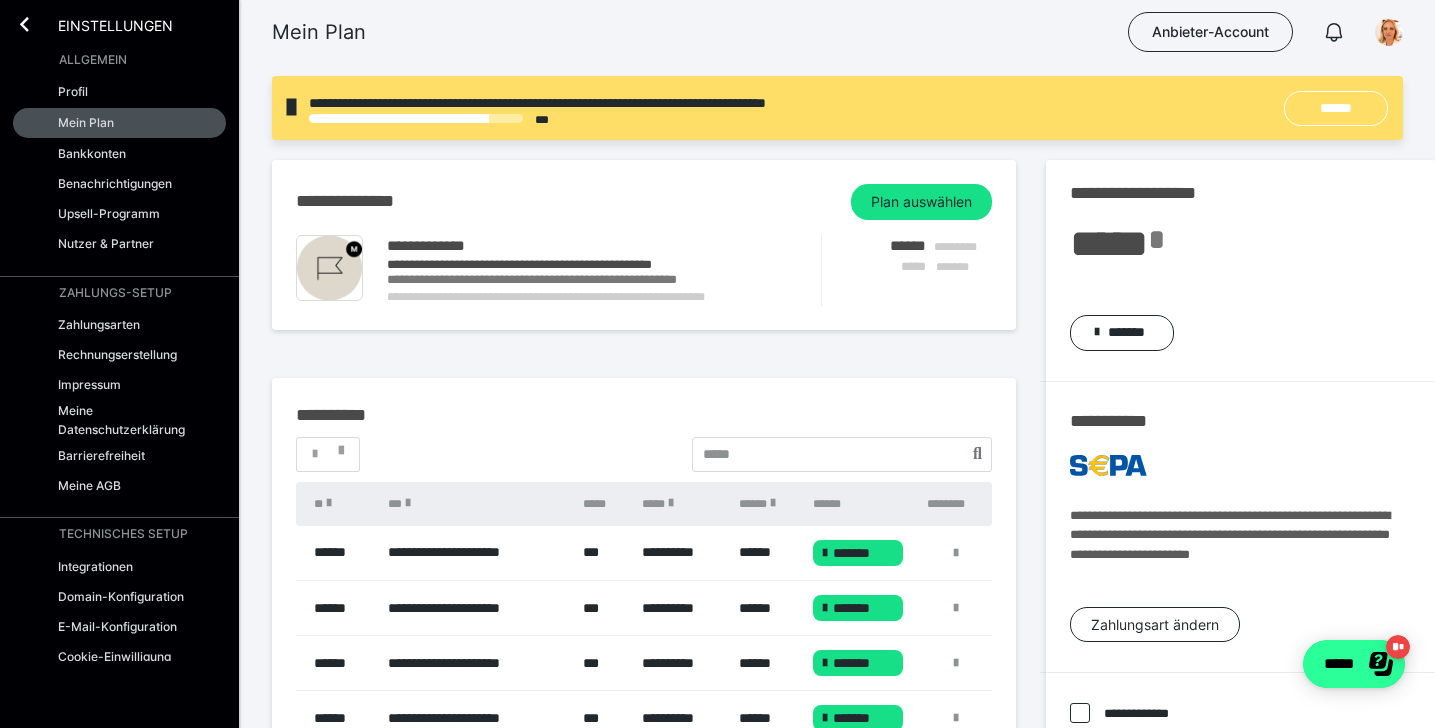 click on "*****" 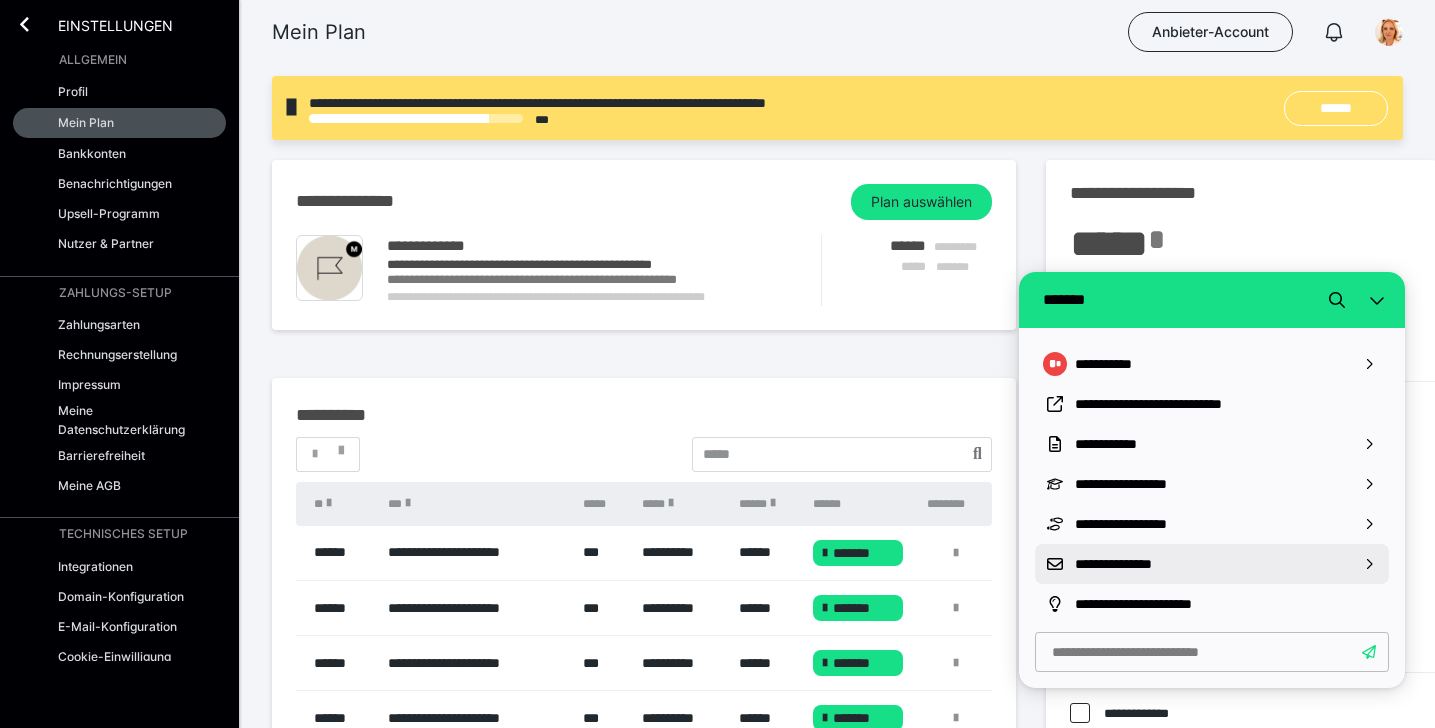 click on "**********" at bounding box center [1212, 564] 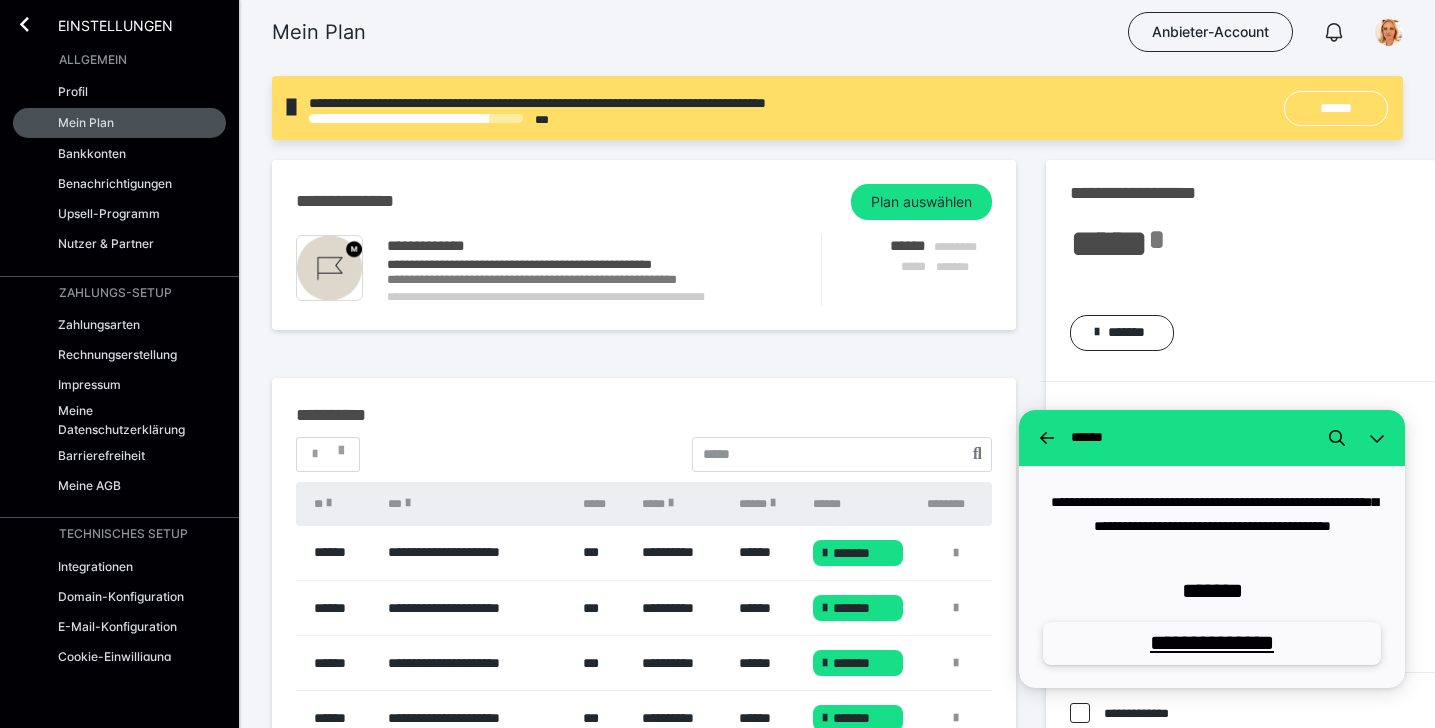 click on "*******" at bounding box center [1212, 591] 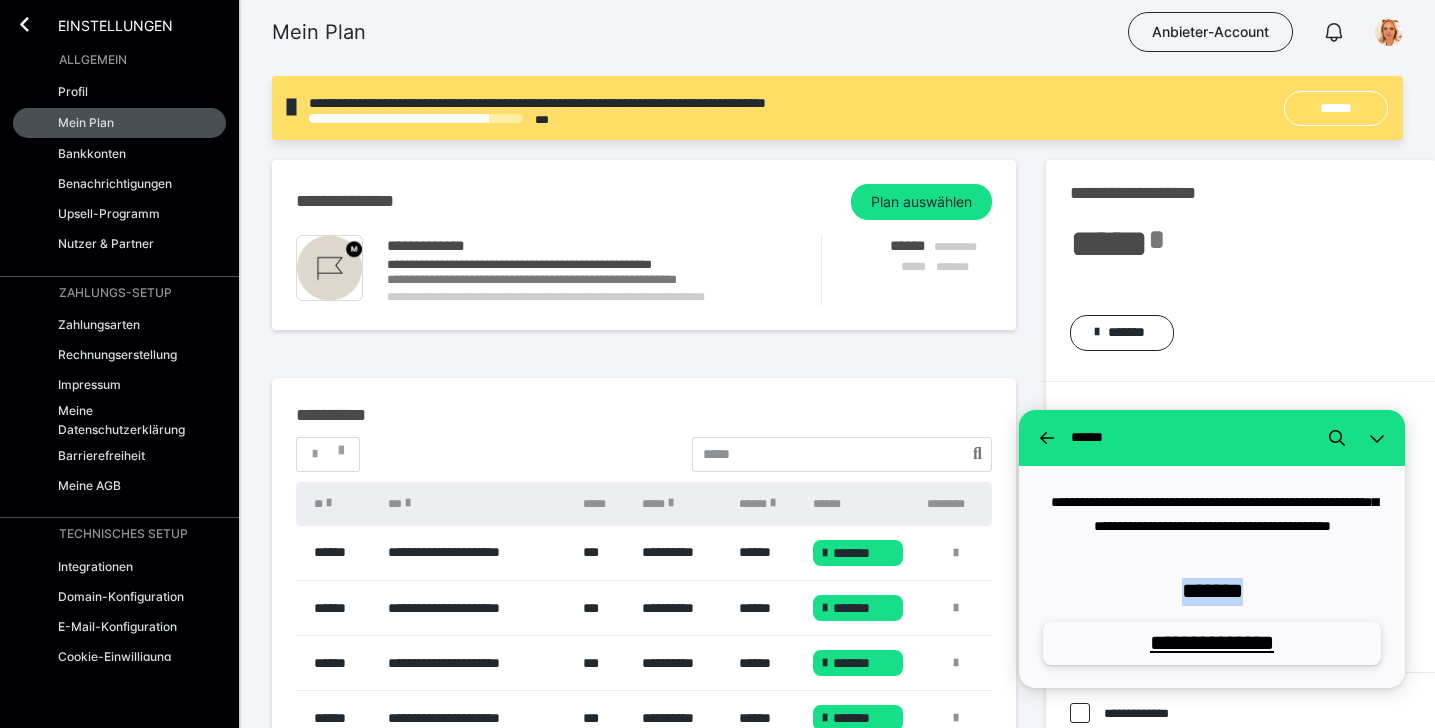 click on "*******" at bounding box center [1212, 591] 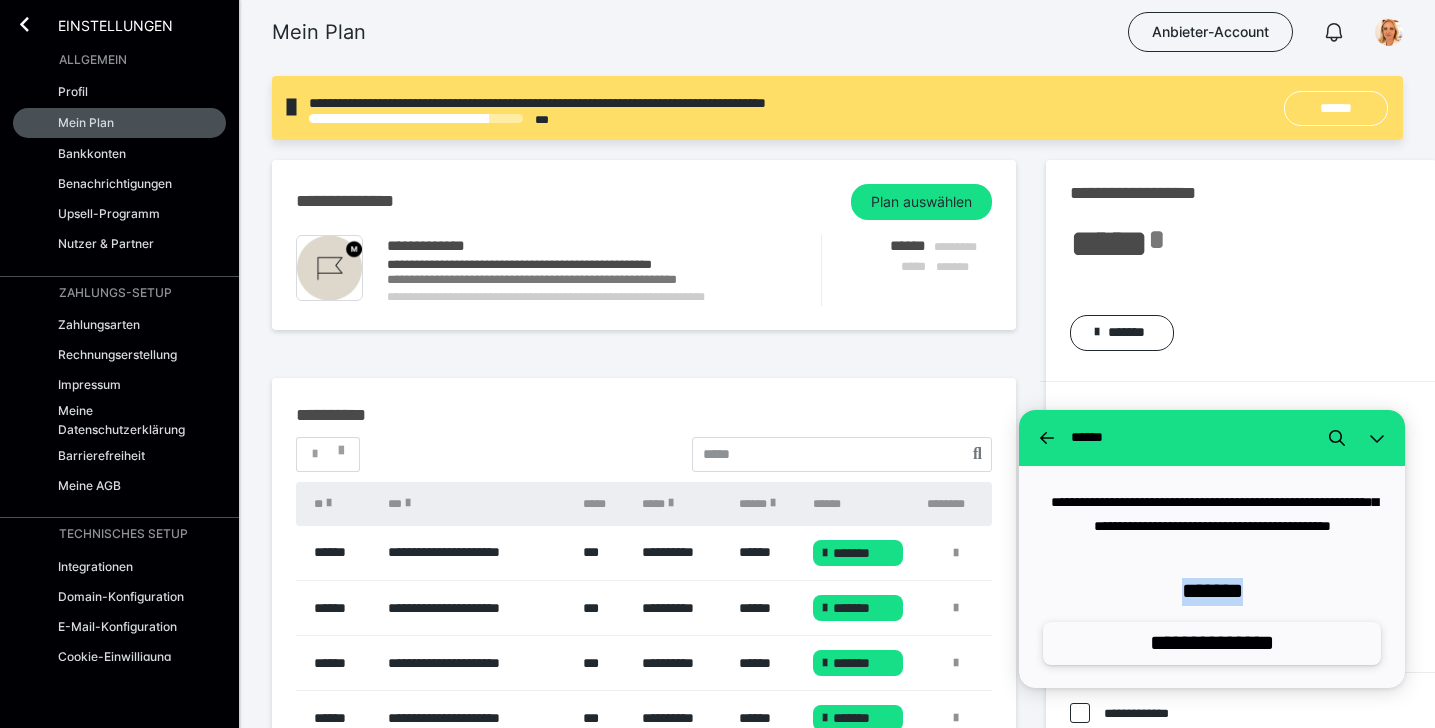 click on "**********" at bounding box center [1212, 643] 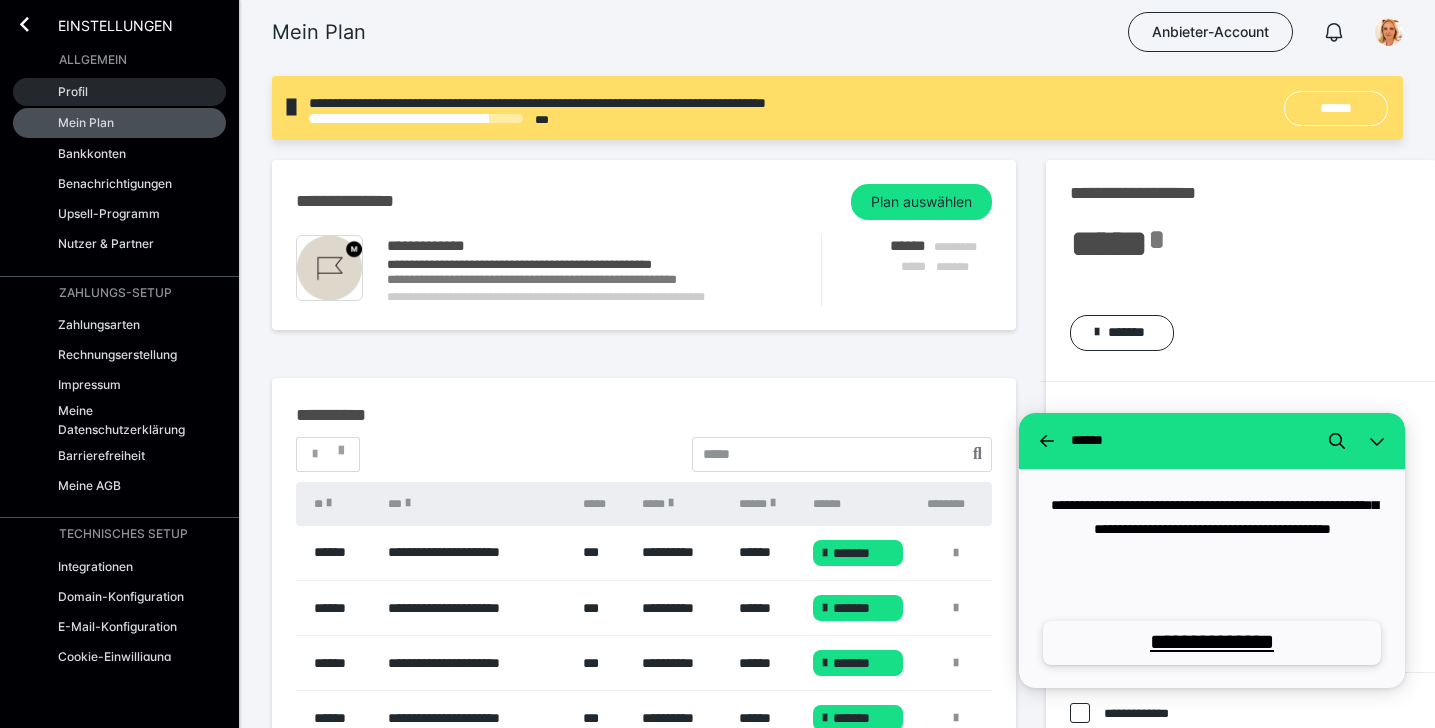 click on "Profil" at bounding box center [73, 91] 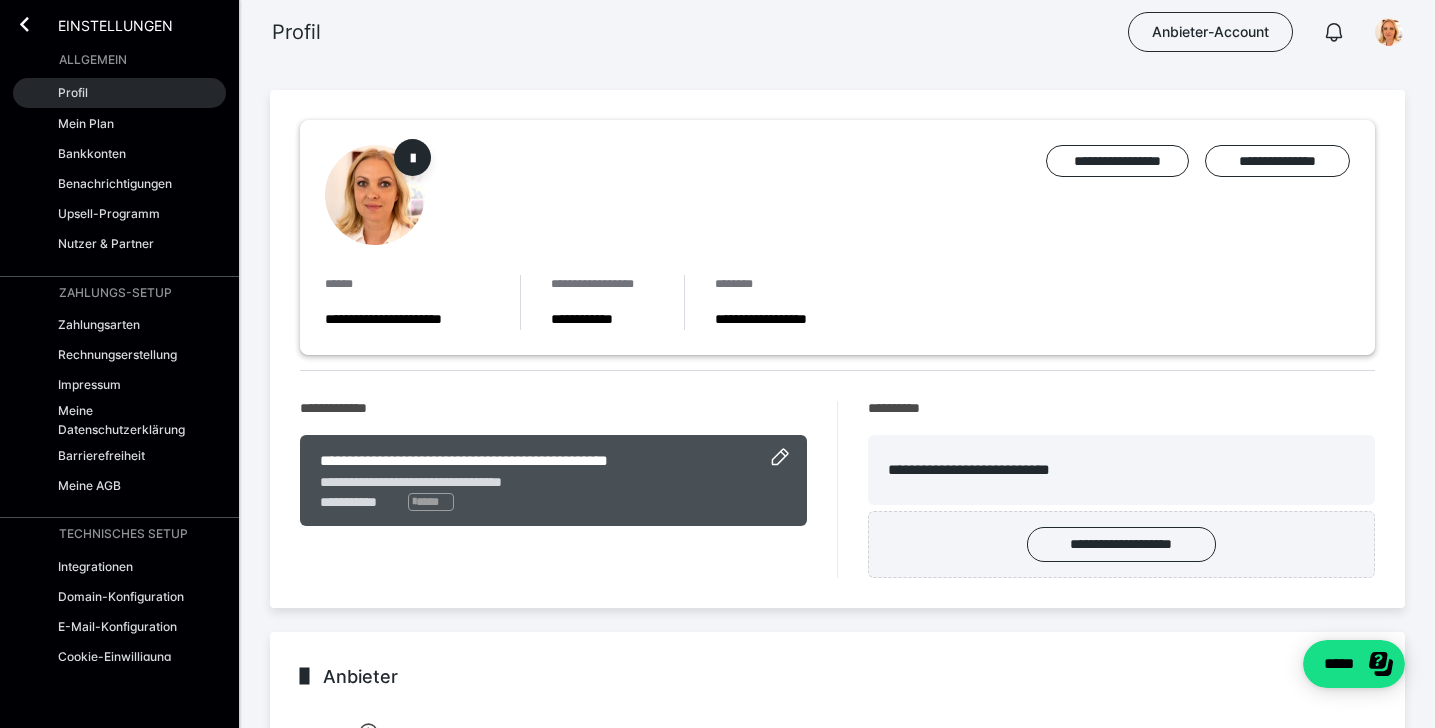 scroll, scrollTop: 0, scrollLeft: 0, axis: both 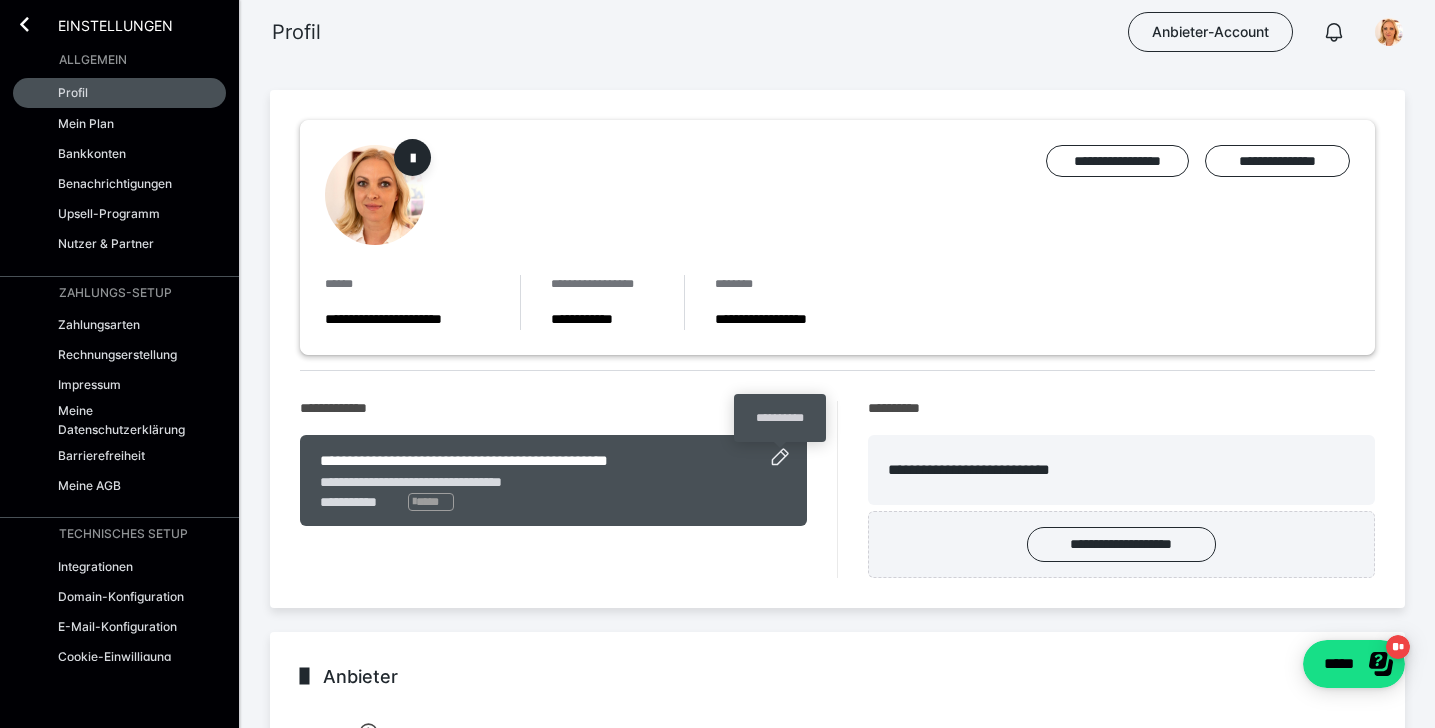 click 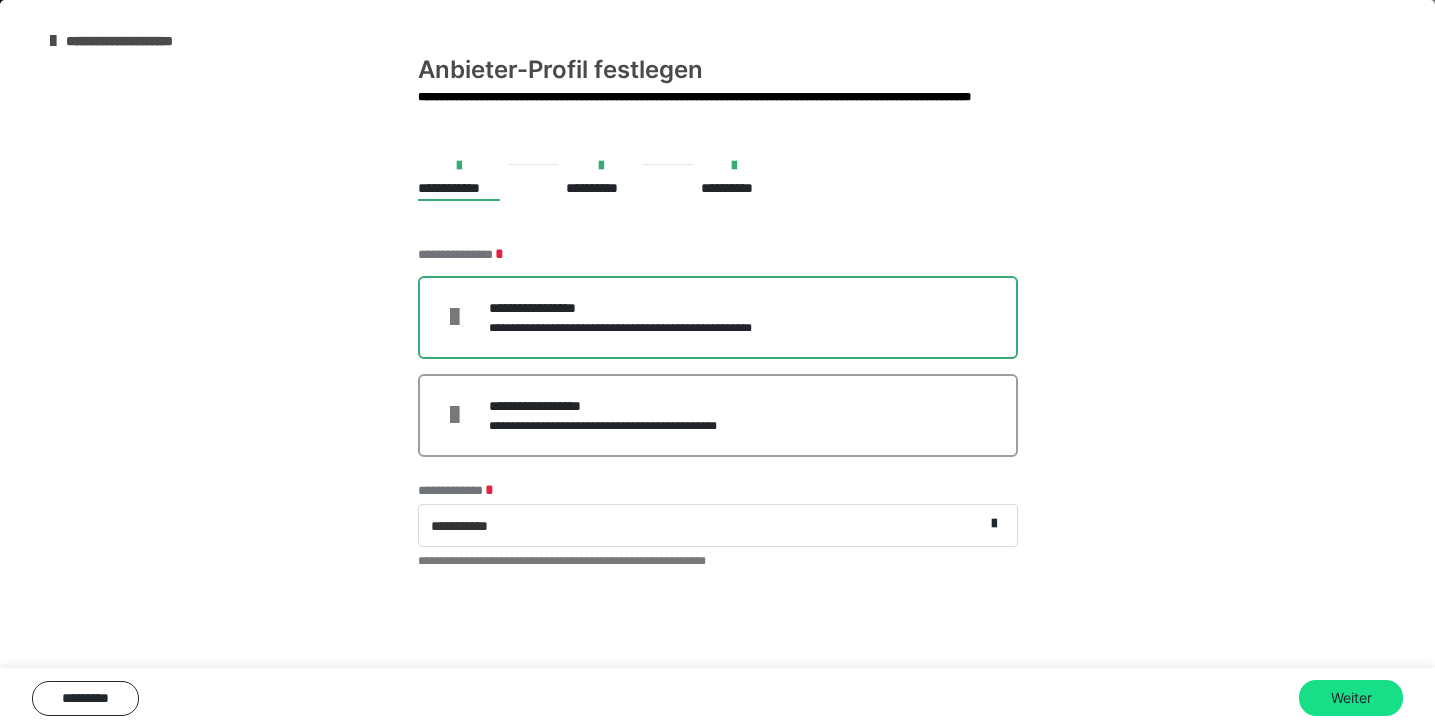 scroll, scrollTop: 443, scrollLeft: 0, axis: vertical 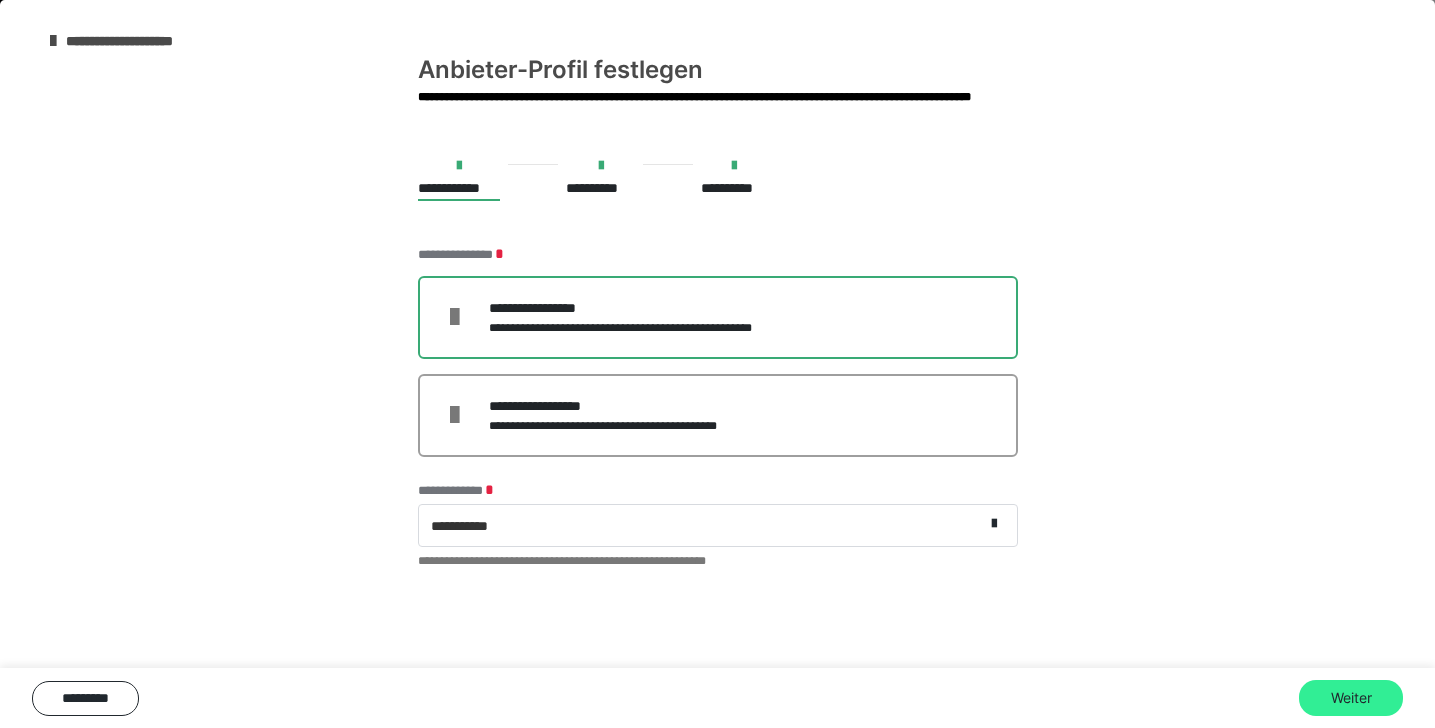 click on "Weiter" at bounding box center [1351, 698] 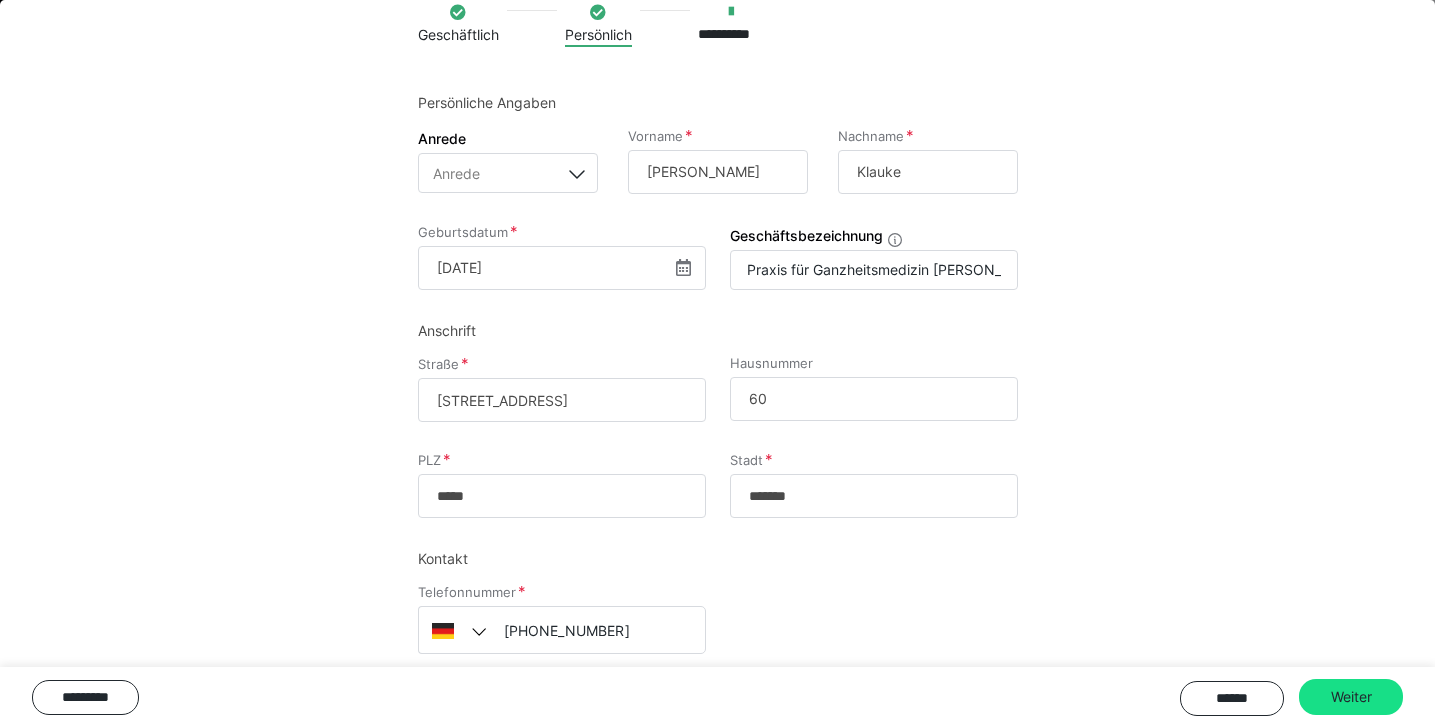 scroll, scrollTop: 162, scrollLeft: 0, axis: vertical 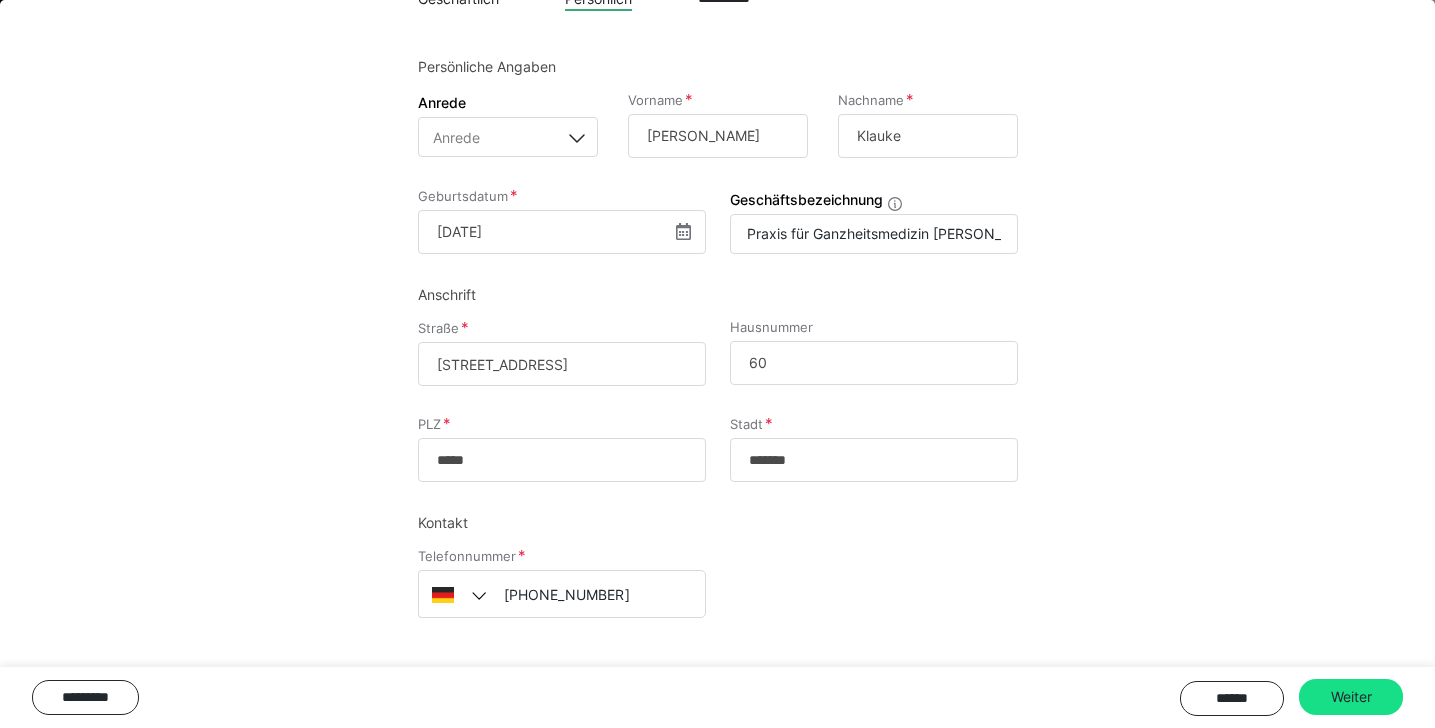 click on "Kleewiesenstraße 20" at bounding box center (562, 364) 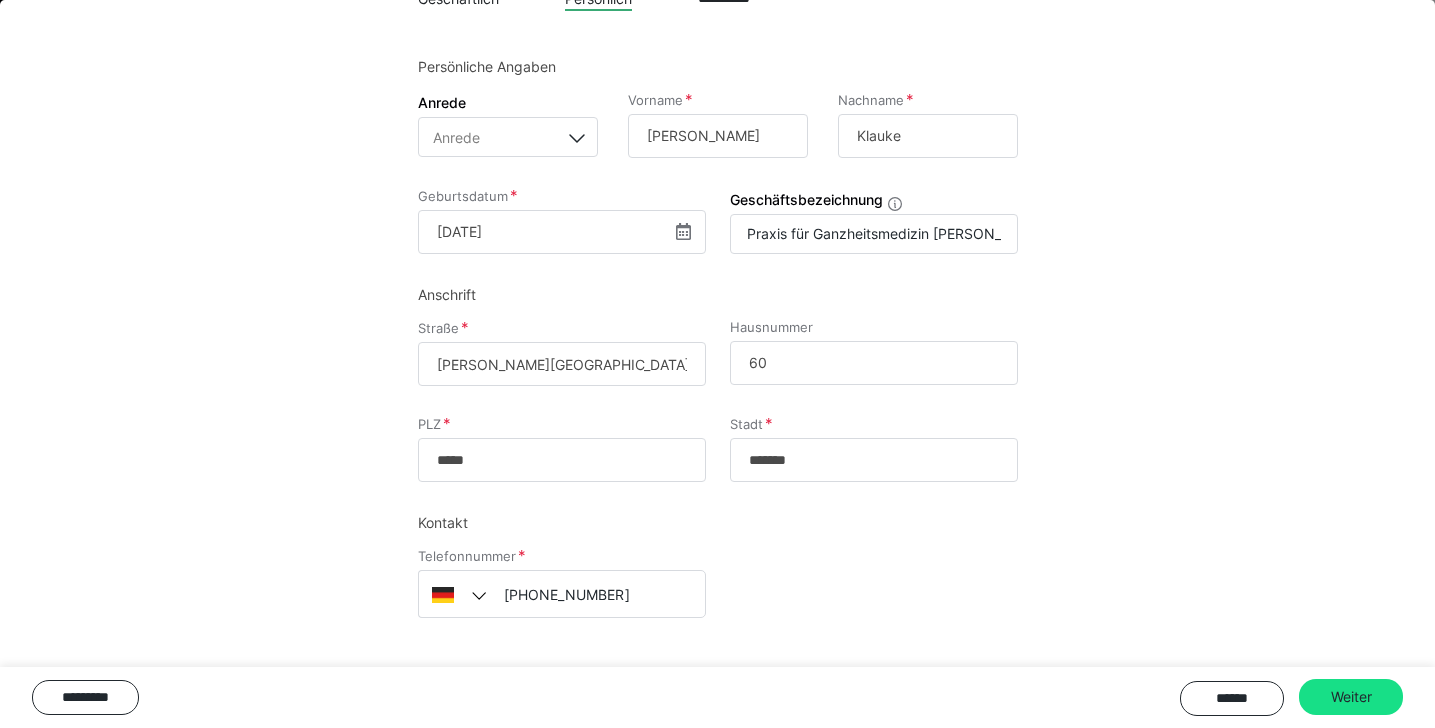 type on "Würzburger Straße" 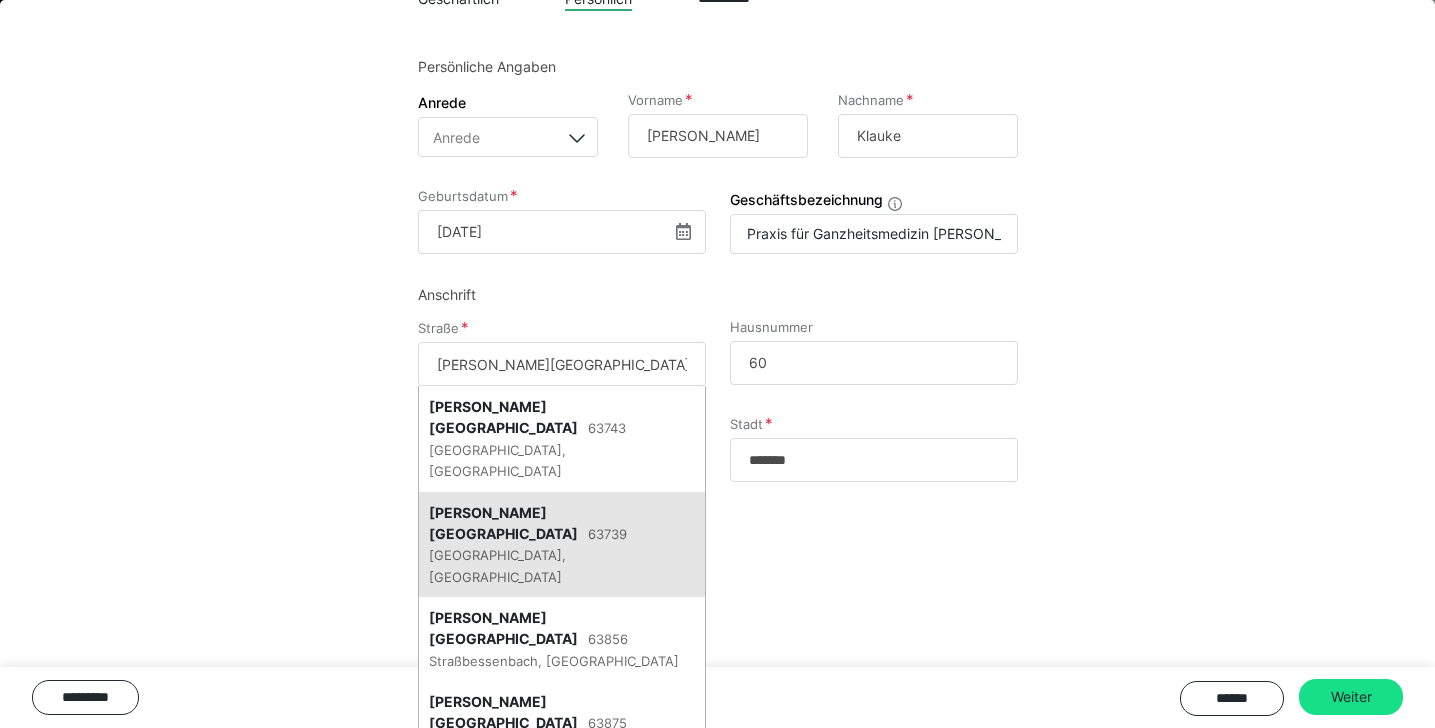 type on "*****" 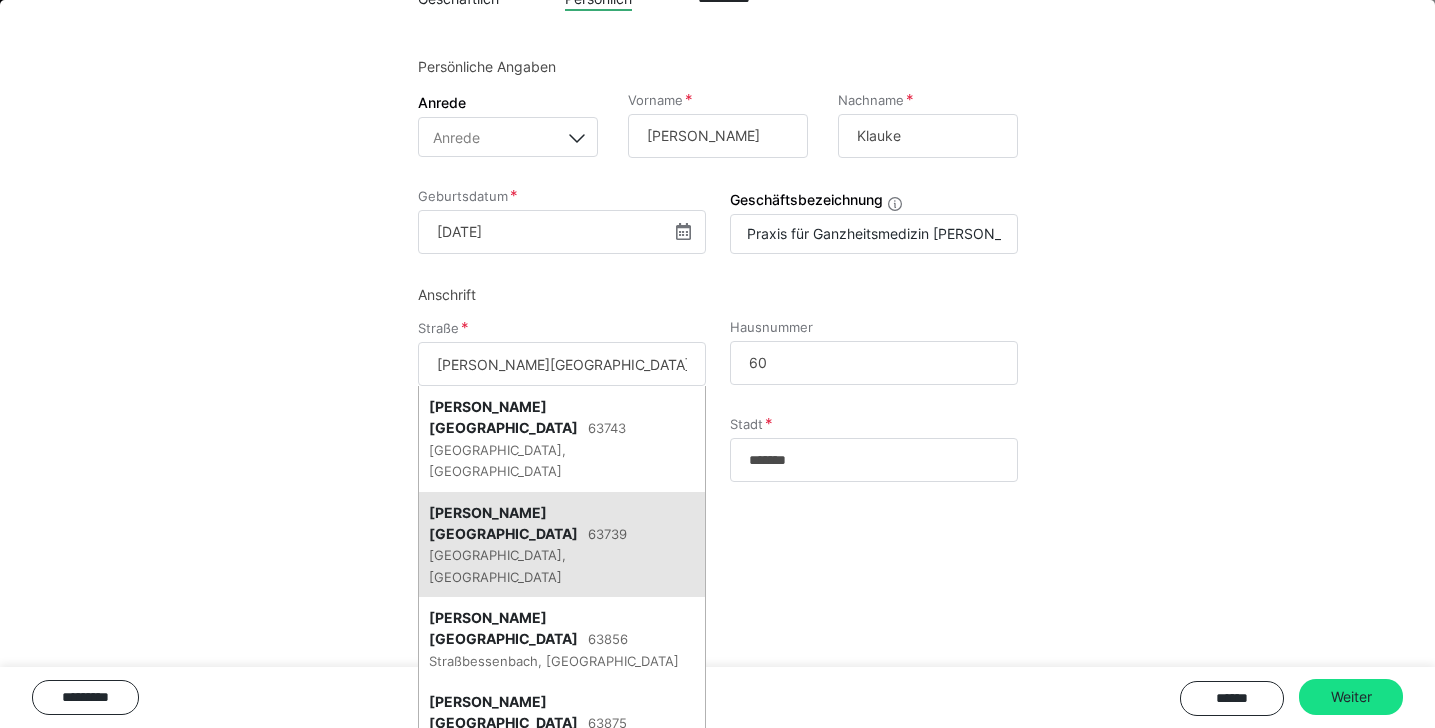 click on "Würzburger Straße" at bounding box center [503, 523] 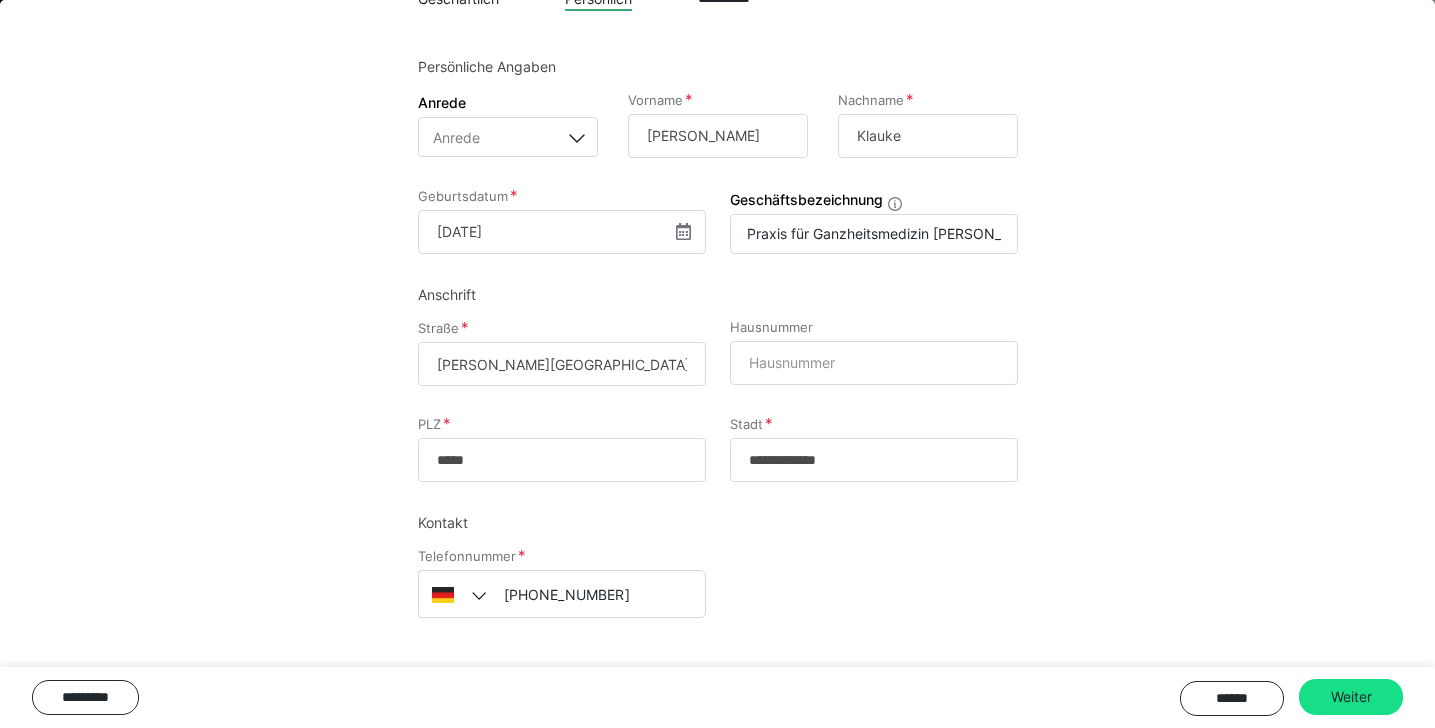 type on "Würzburger Straße, 63739 Aschaffenburg, Deutschland" 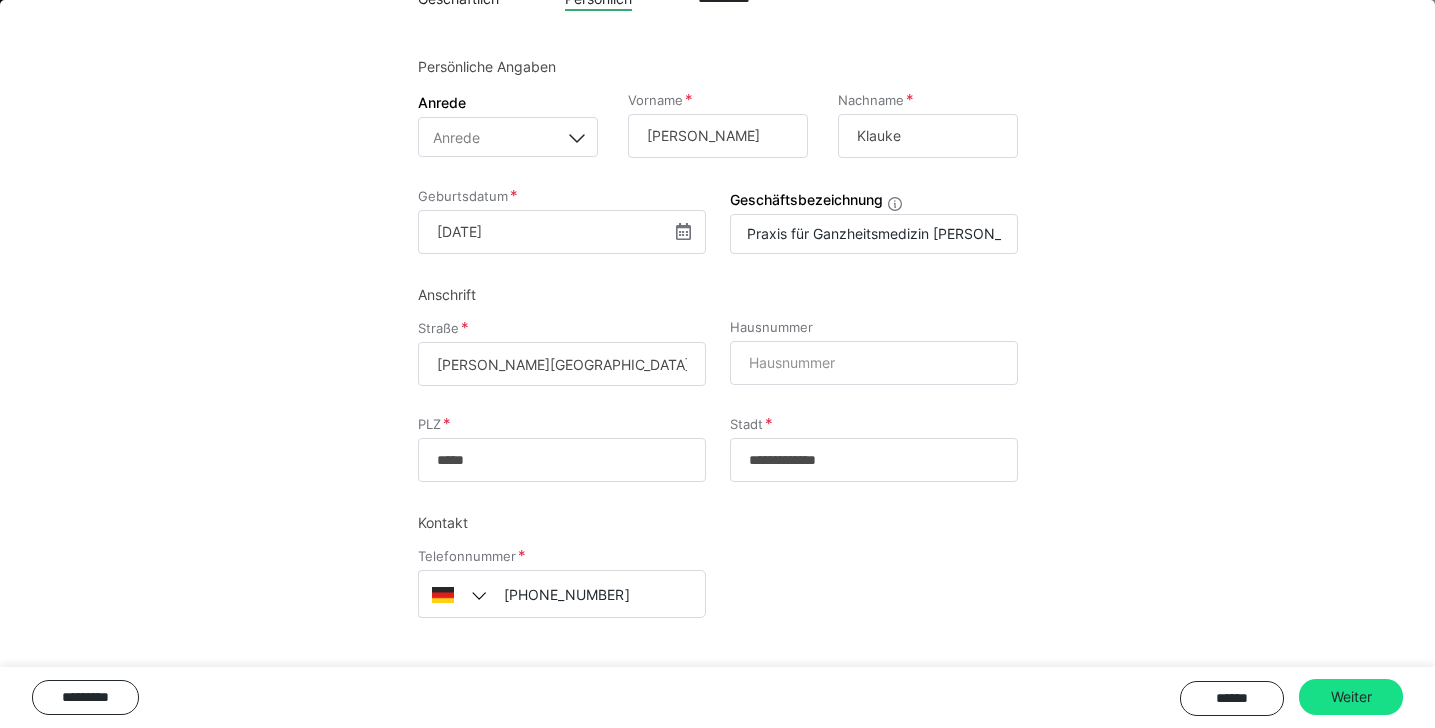 click on "Würzburger Straße, 63739 Aschaffenburg, Deutschland" at bounding box center (562, 364) 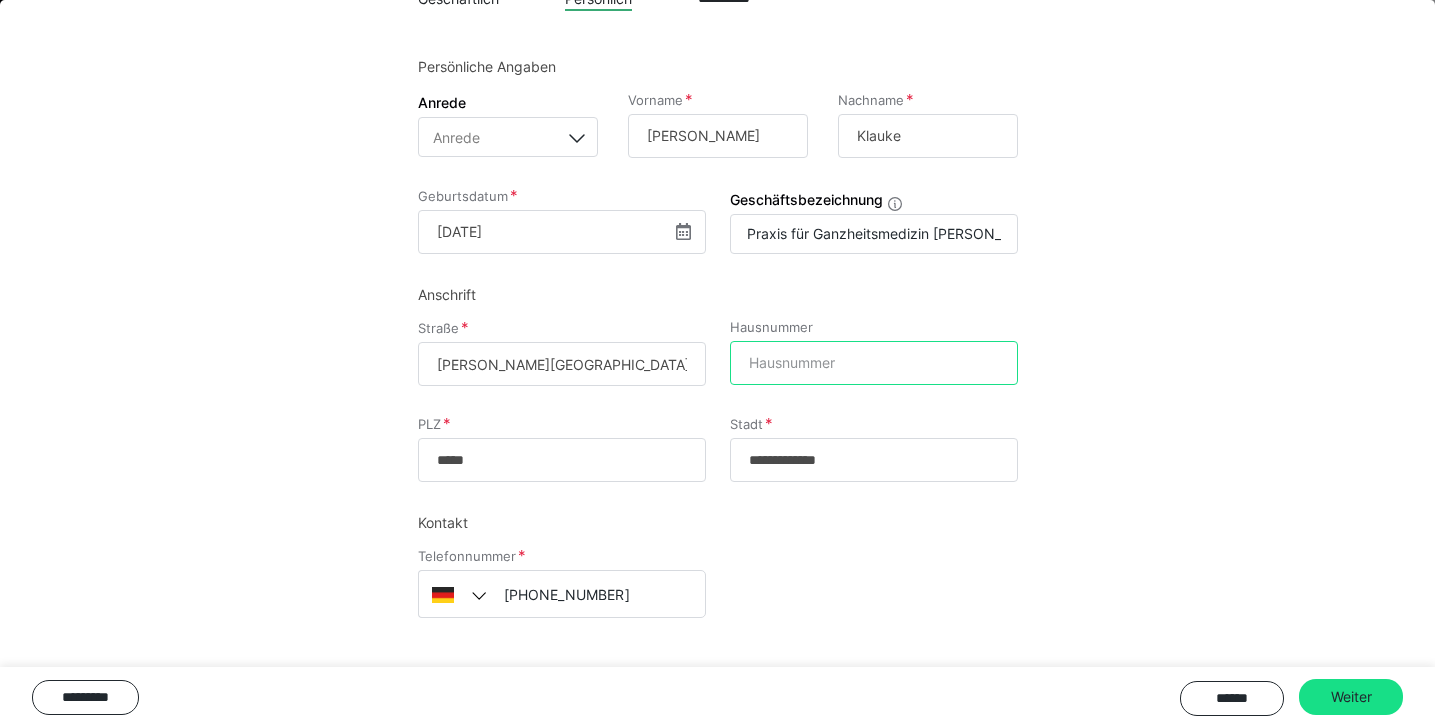 click on "Hausnummer" at bounding box center [874, 363] 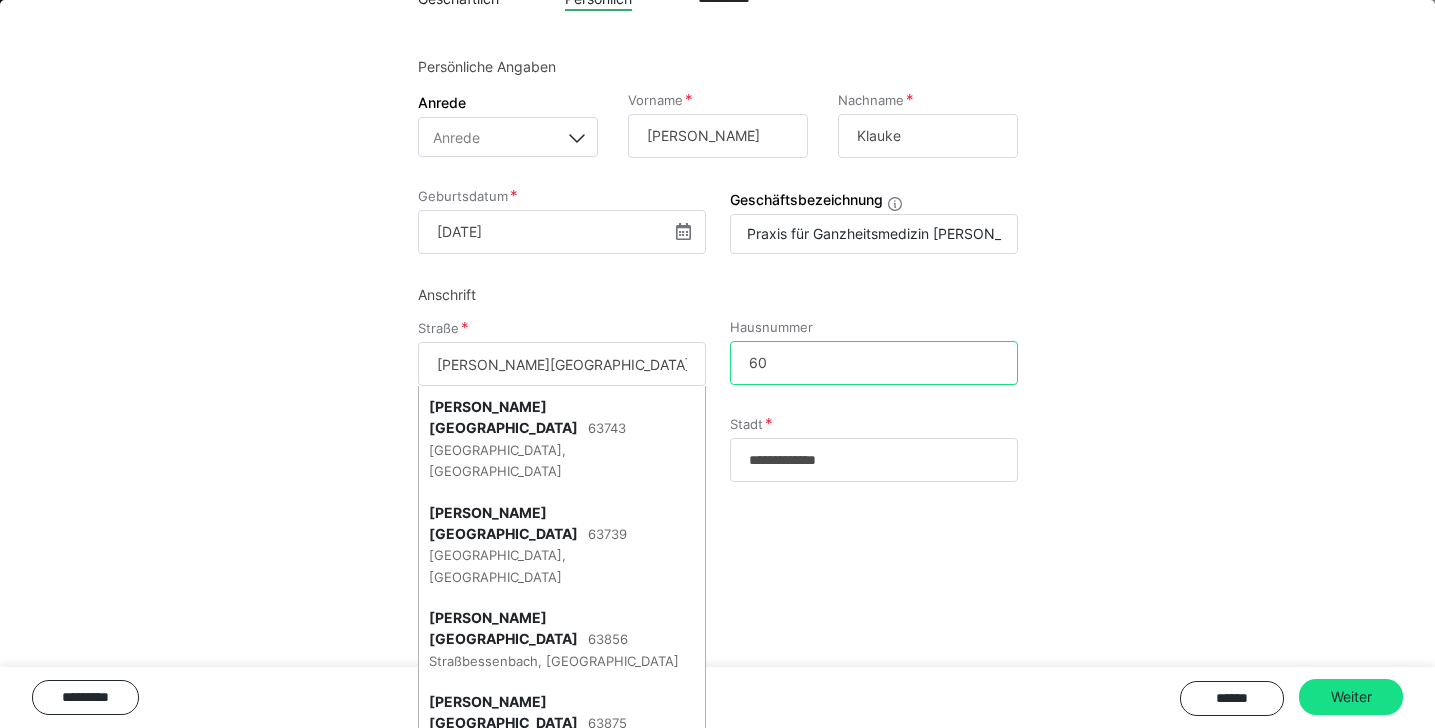 type on "60" 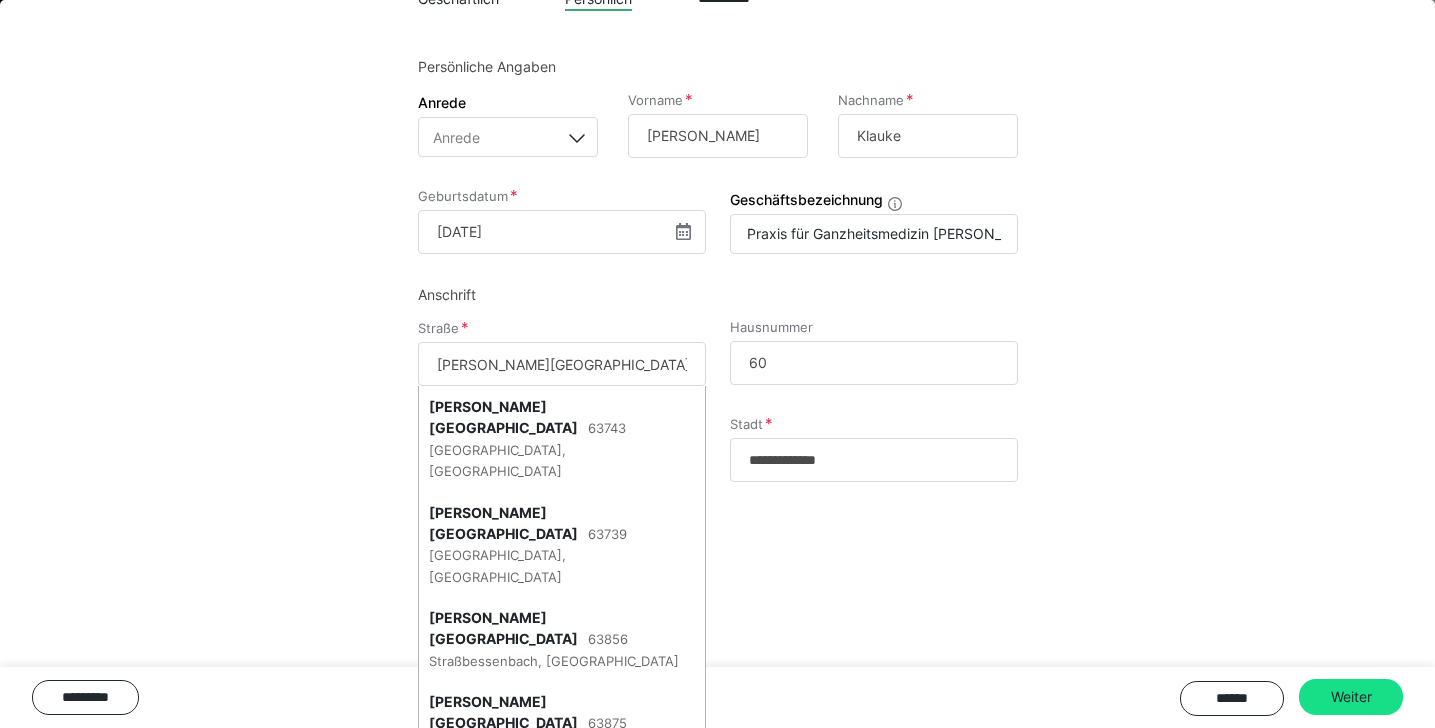 click on "**********" at bounding box center (717, 298) 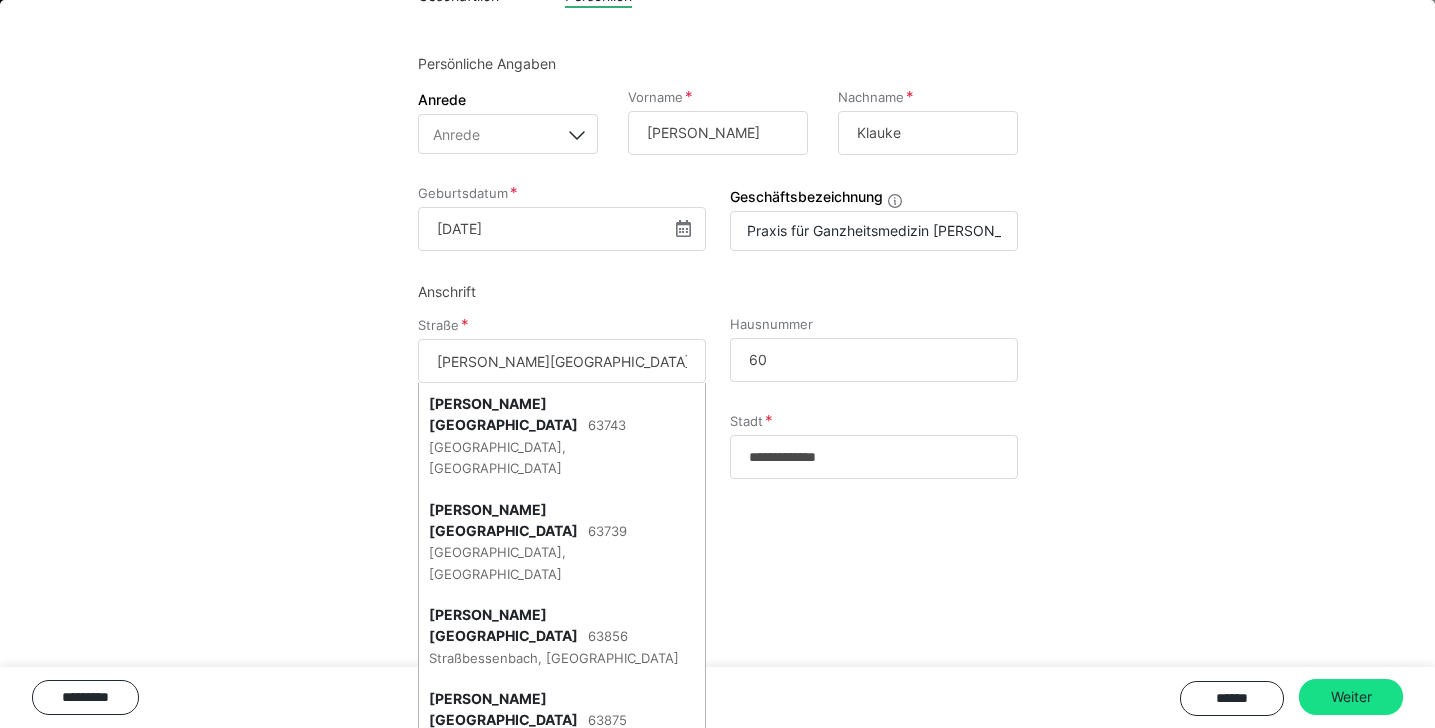 click on "Telefonnummer +49 1515 2007888" at bounding box center (718, 595) 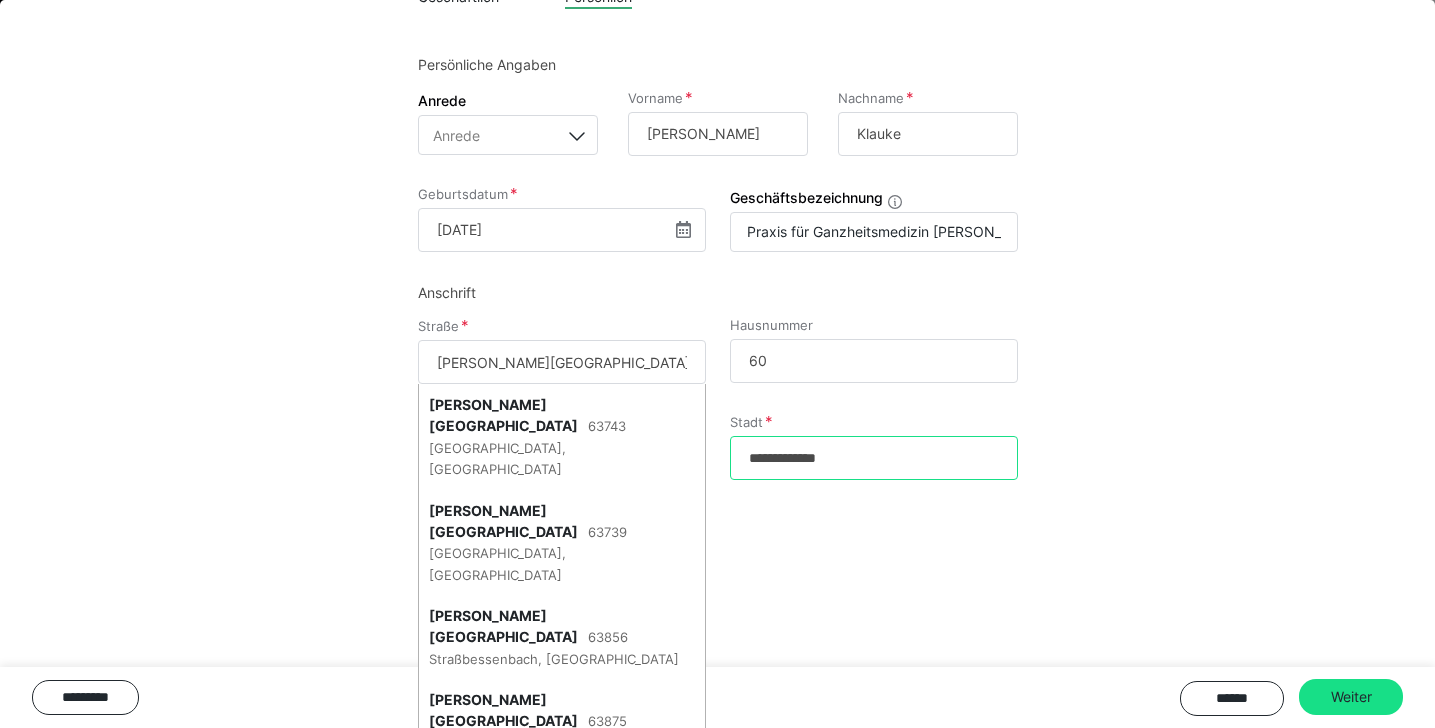 click on "**********" at bounding box center (874, 458) 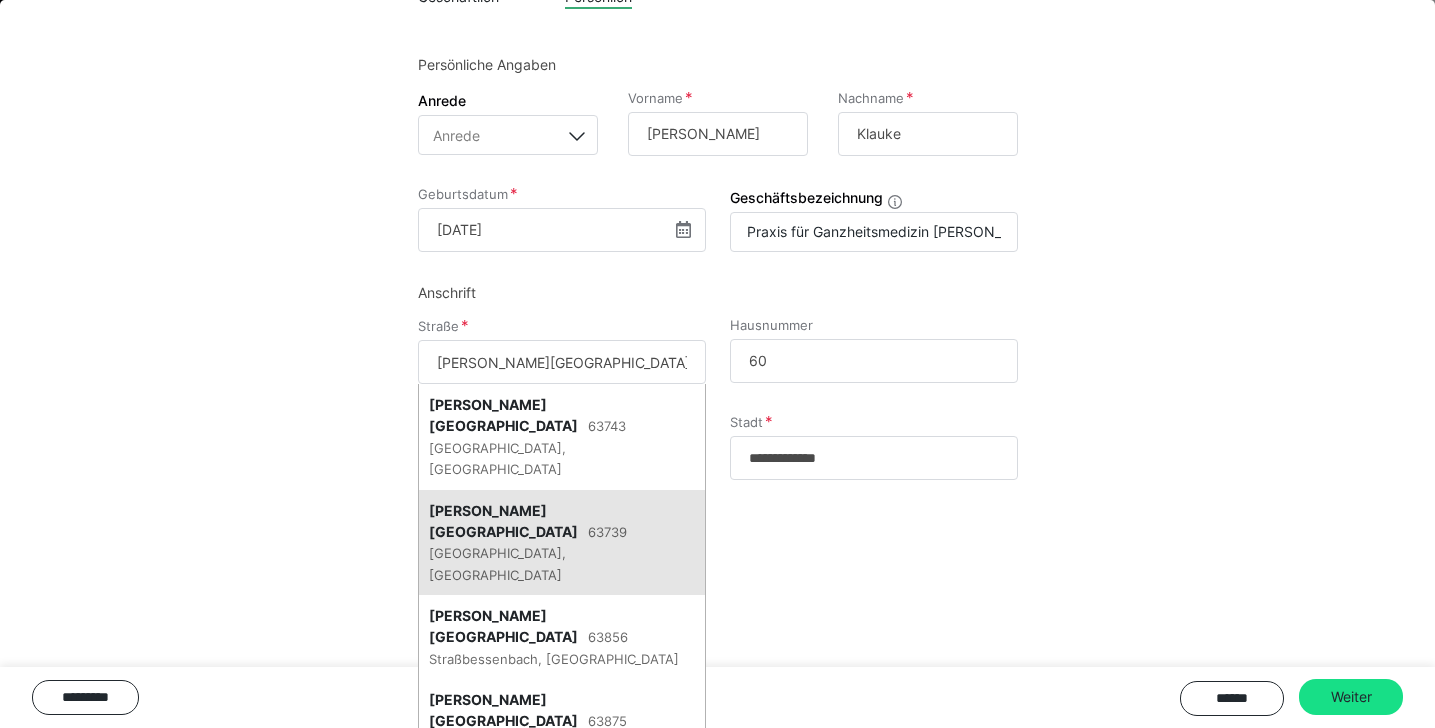 click on "Würzburger Straße 63739 Aschaffenburg, Deutschland" at bounding box center (562, 543) 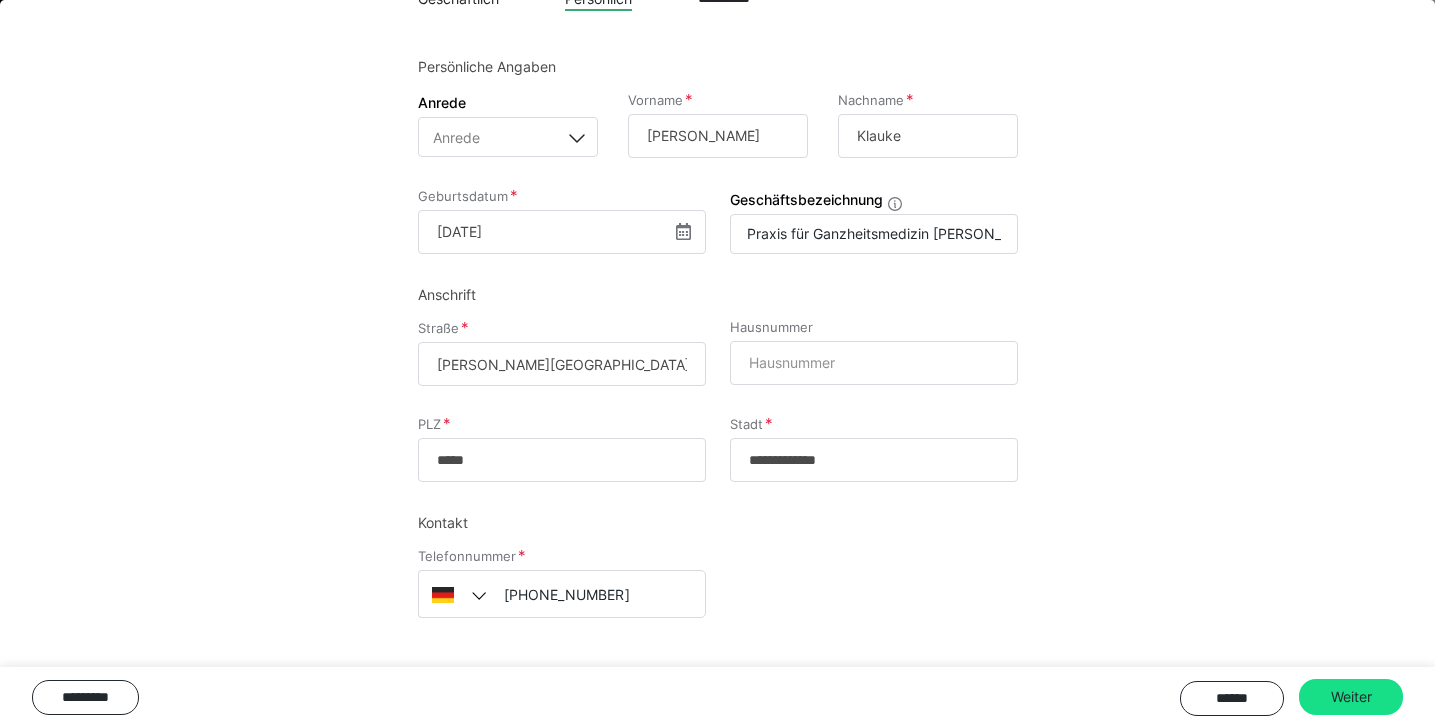 scroll, scrollTop: 520, scrollLeft: 0, axis: vertical 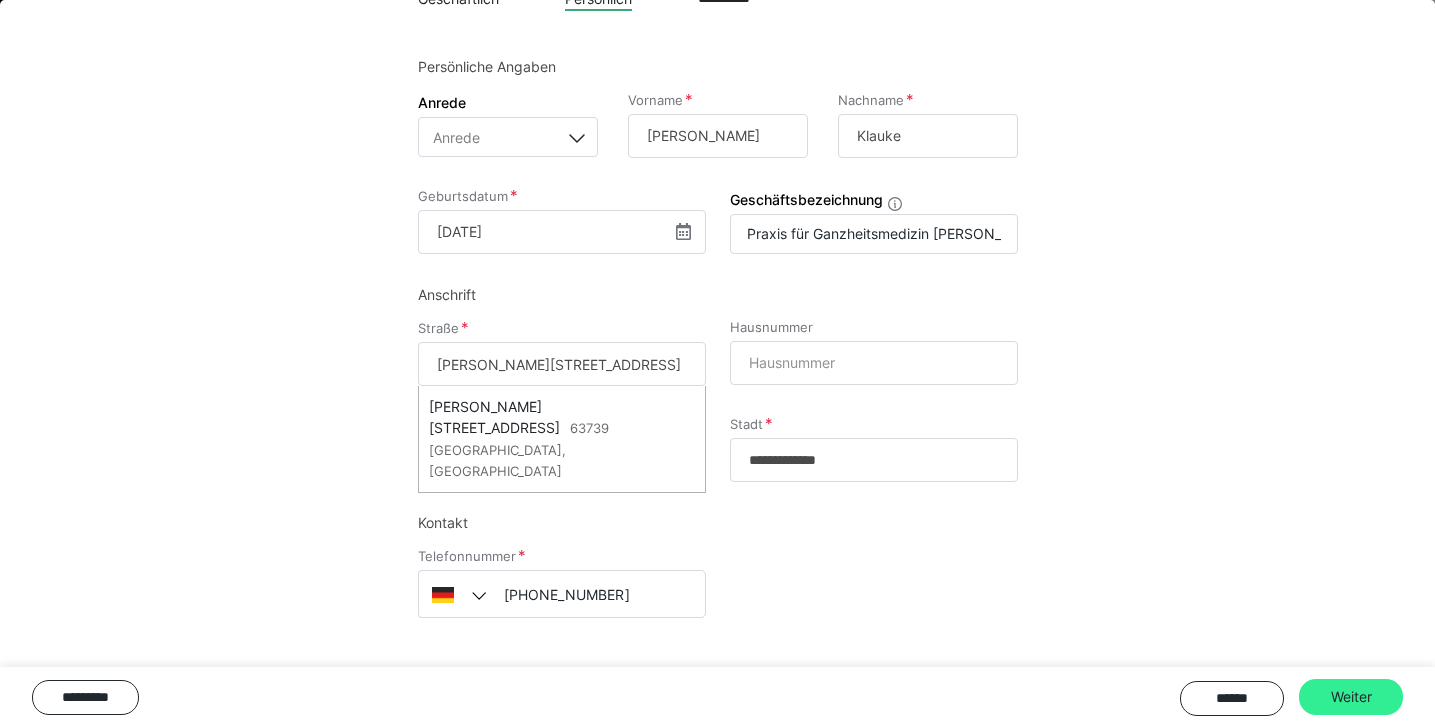 type on "Würzburger Straße 60, 63739 Aschaffenburg, Deutschland" 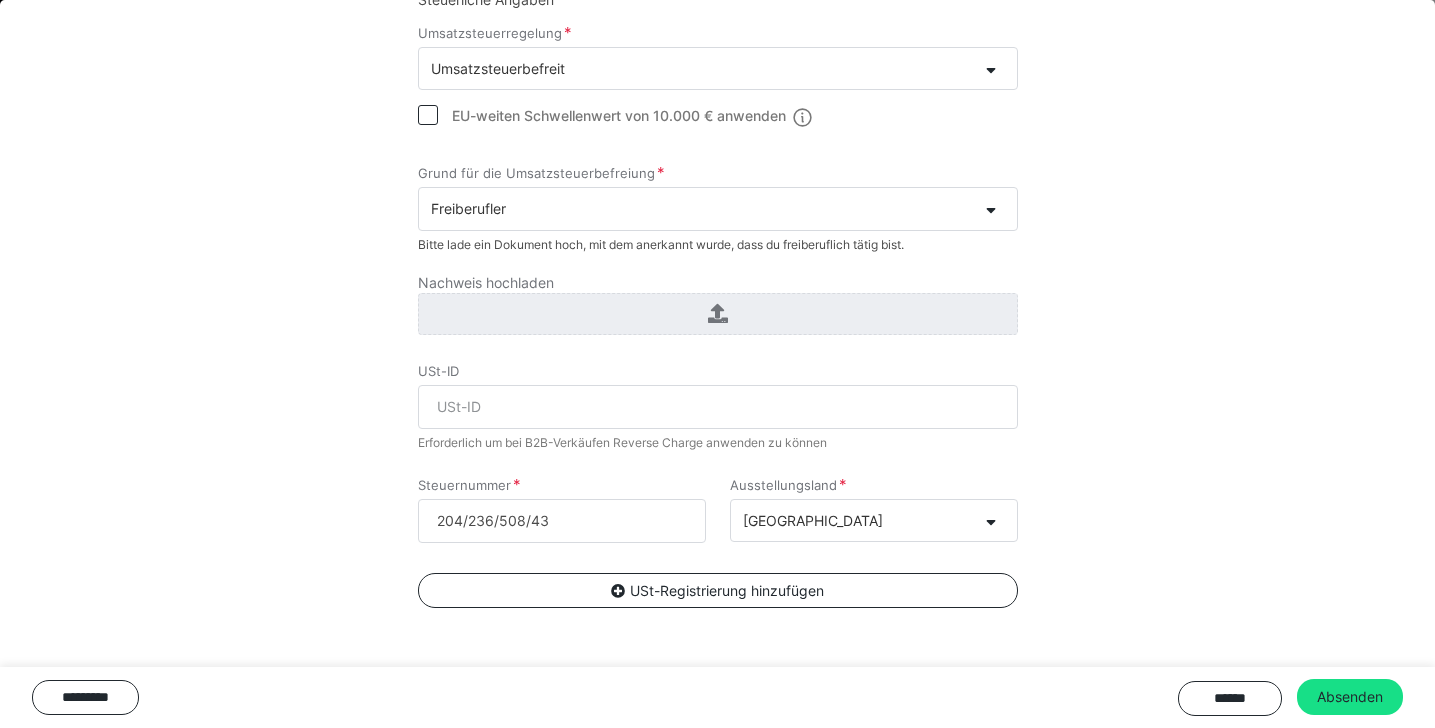 scroll, scrollTop: 262, scrollLeft: 0, axis: vertical 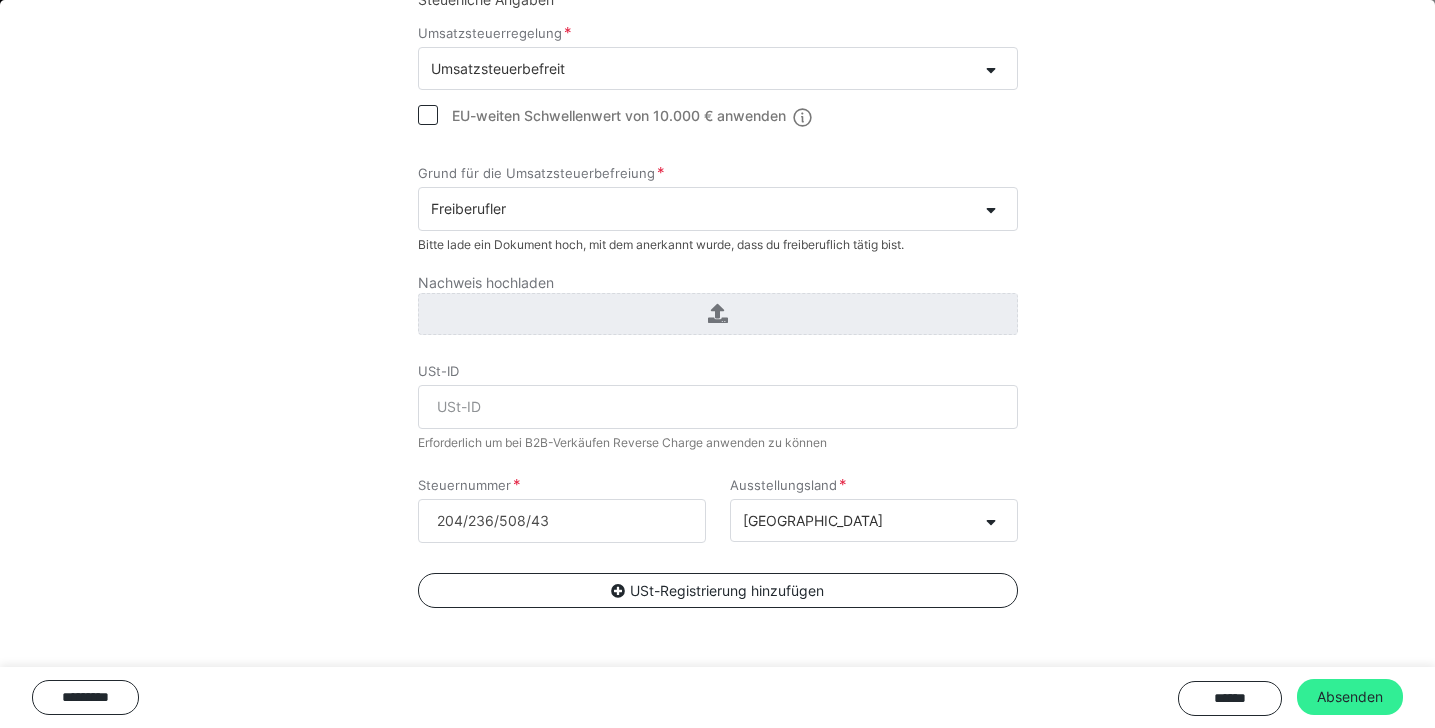 click on "Absenden" at bounding box center [1350, 697] 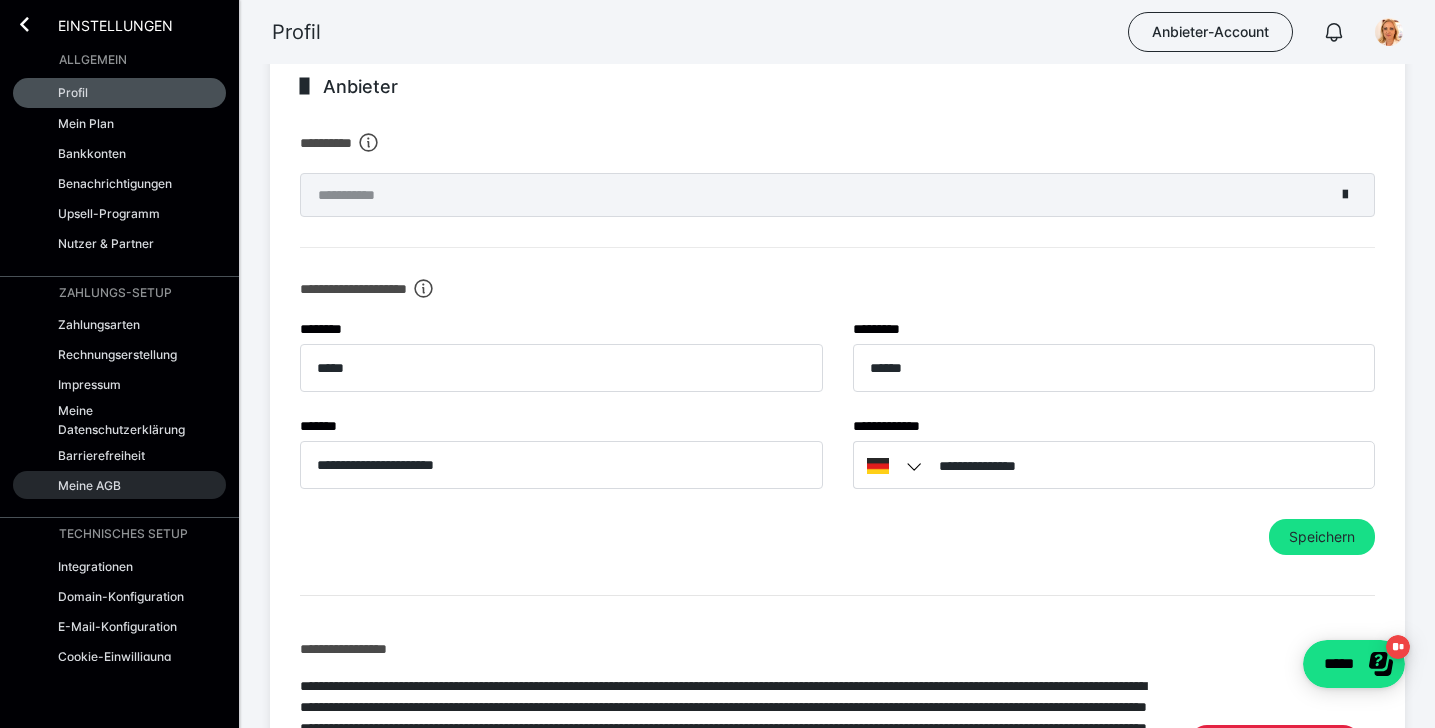 click on "Meine AGB" at bounding box center (119, 485) 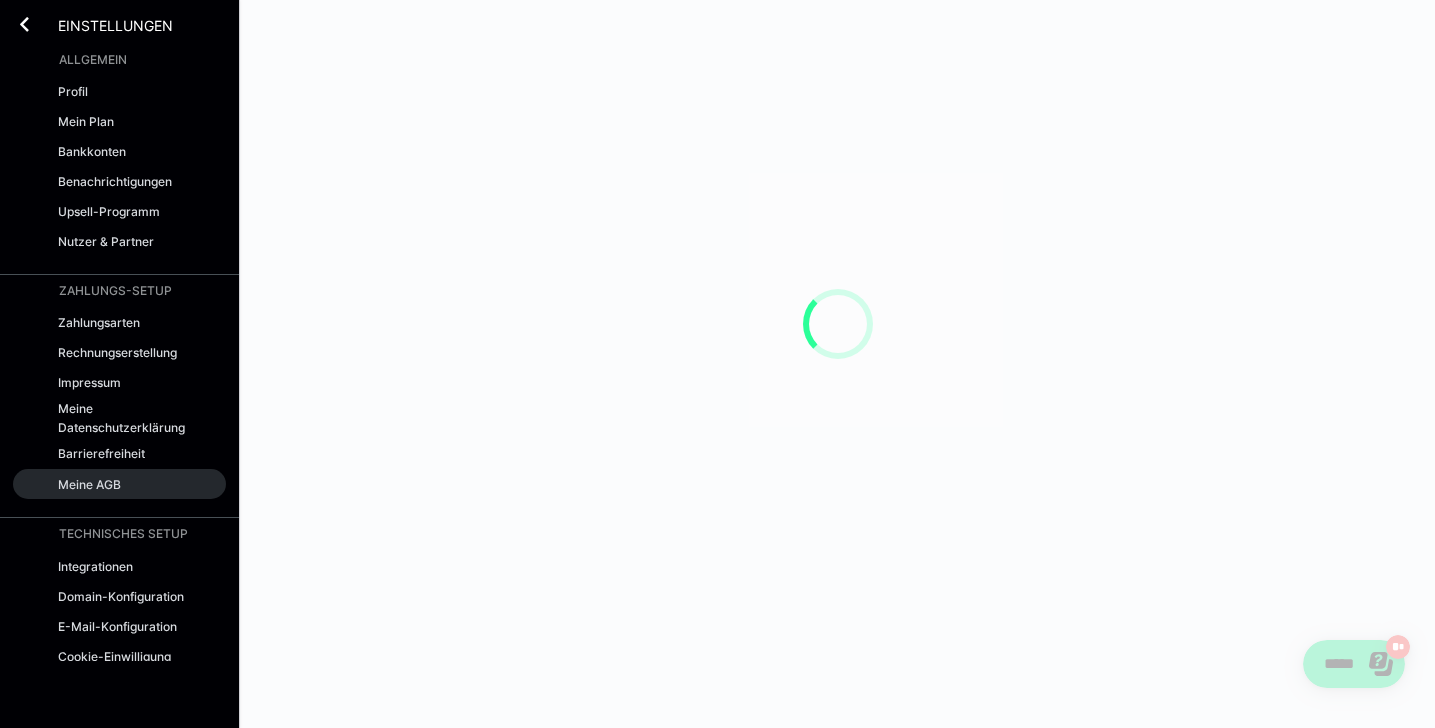 scroll, scrollTop: 0, scrollLeft: 0, axis: both 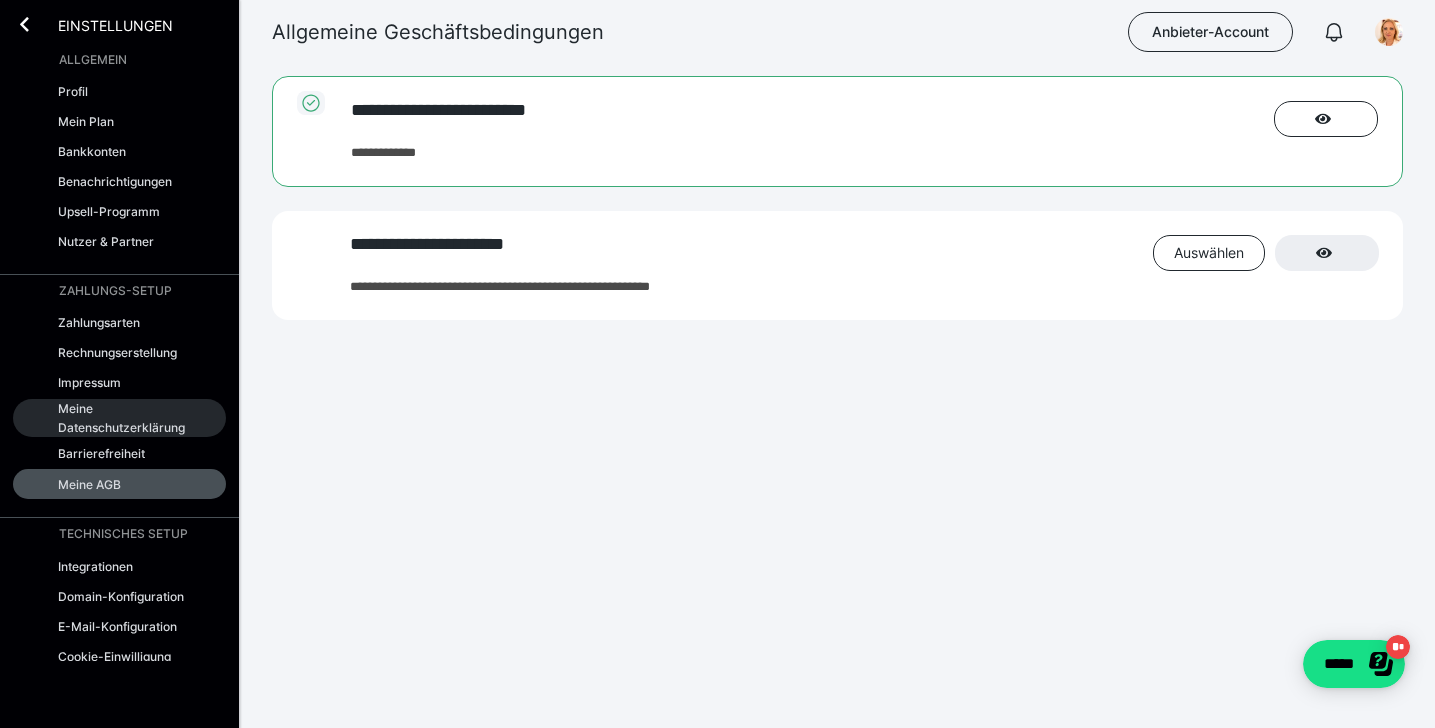 click on "Meine Datenschutzerklärung" at bounding box center (125, 418) 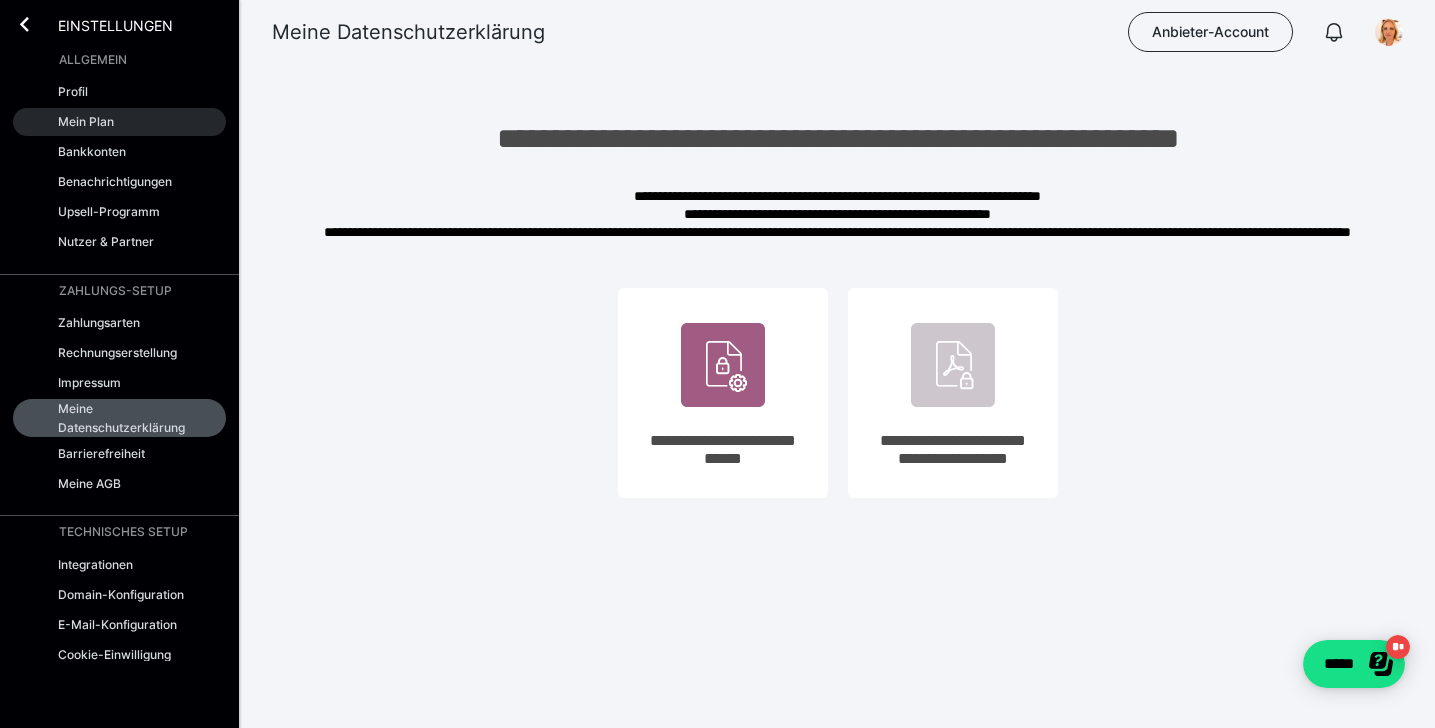 click on "Mein Plan" at bounding box center [86, 121] 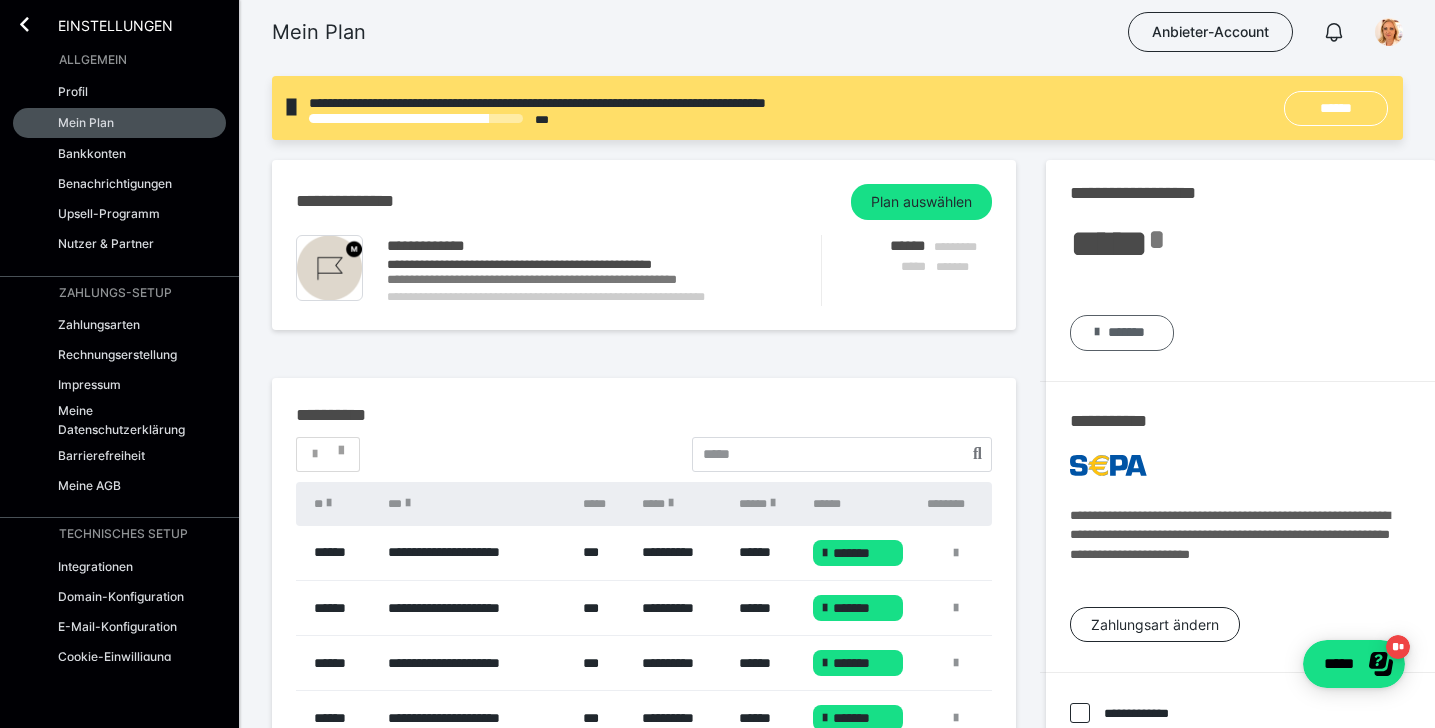 click on "*******" at bounding box center [1126, 332] 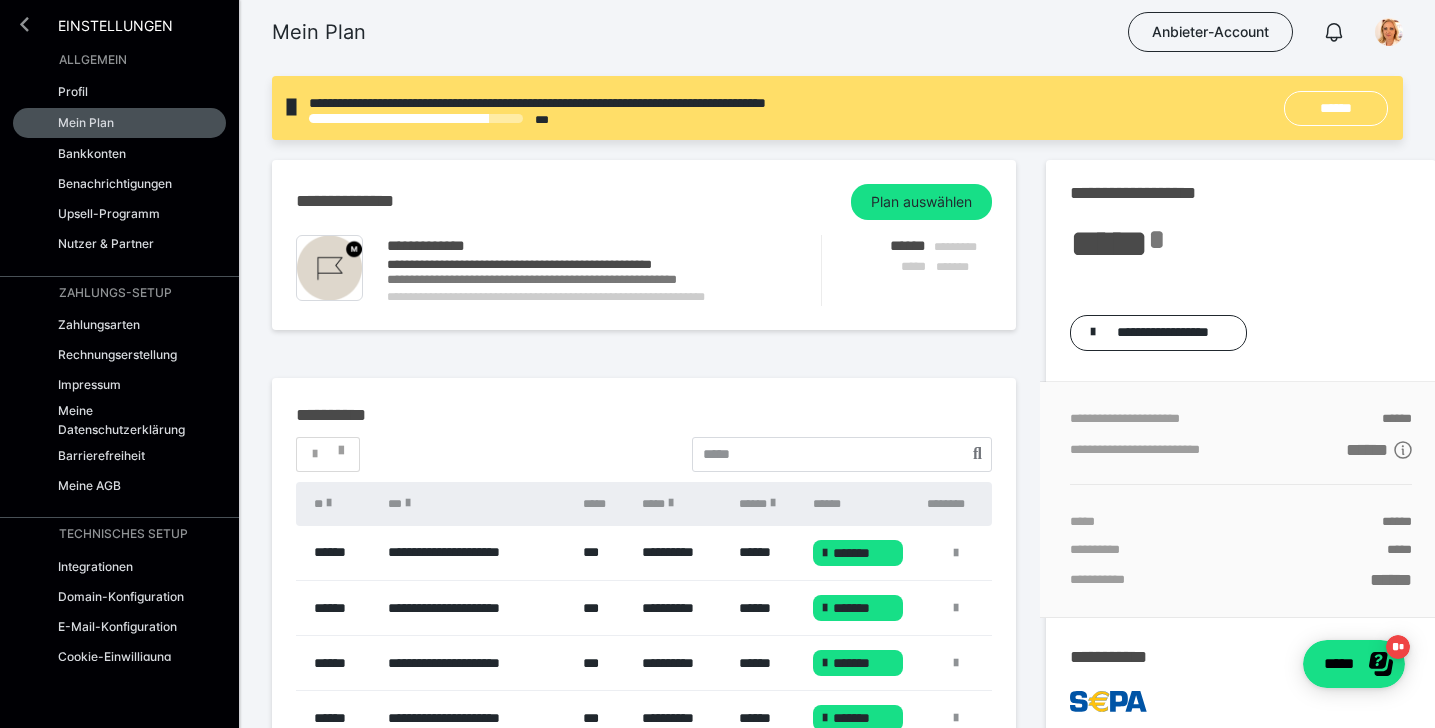 click at bounding box center [24, 24] 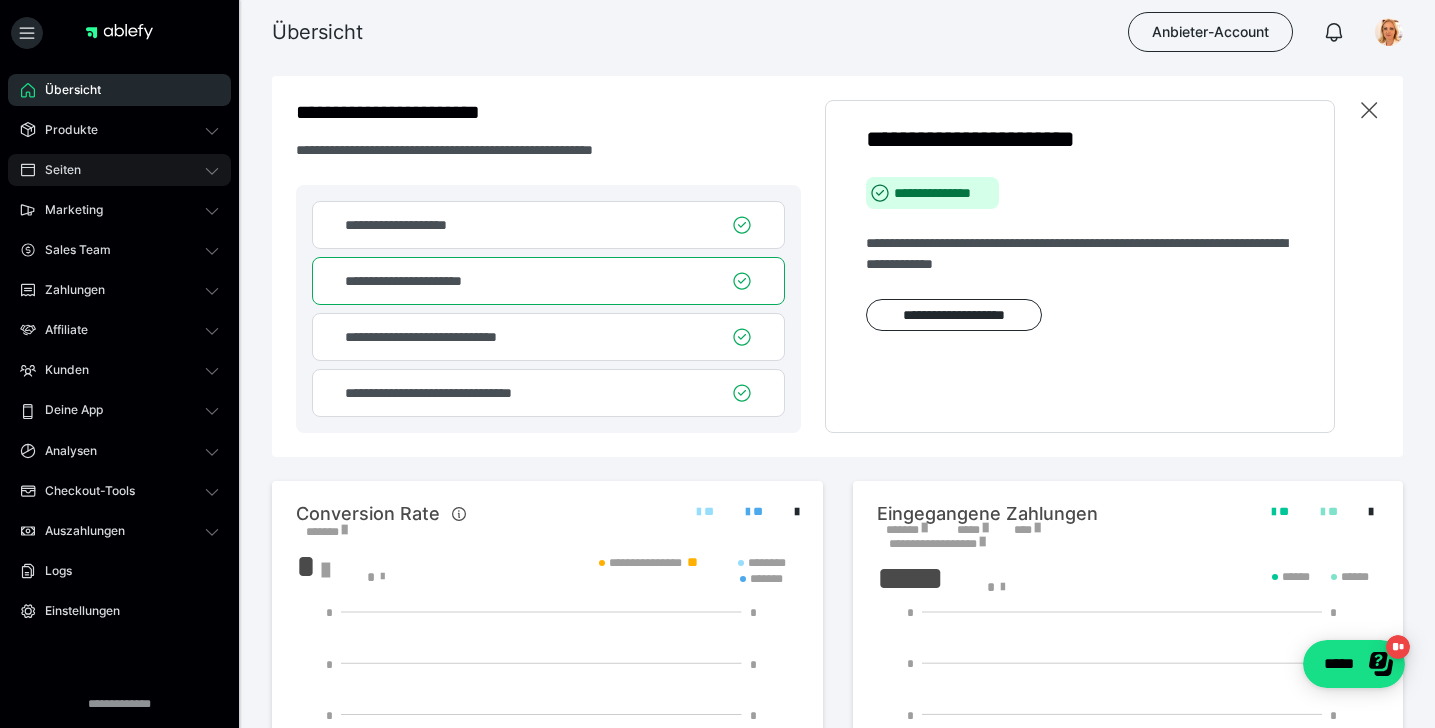 click on "Seiten" at bounding box center [119, 170] 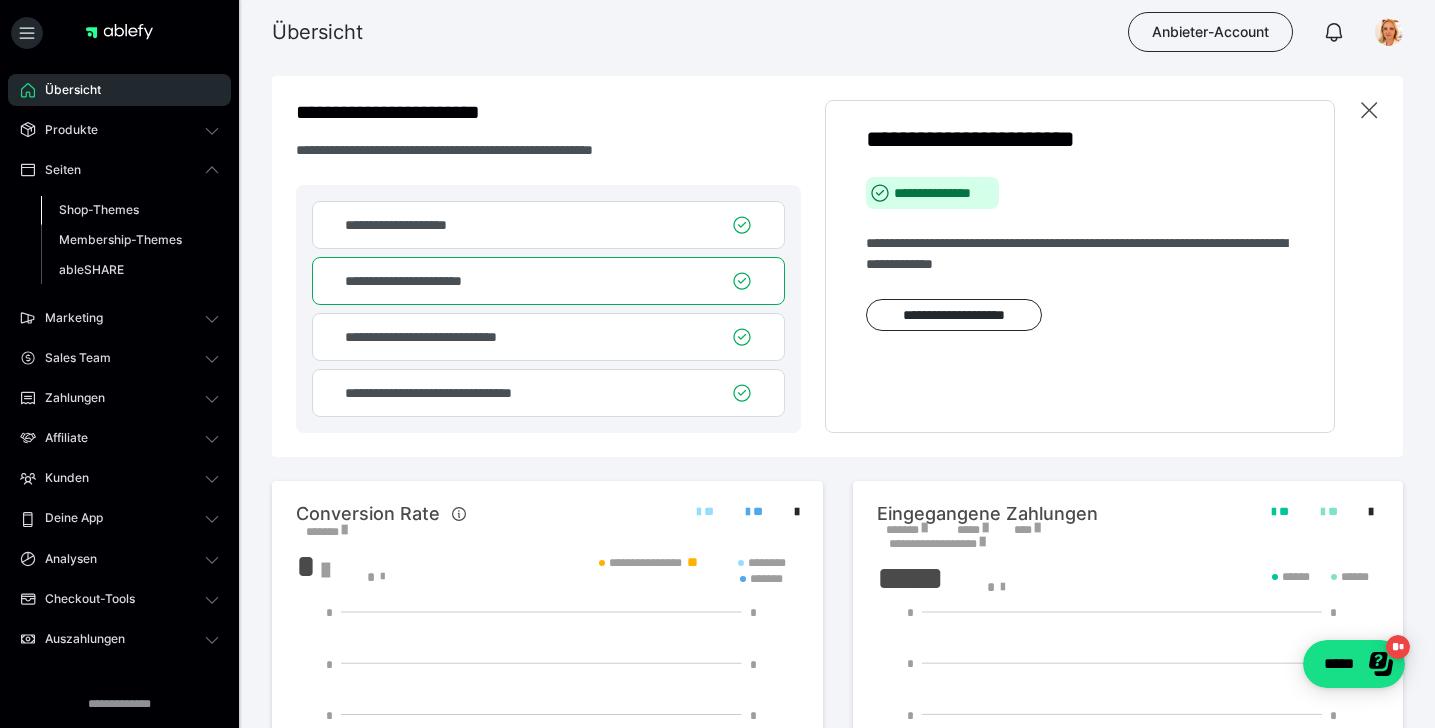 click on "Shop-Themes" at bounding box center [99, 209] 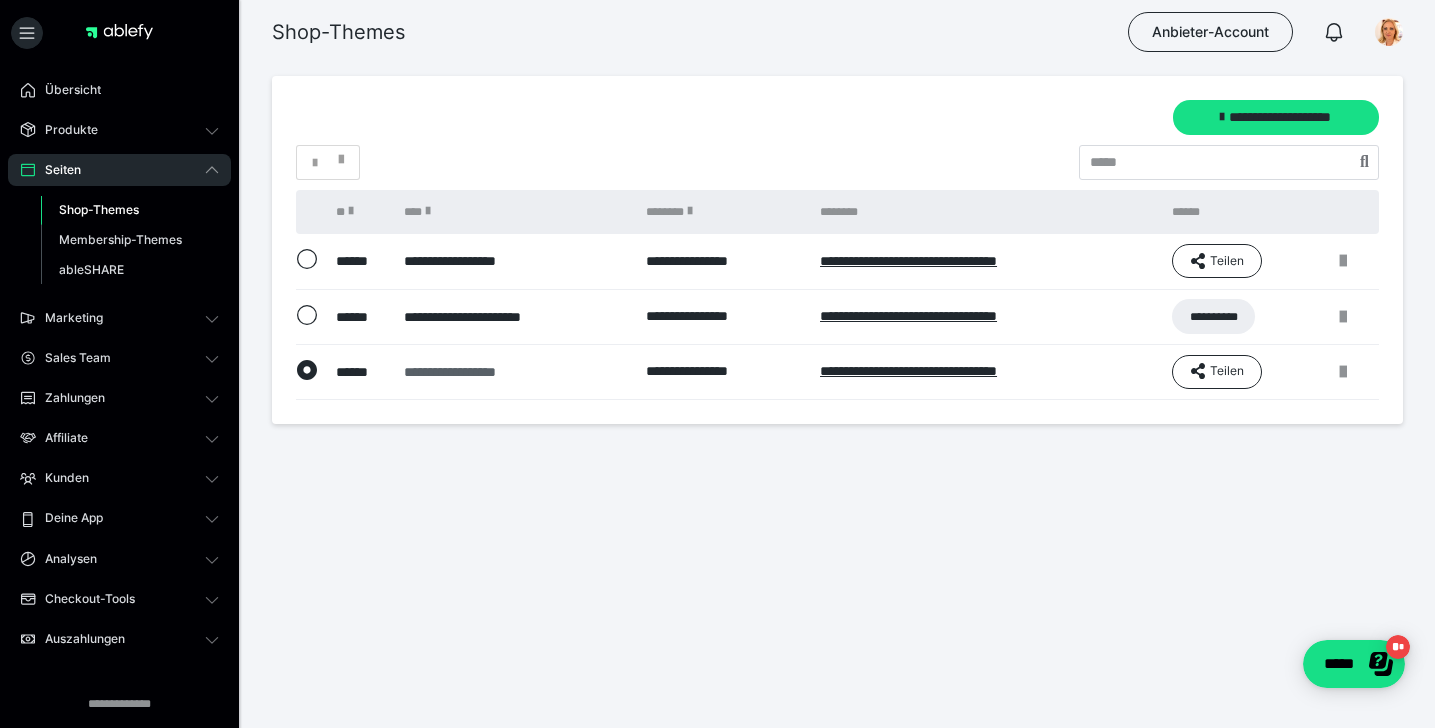 click on "**********" at bounding box center (513, 372) 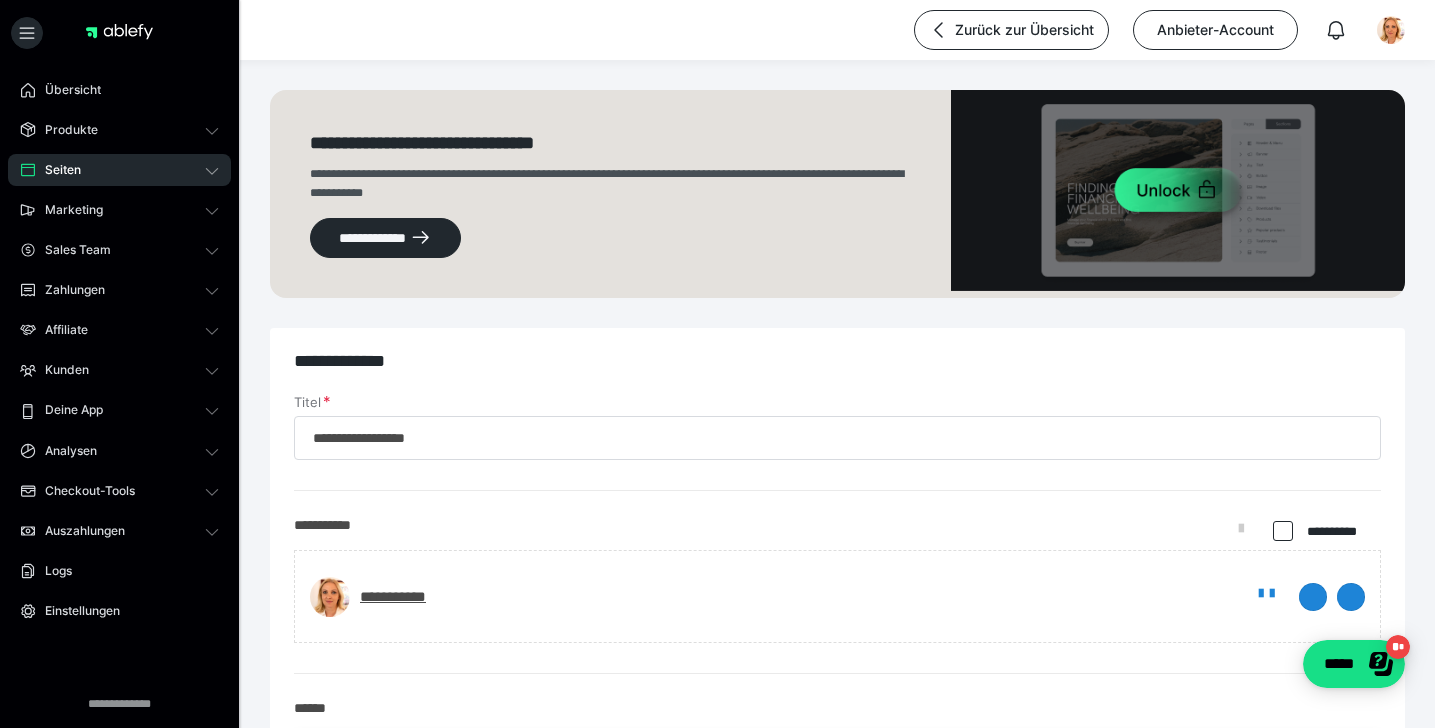 scroll, scrollTop: 0, scrollLeft: 0, axis: both 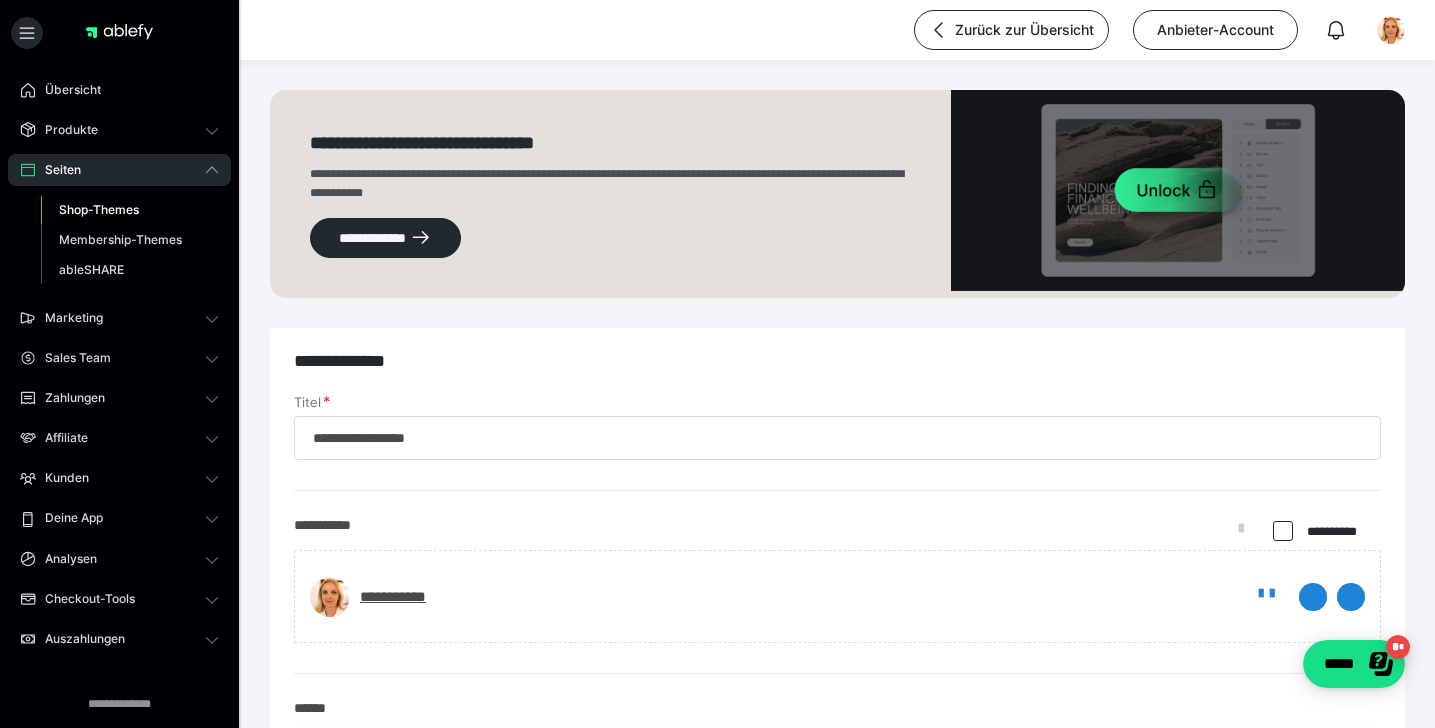 click on "Shop-Themes" at bounding box center [99, 209] 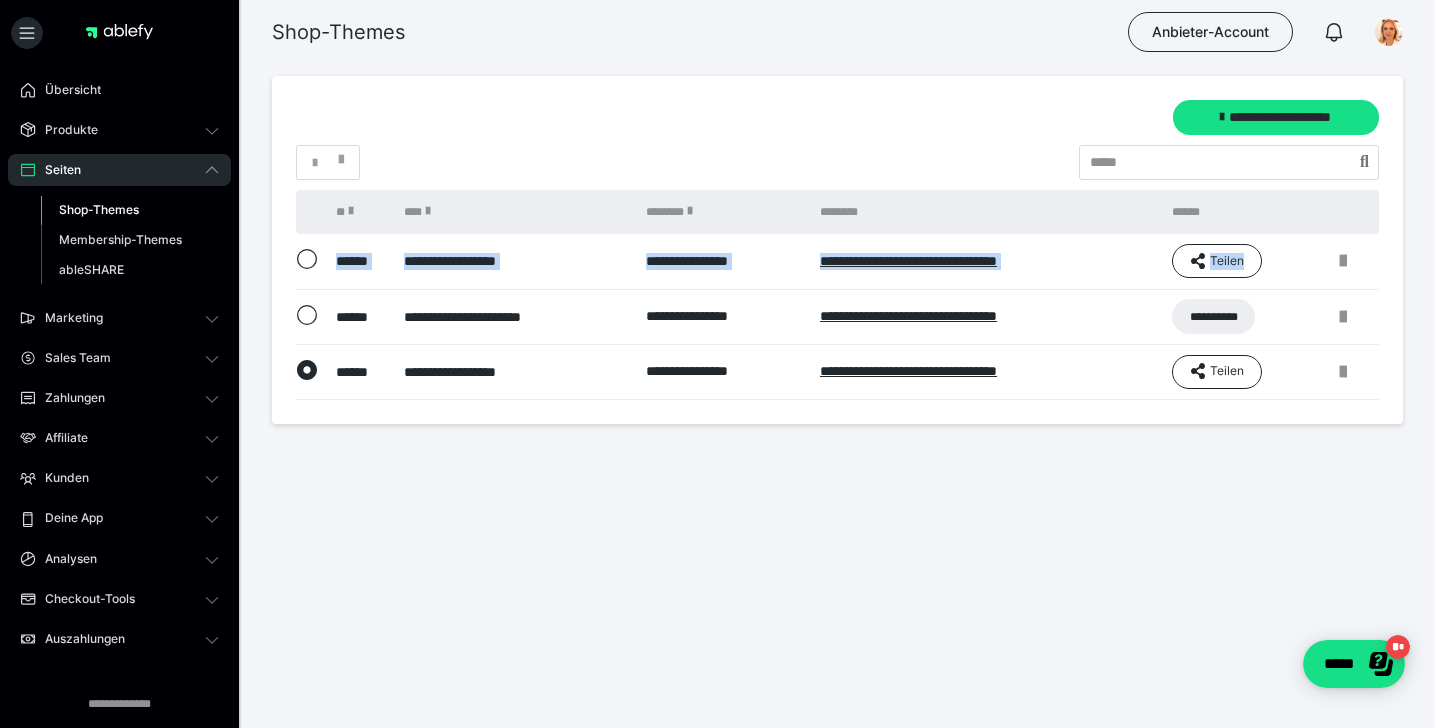 drag, startPoint x: 308, startPoint y: 320, endPoint x: 337, endPoint y: 525, distance: 207.04106 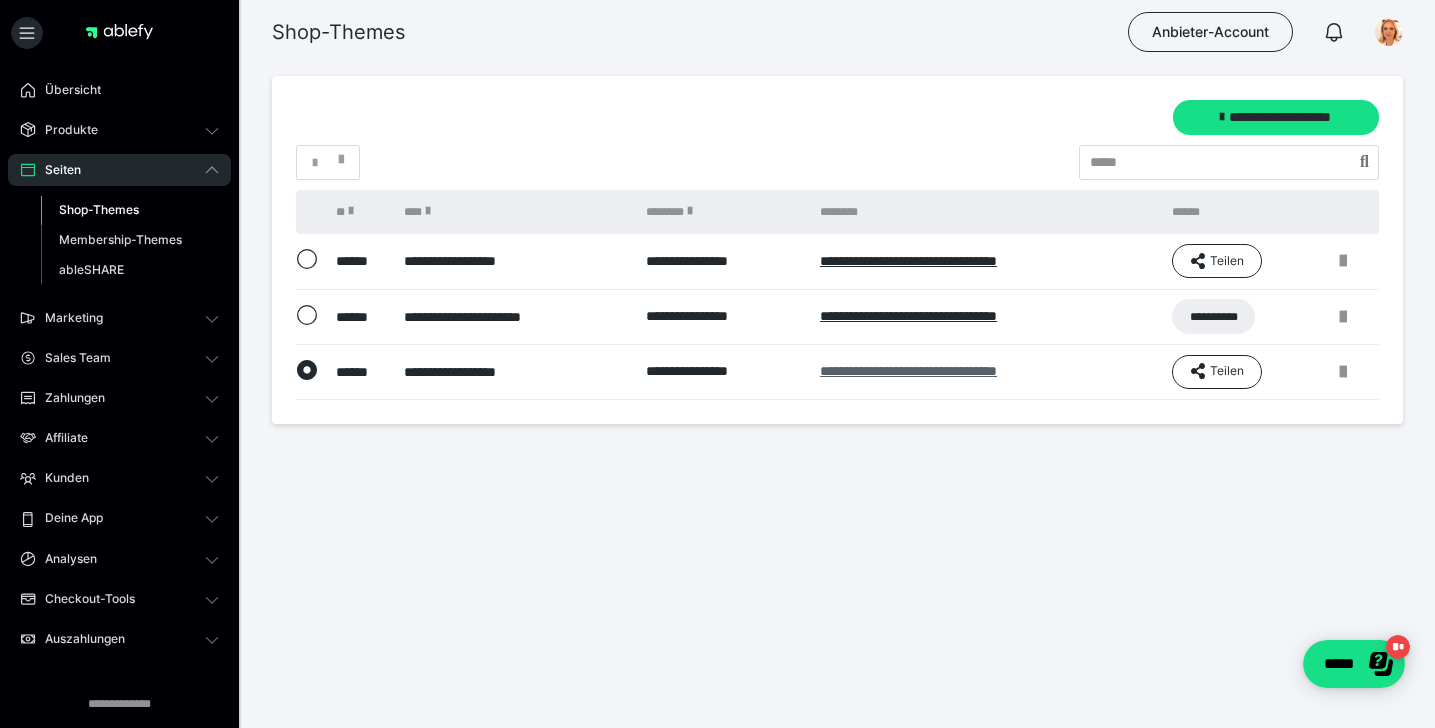 click on "**********" at bounding box center [908, 371] 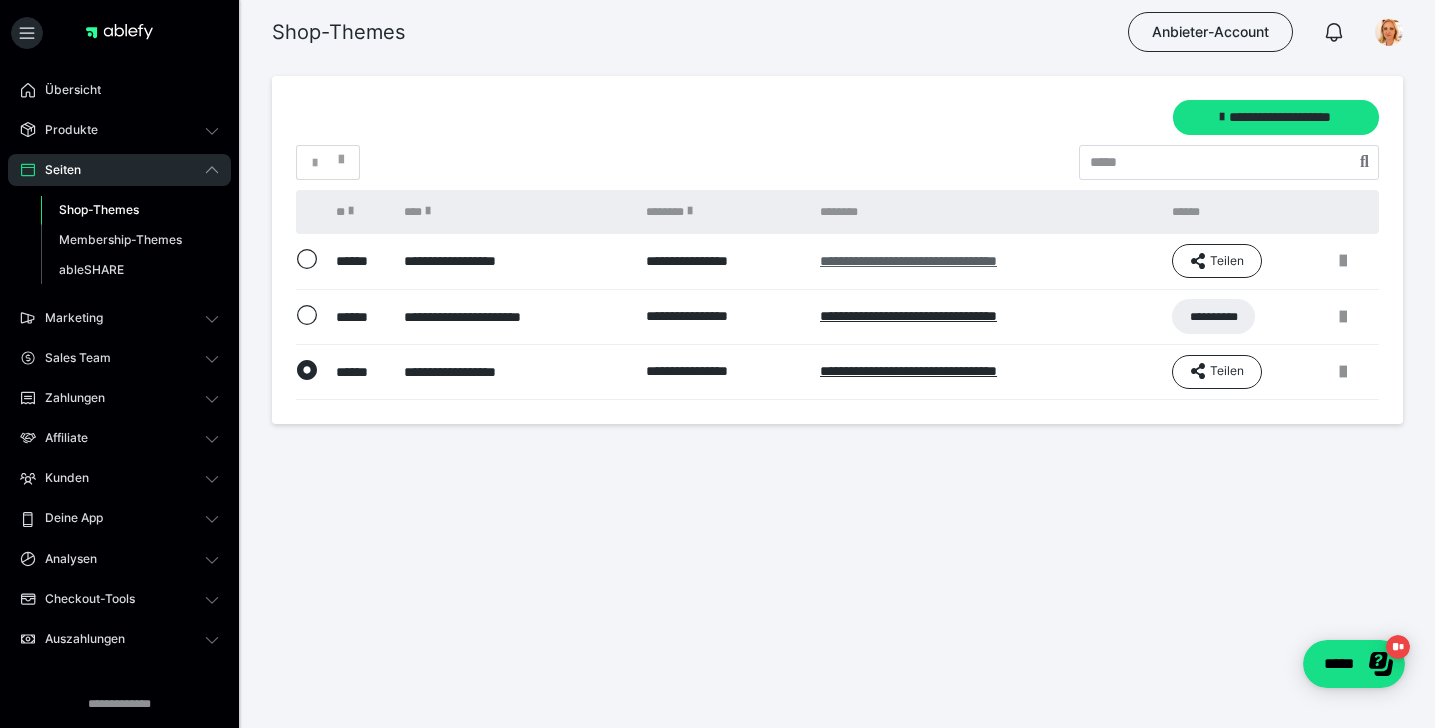 click on "**********" at bounding box center [908, 261] 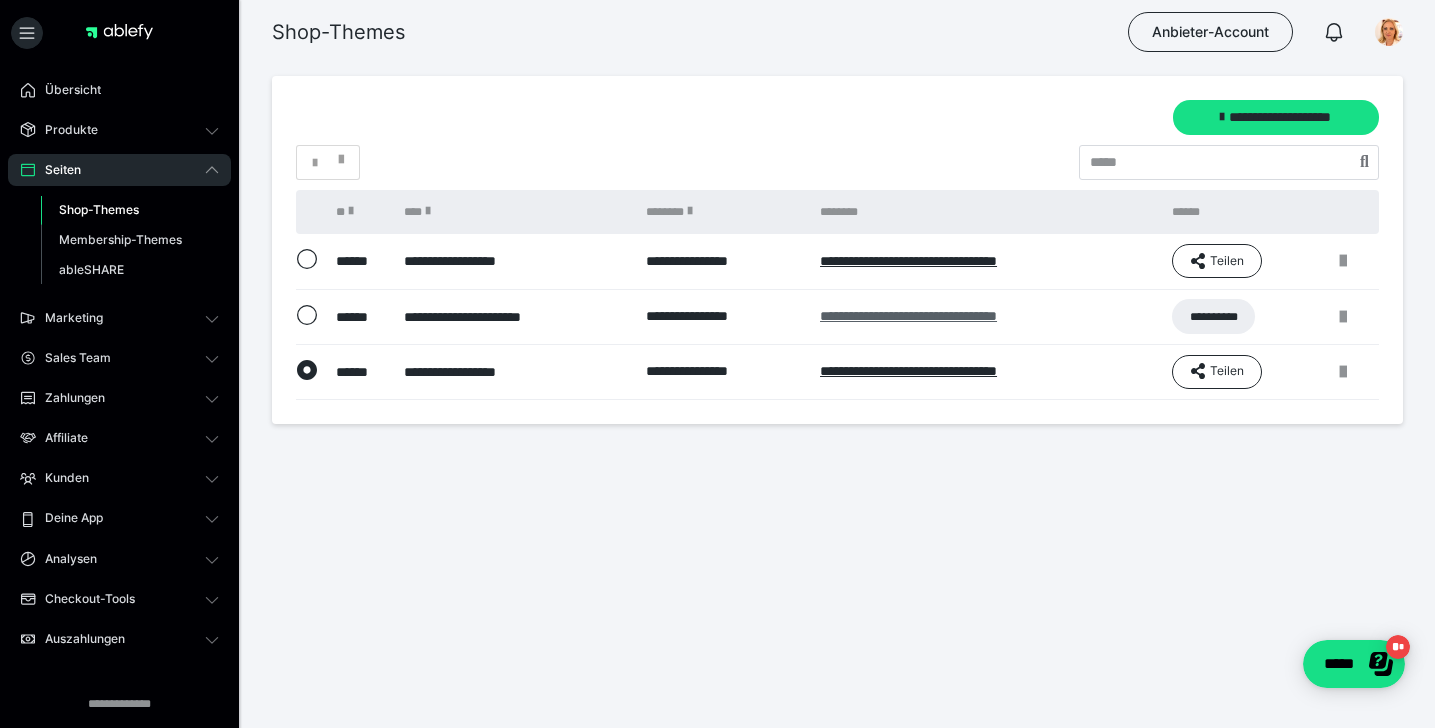 click on "**********" at bounding box center (908, 316) 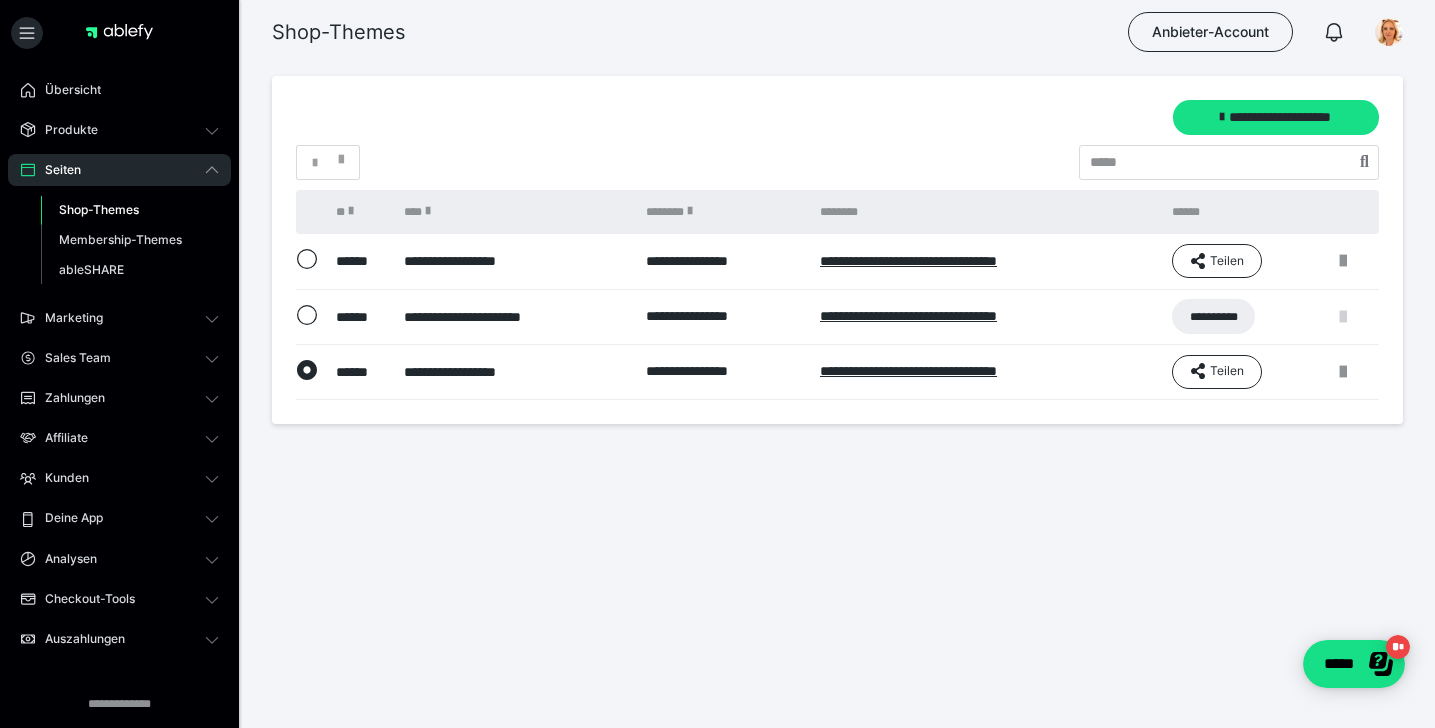 scroll, scrollTop: 0, scrollLeft: 0, axis: both 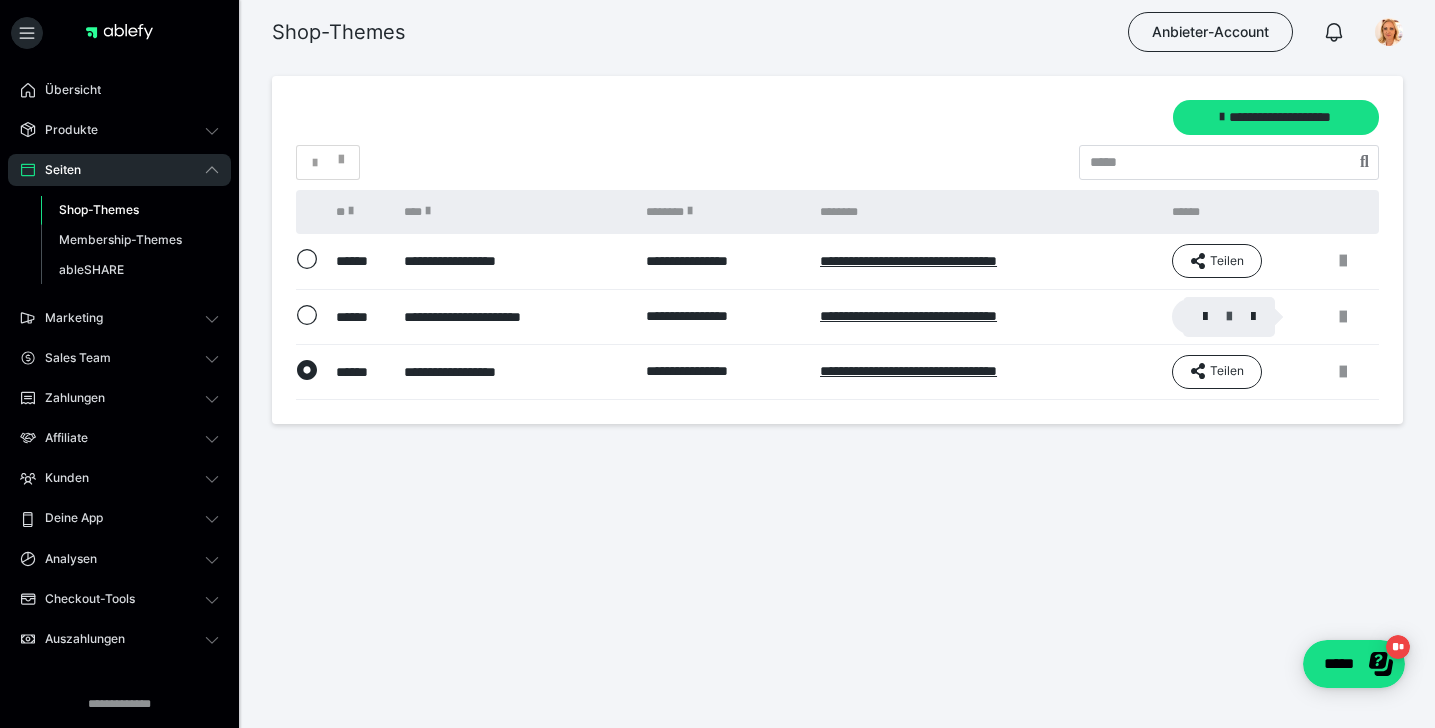 click at bounding box center (1229, 317) 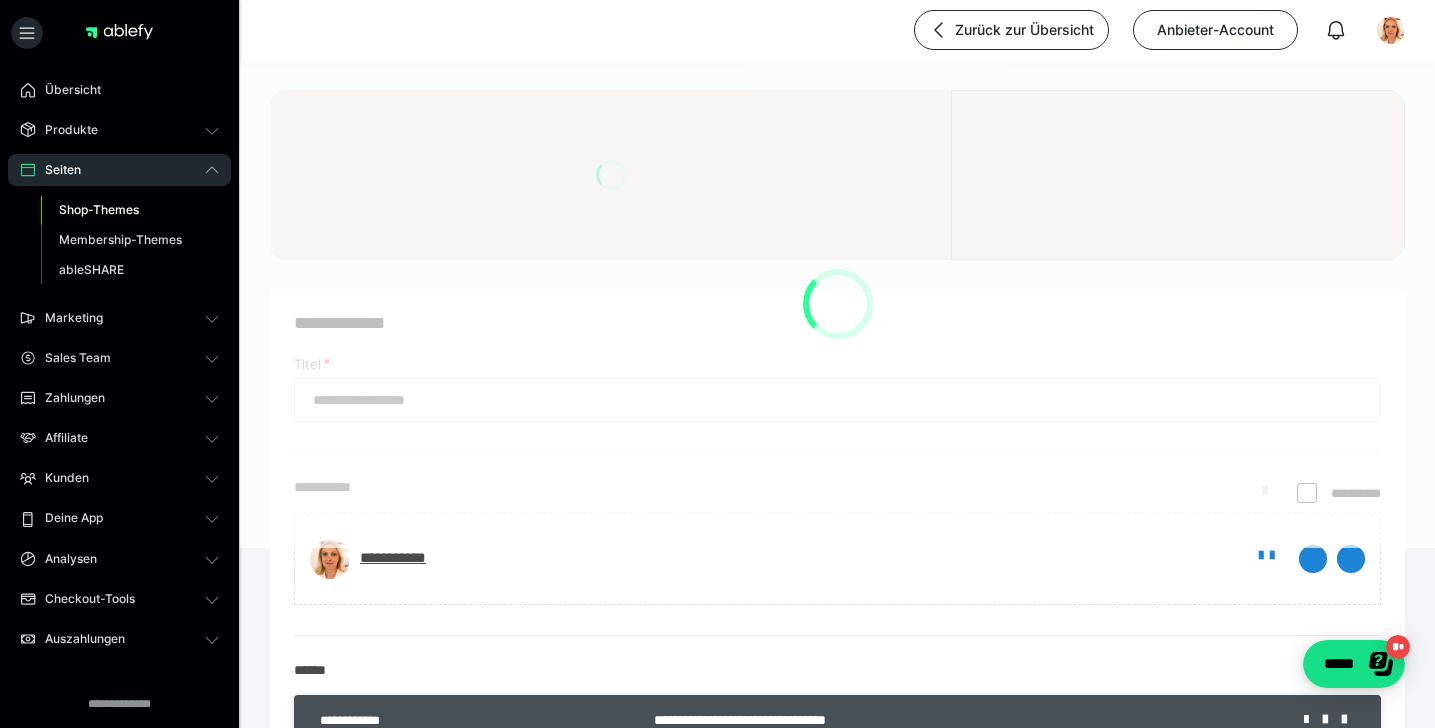 scroll, scrollTop: 1, scrollLeft: 0, axis: vertical 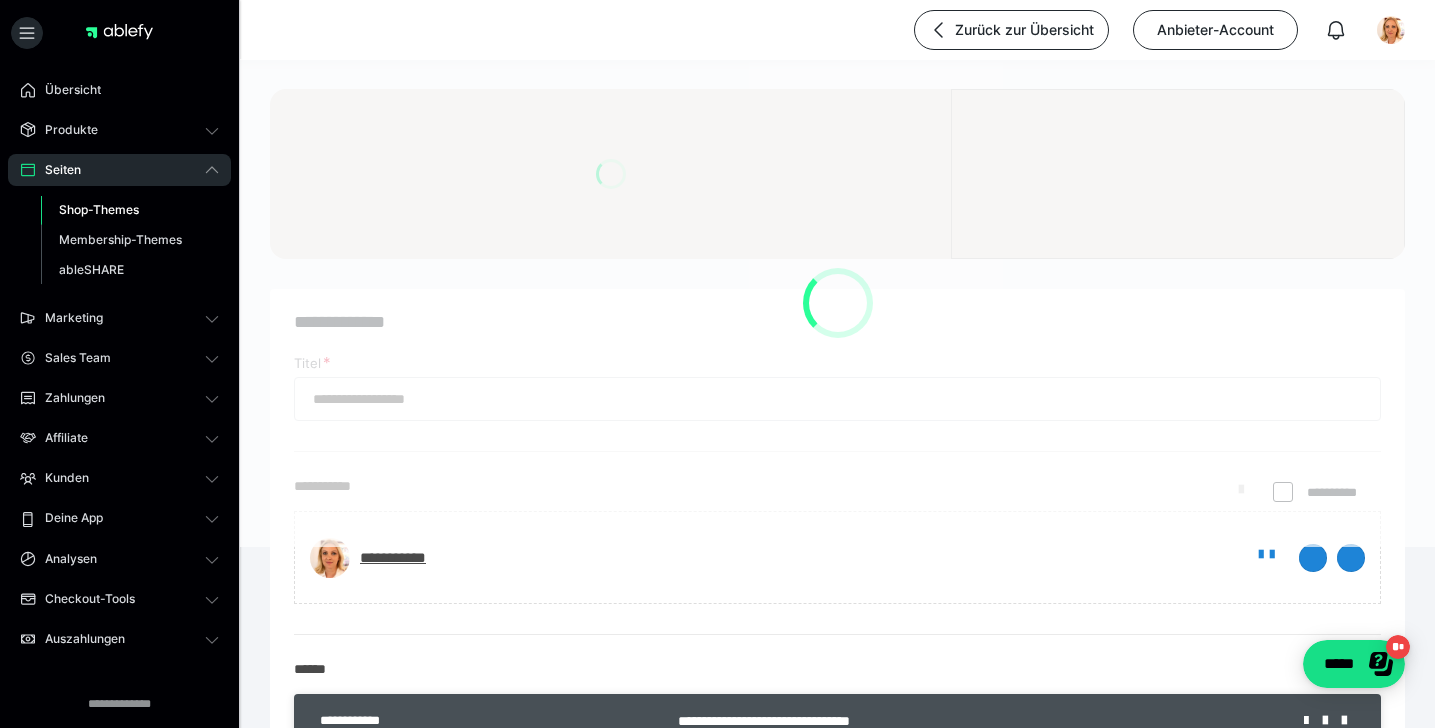 type on "**********" 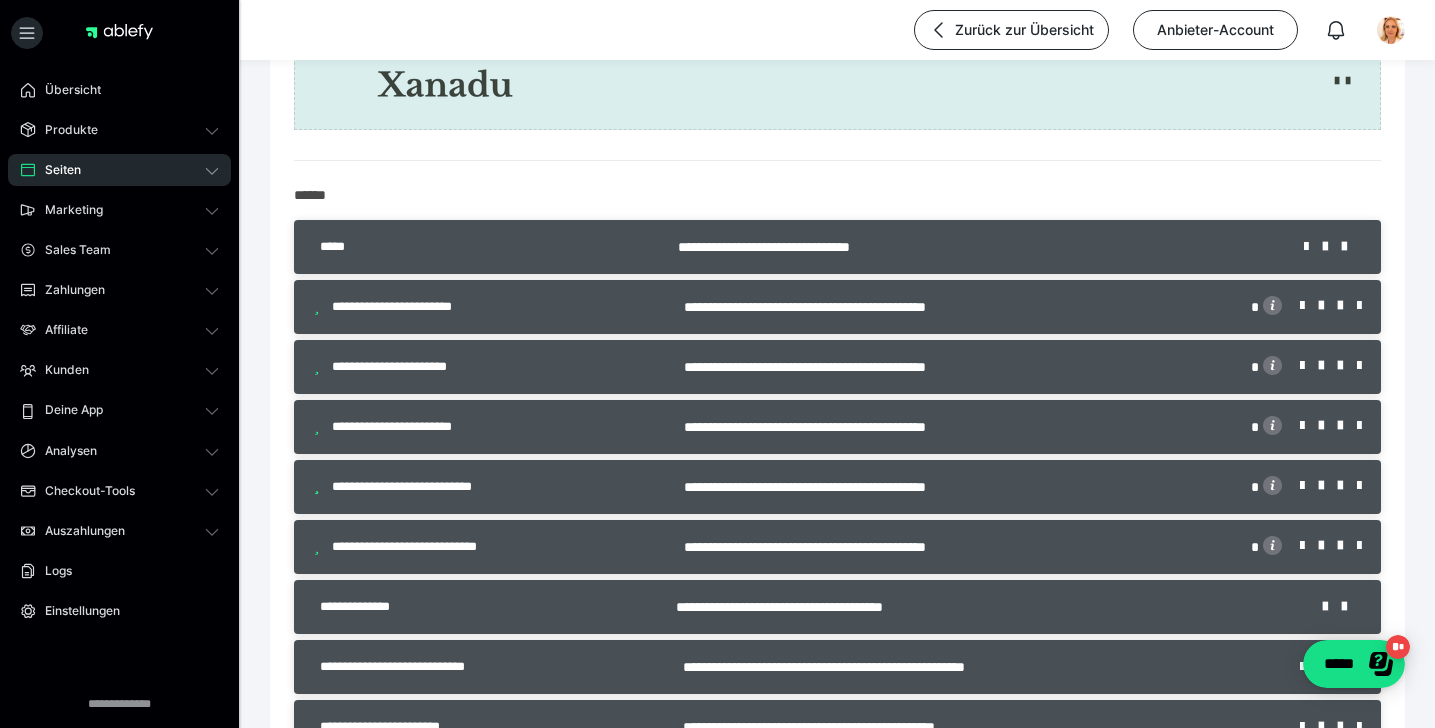 scroll, scrollTop: 510, scrollLeft: 0, axis: vertical 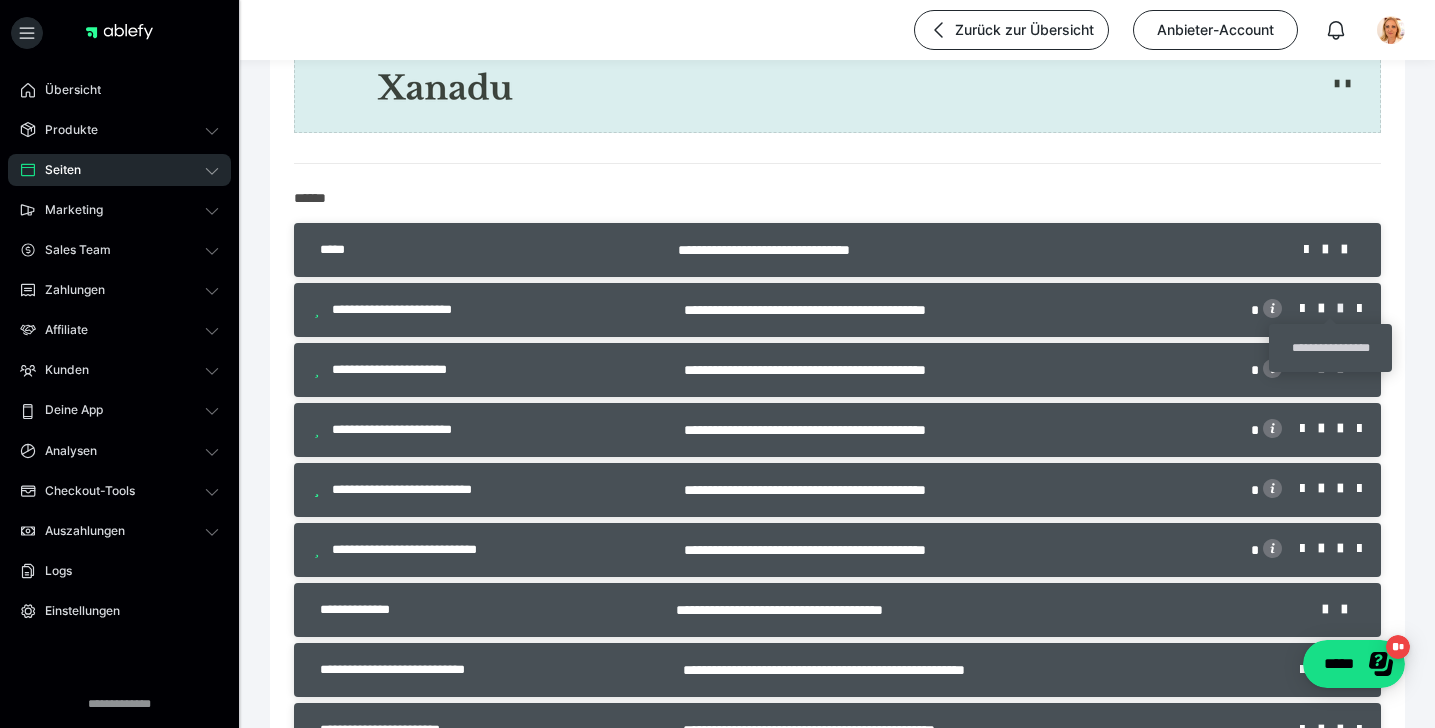click at bounding box center (1347, 309) 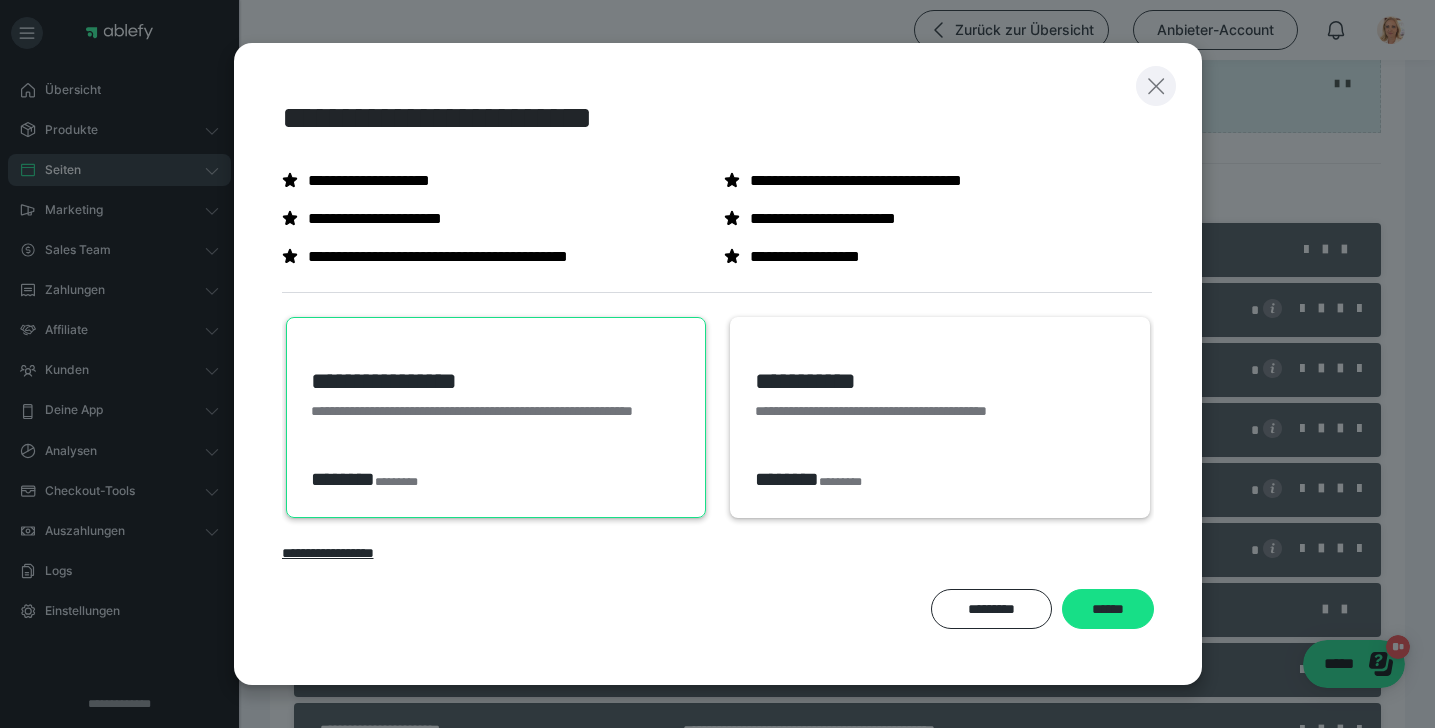 click 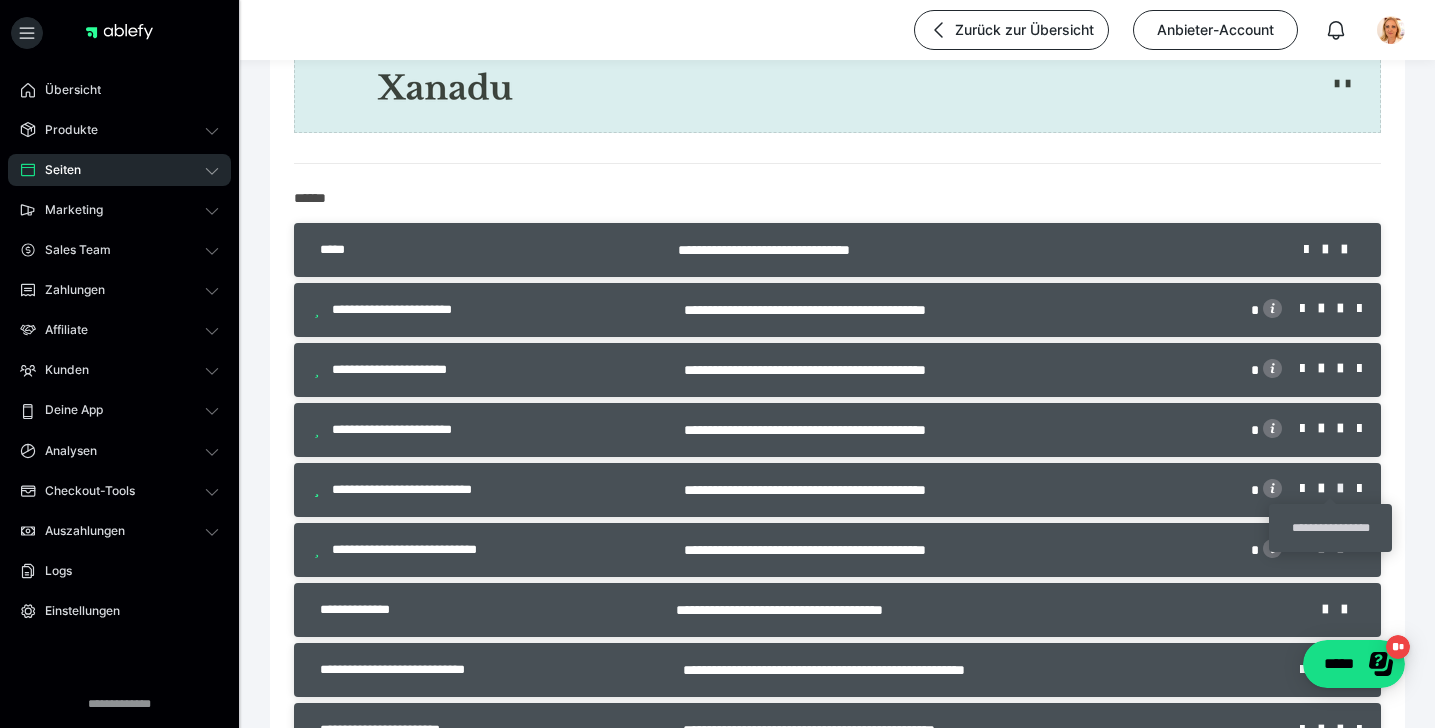 click at bounding box center [1347, 489] 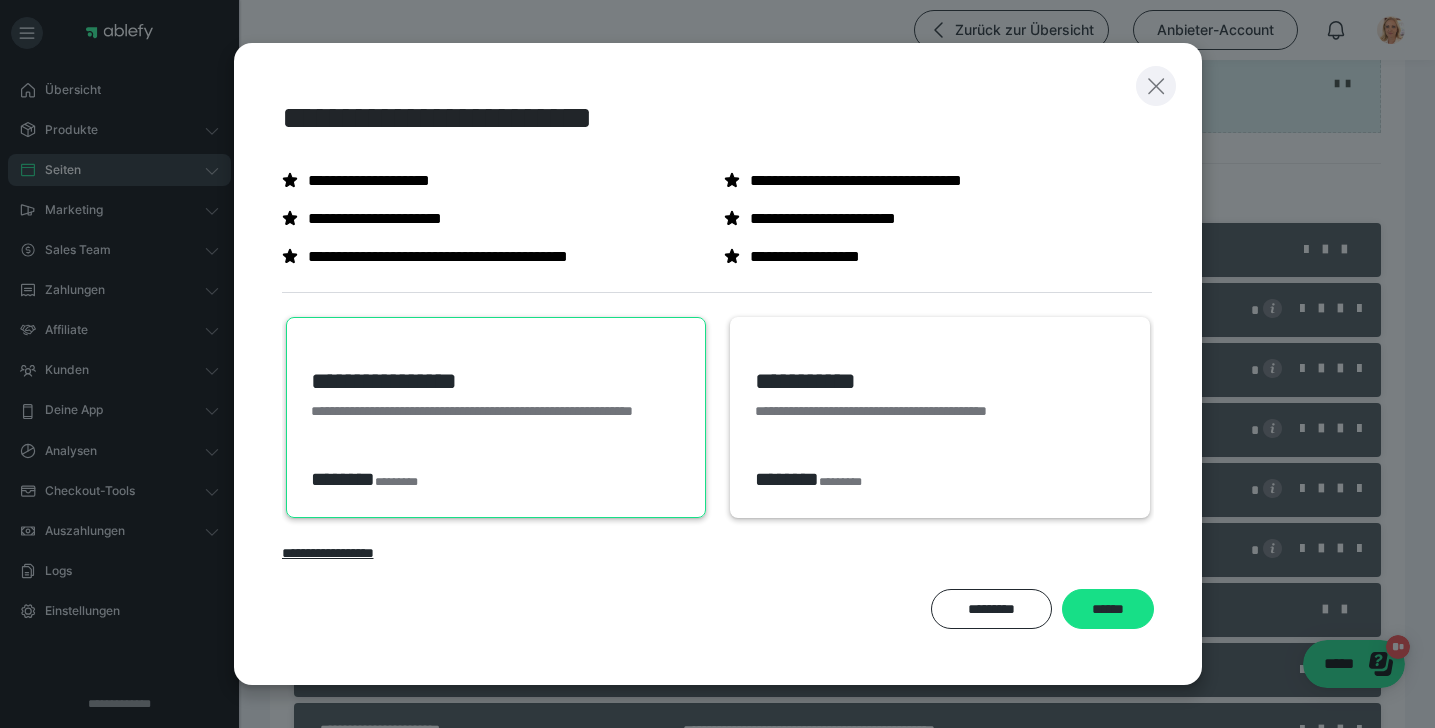 click 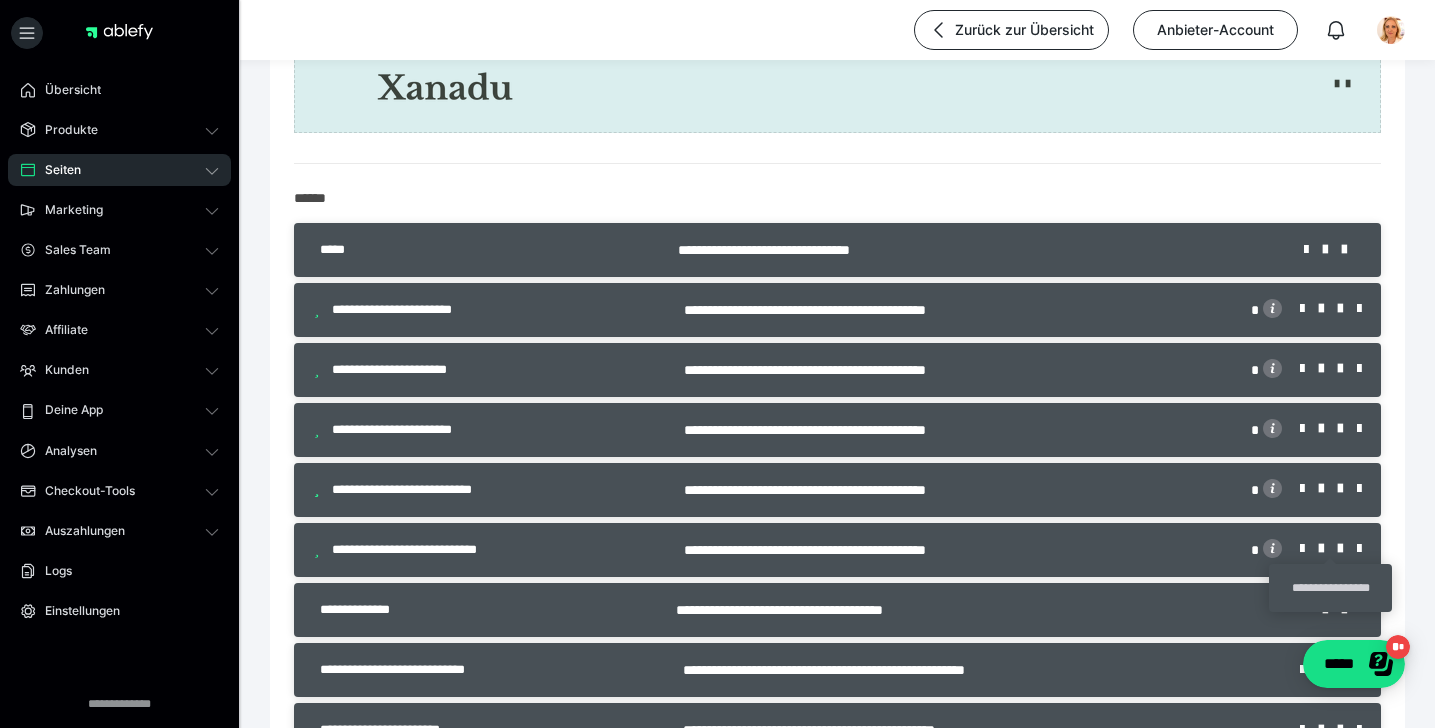 click on "**********" at bounding box center (1330, 588) 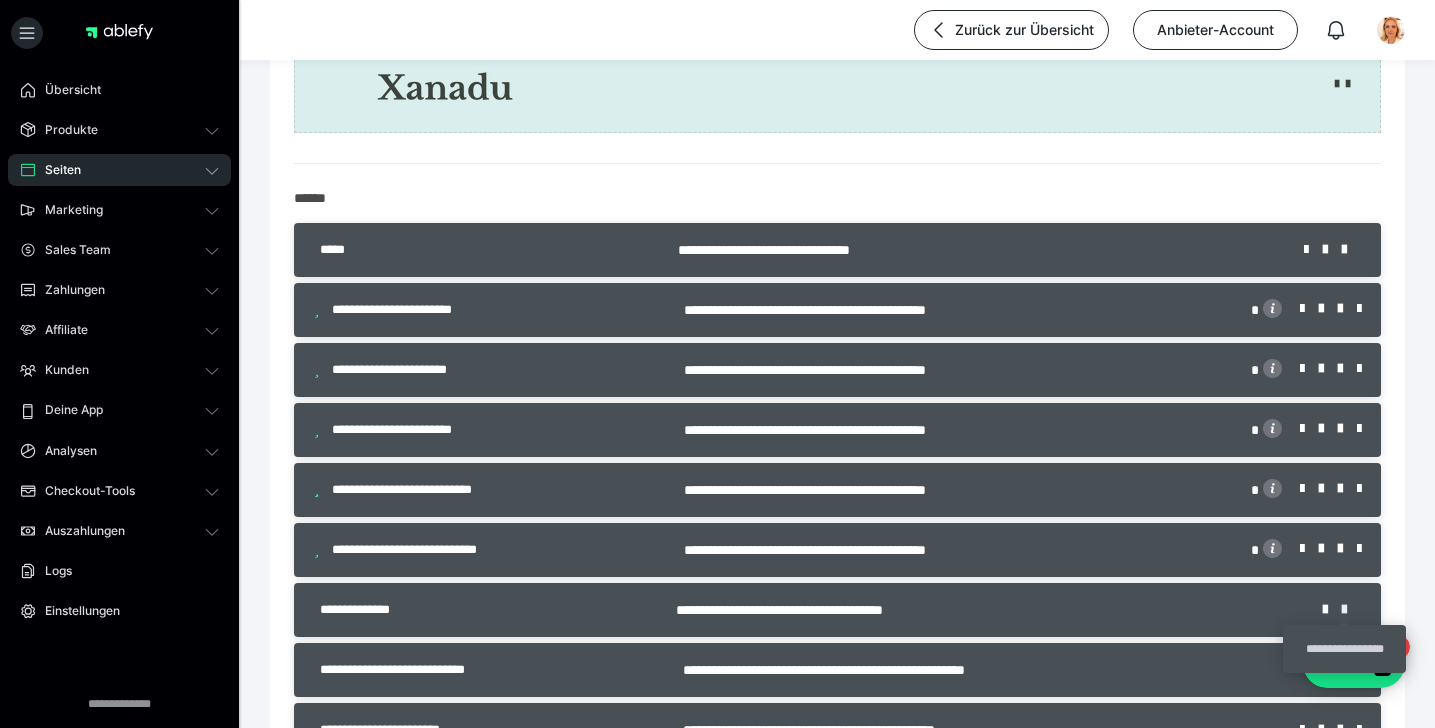 click at bounding box center (1351, 610) 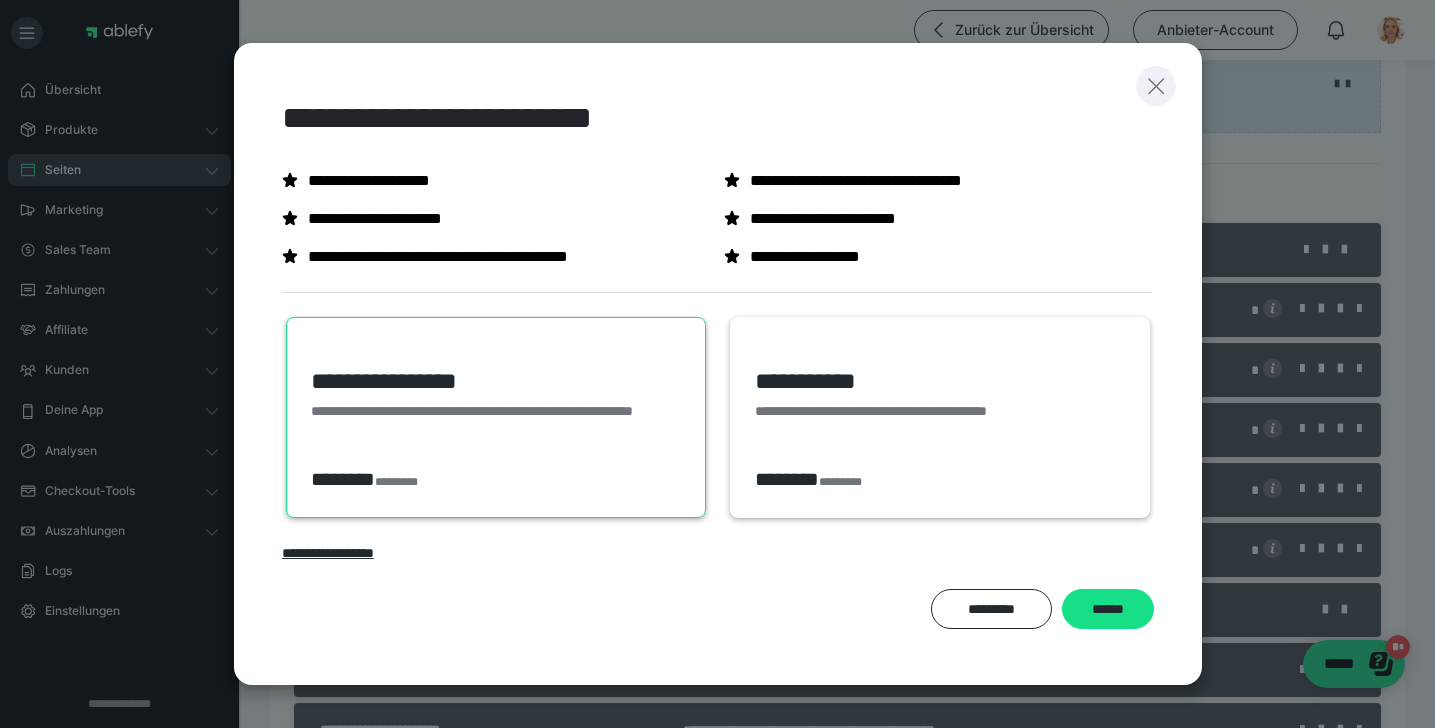 click 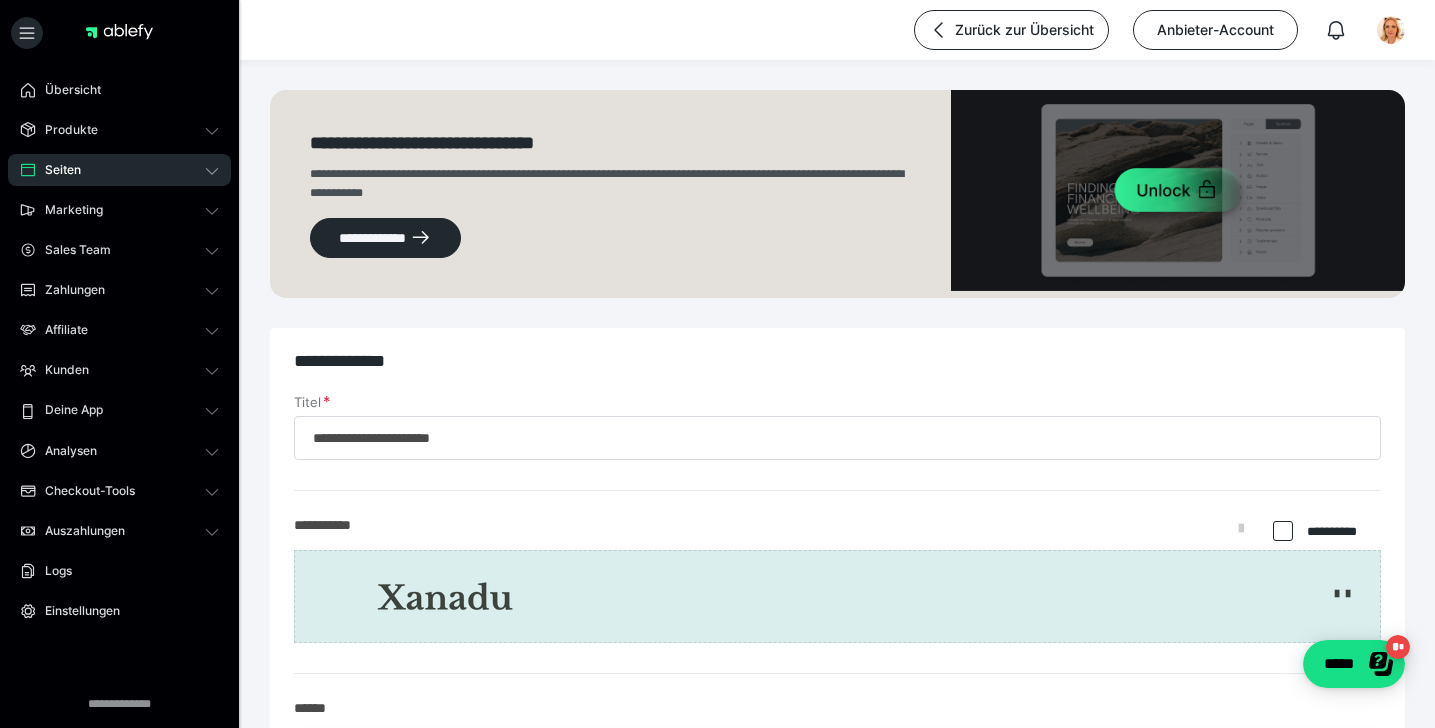 scroll, scrollTop: 0, scrollLeft: 0, axis: both 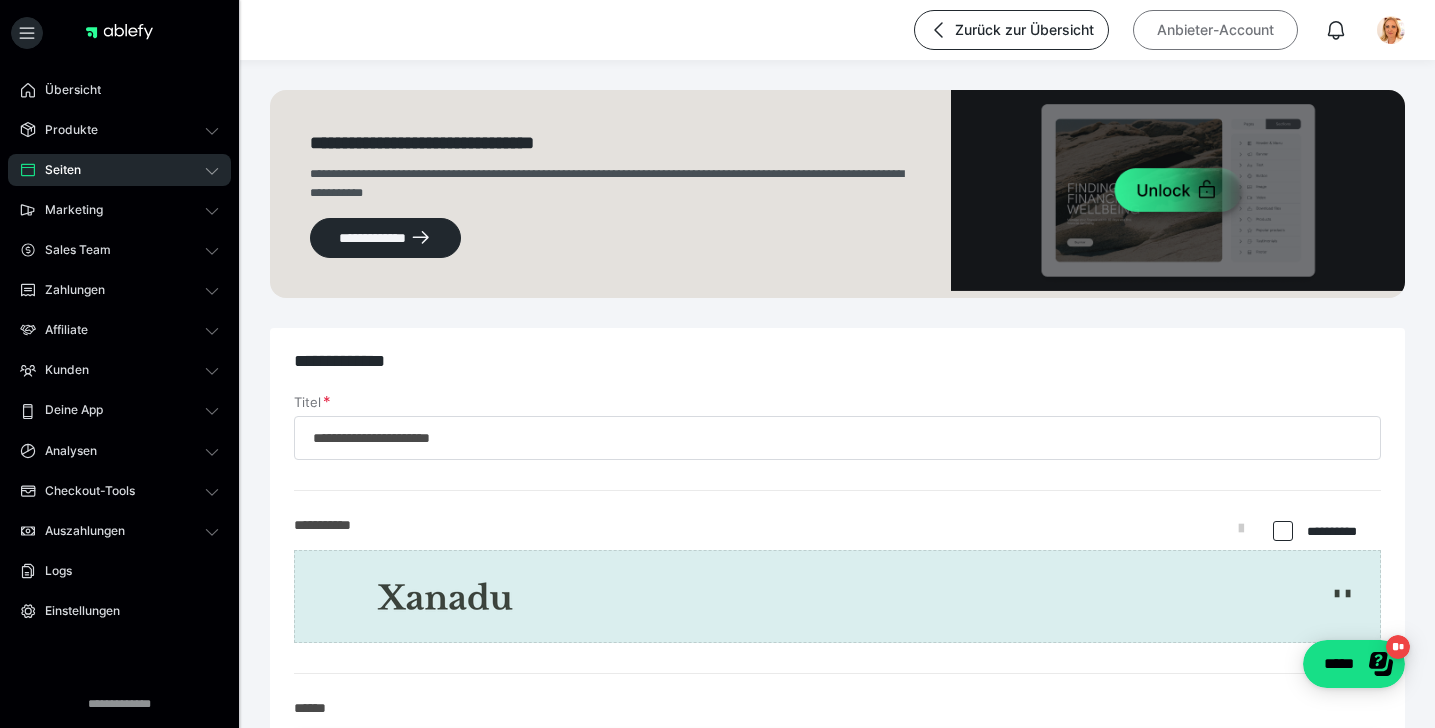 click on "Anbieter-Account" at bounding box center [1215, 30] 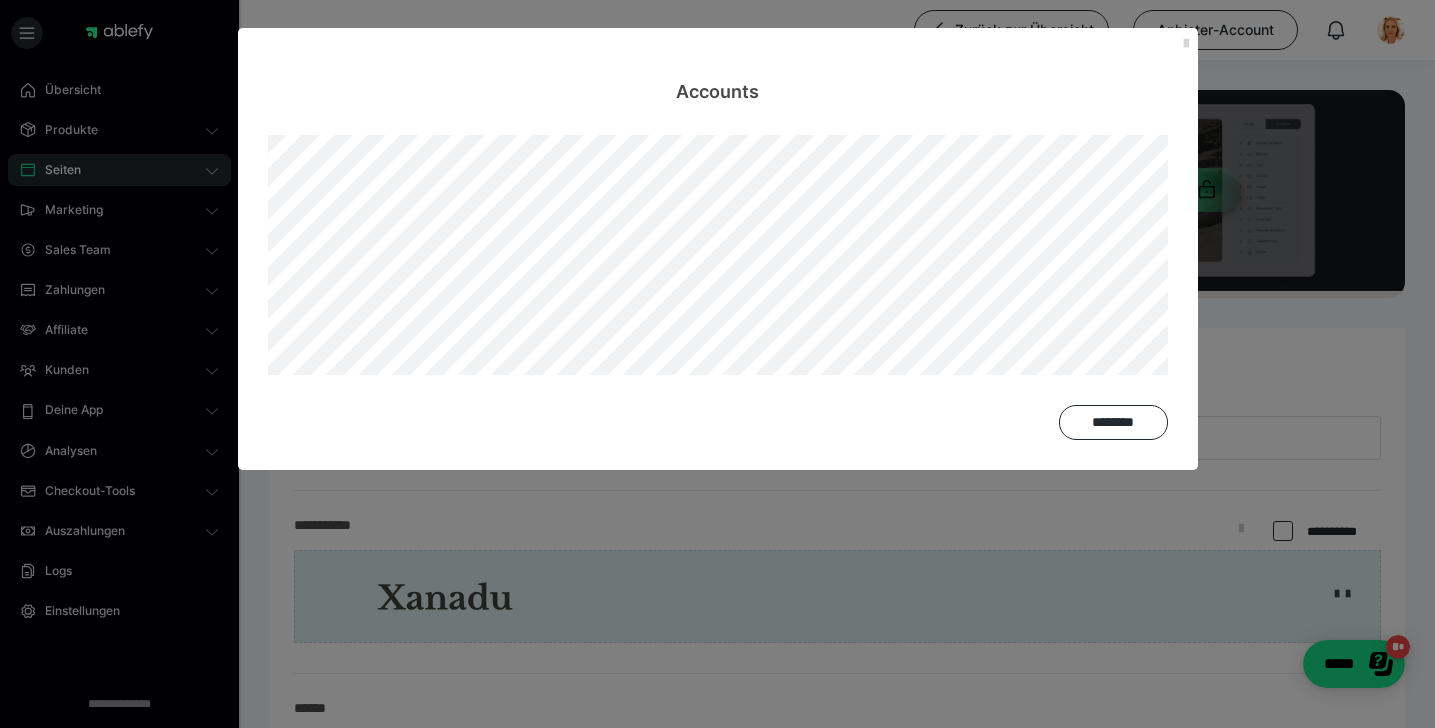 click at bounding box center (1186, 44) 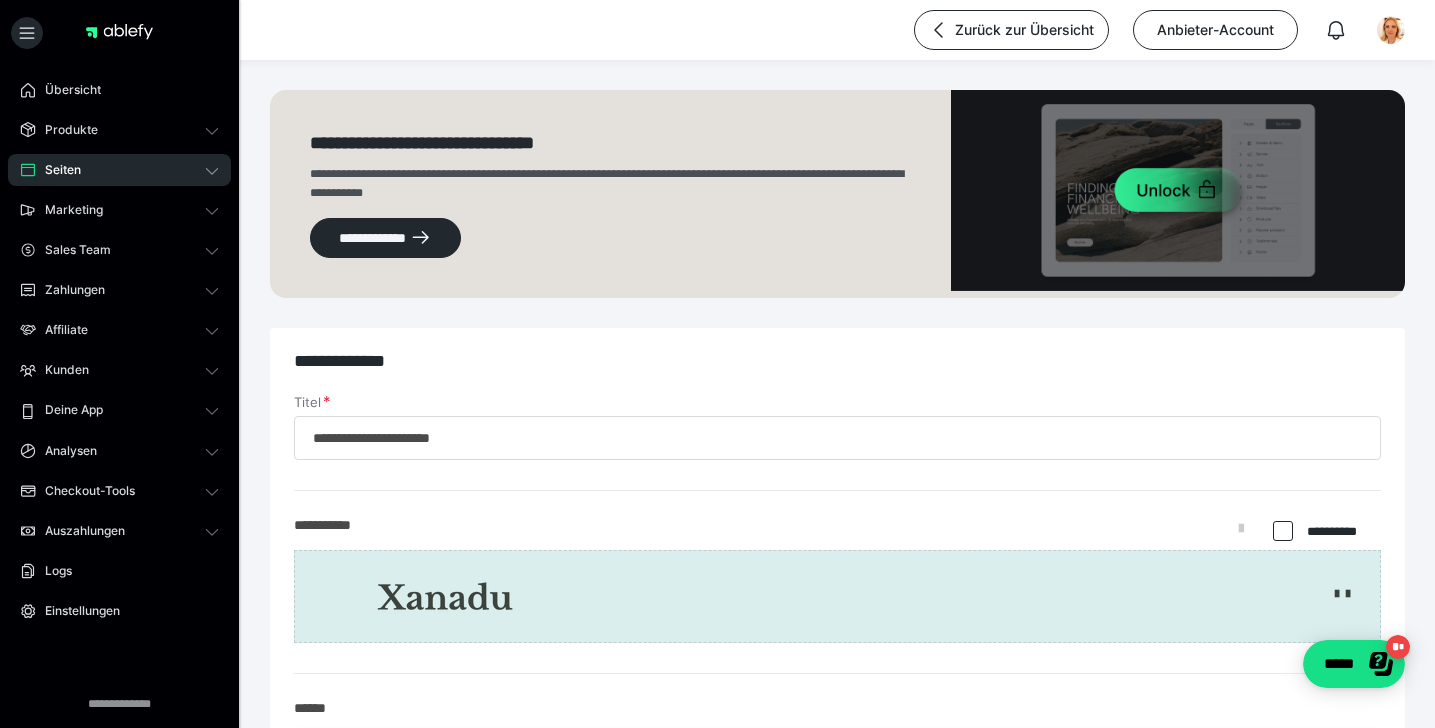 click on "Seiten" at bounding box center (119, 170) 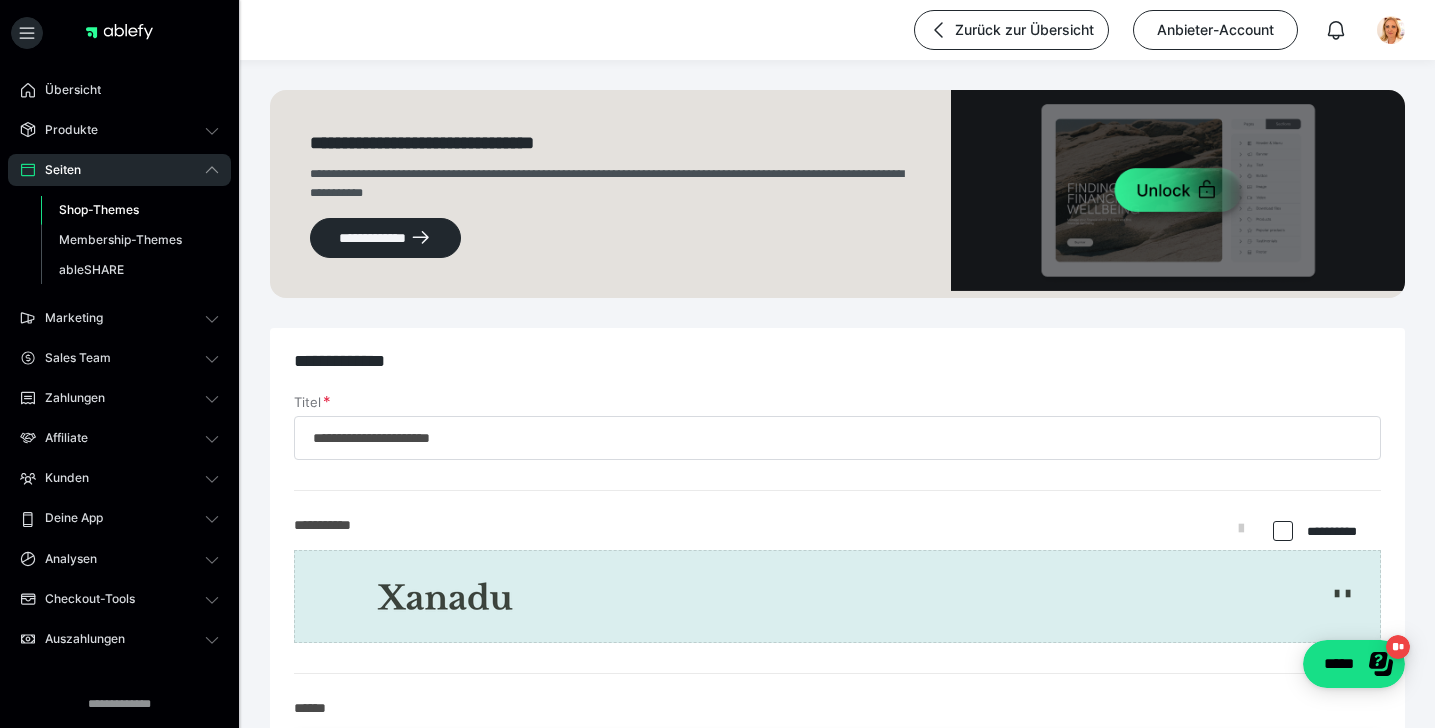 click on "Shop-Themes" at bounding box center (99, 209) 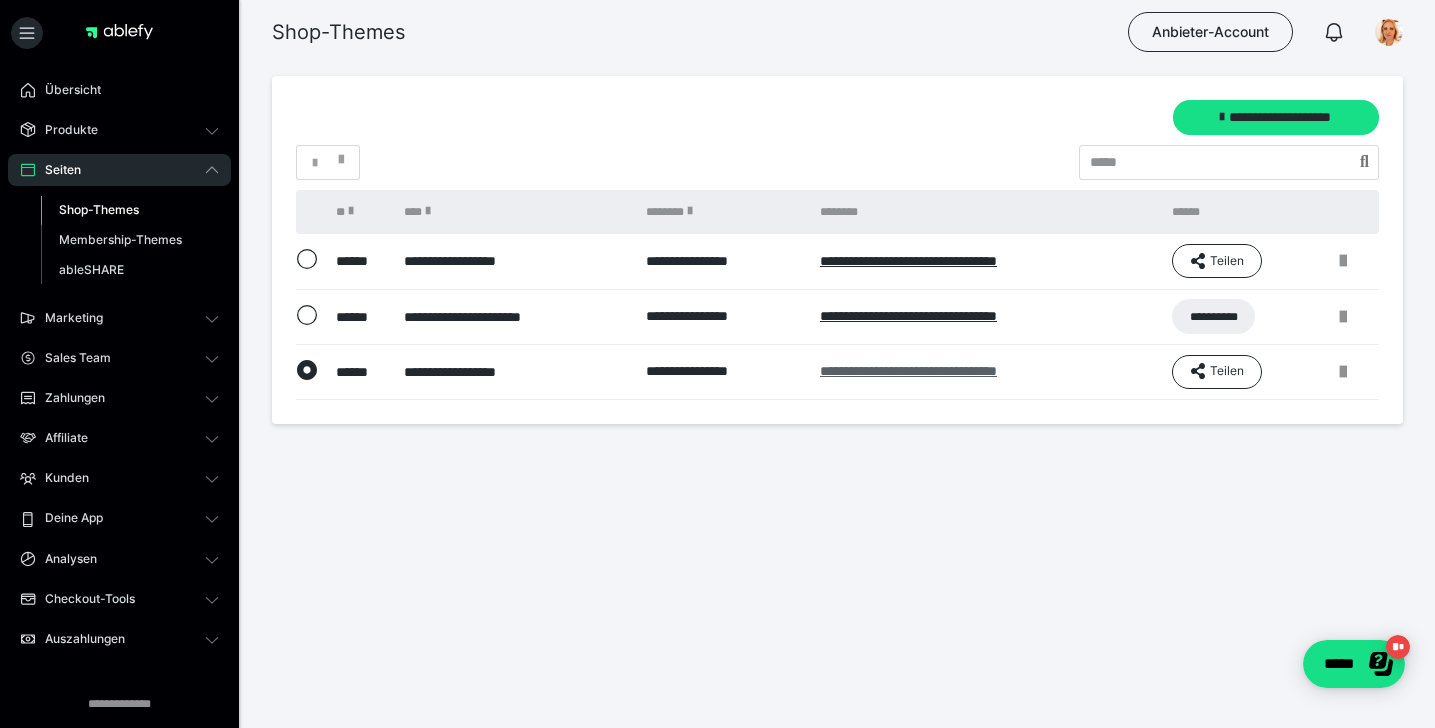 scroll, scrollTop: 0, scrollLeft: 0, axis: both 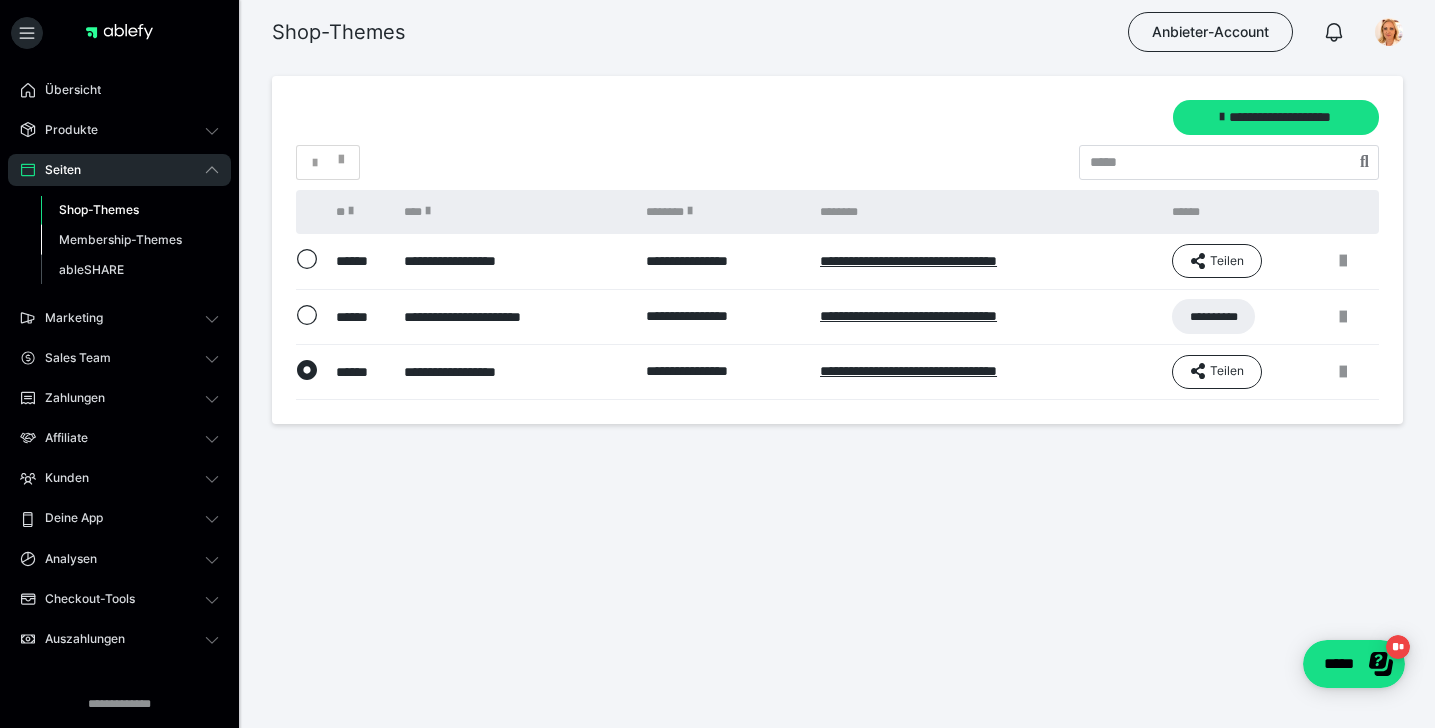 click on "Membership-Themes" at bounding box center [120, 239] 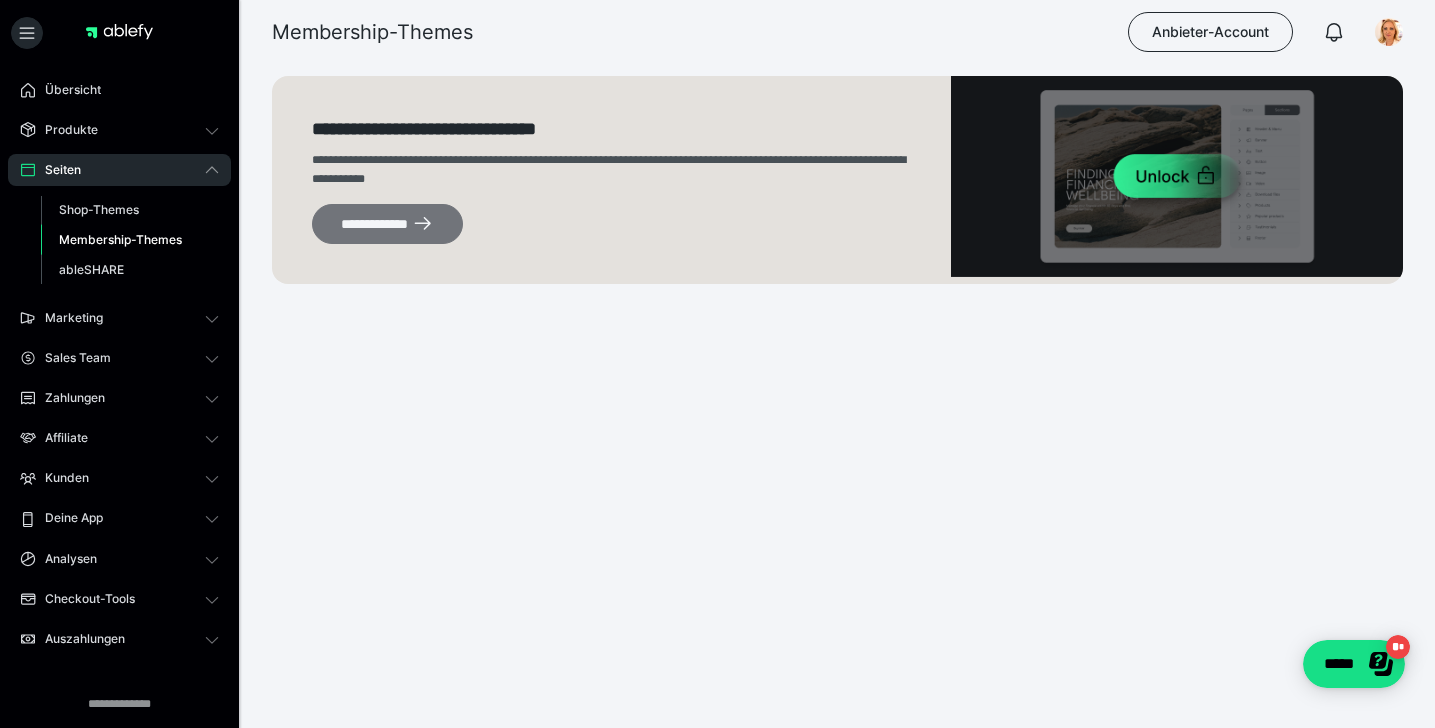 click 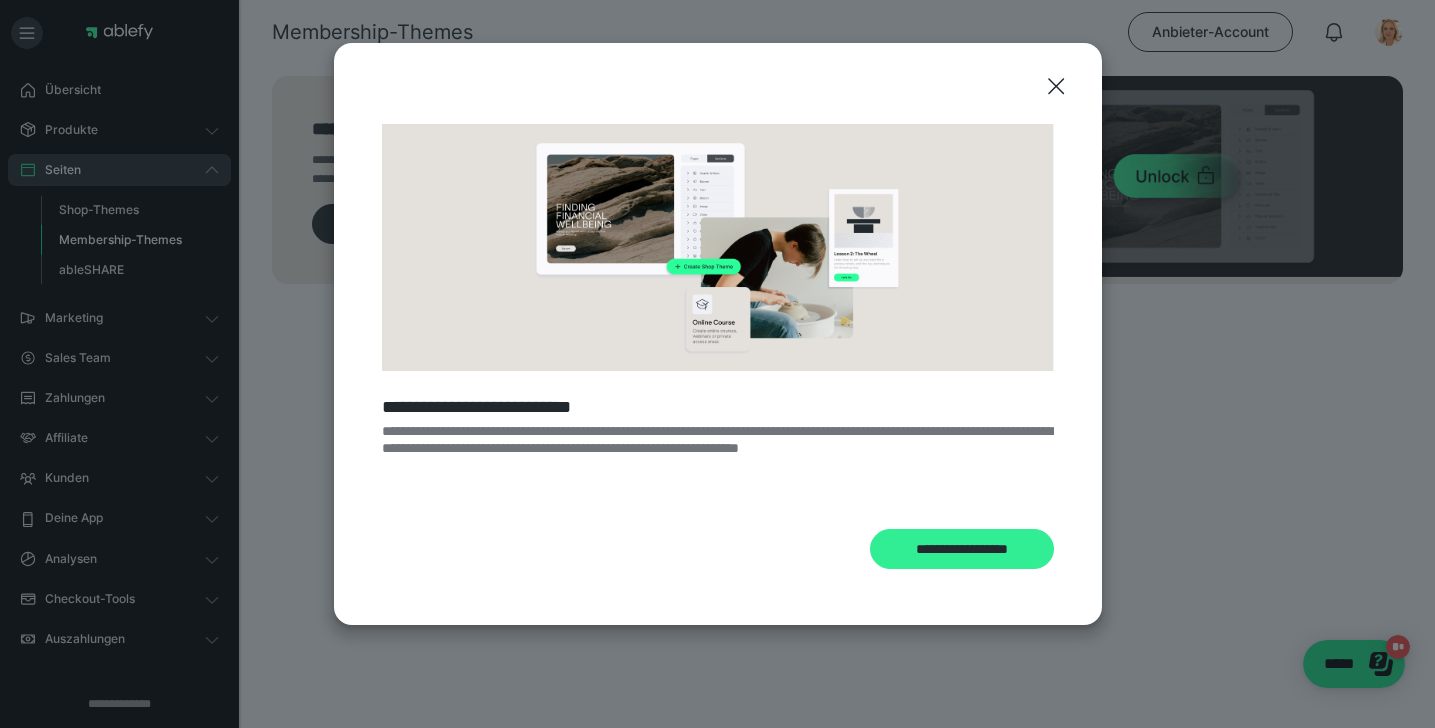 click on "**********" at bounding box center (962, 549) 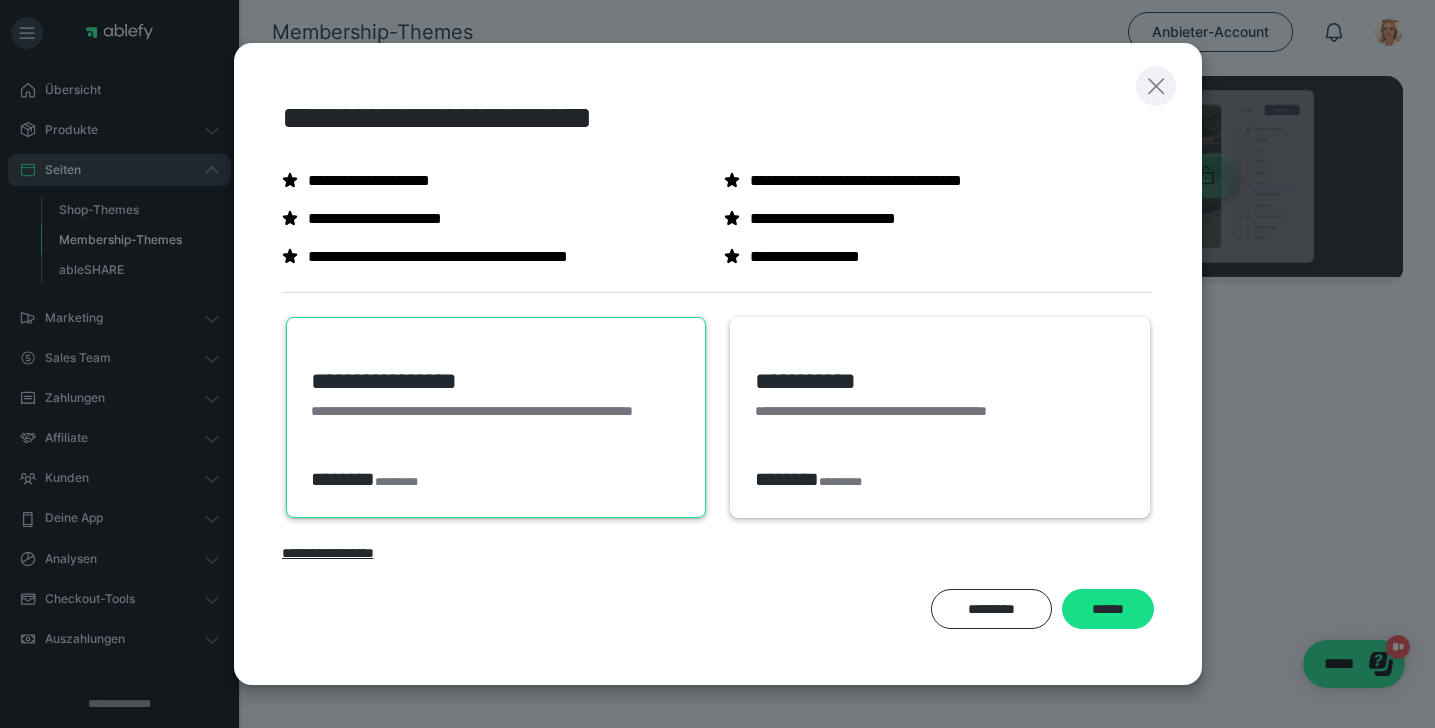 click 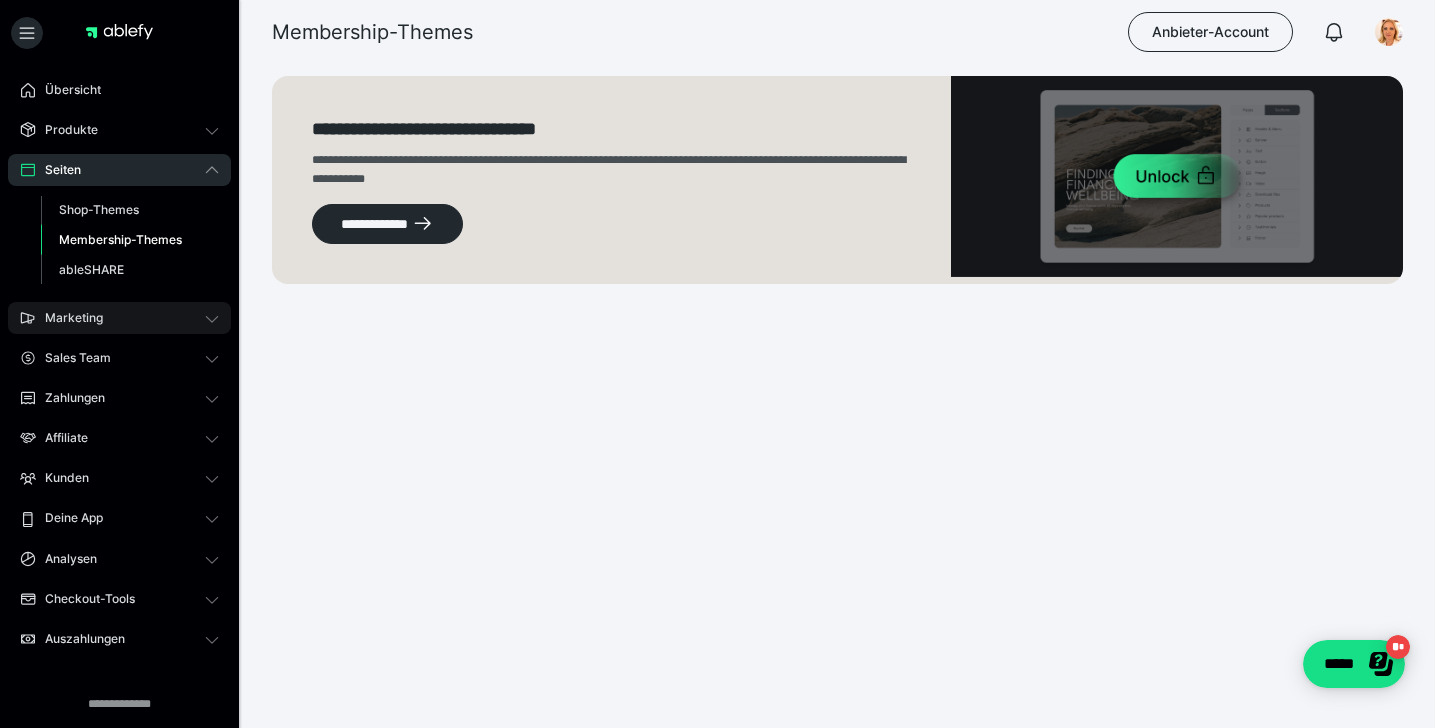 click on "Marketing" at bounding box center [67, 318] 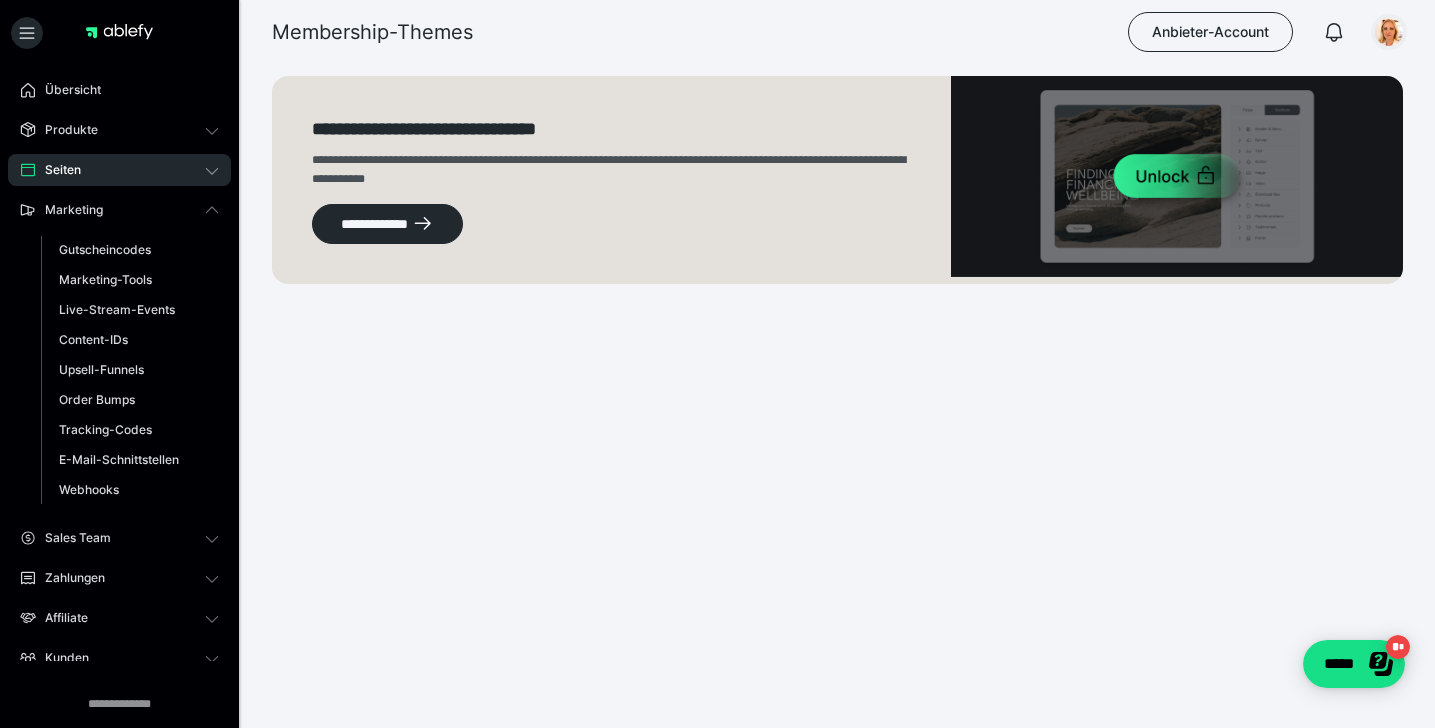 click at bounding box center (1389, 32) 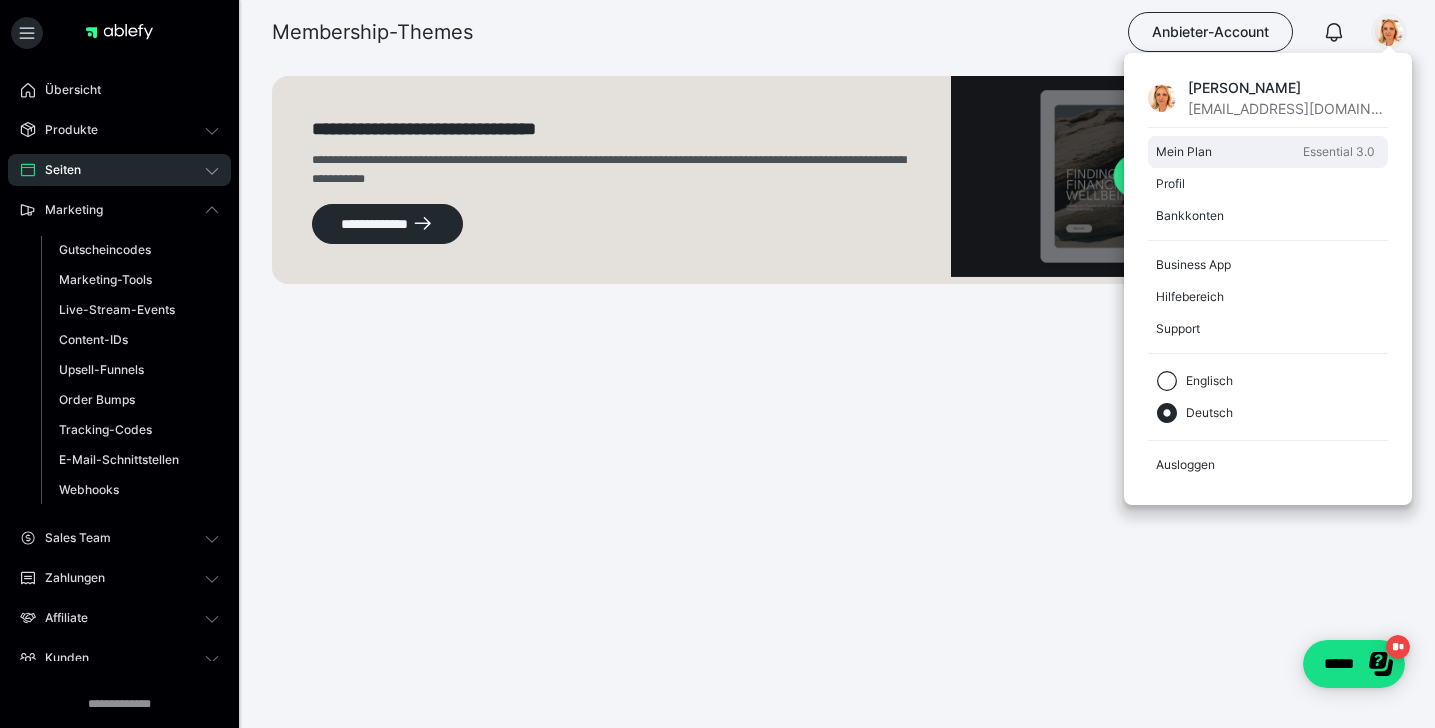 click on "Mein Plan" at bounding box center (1225, 152) 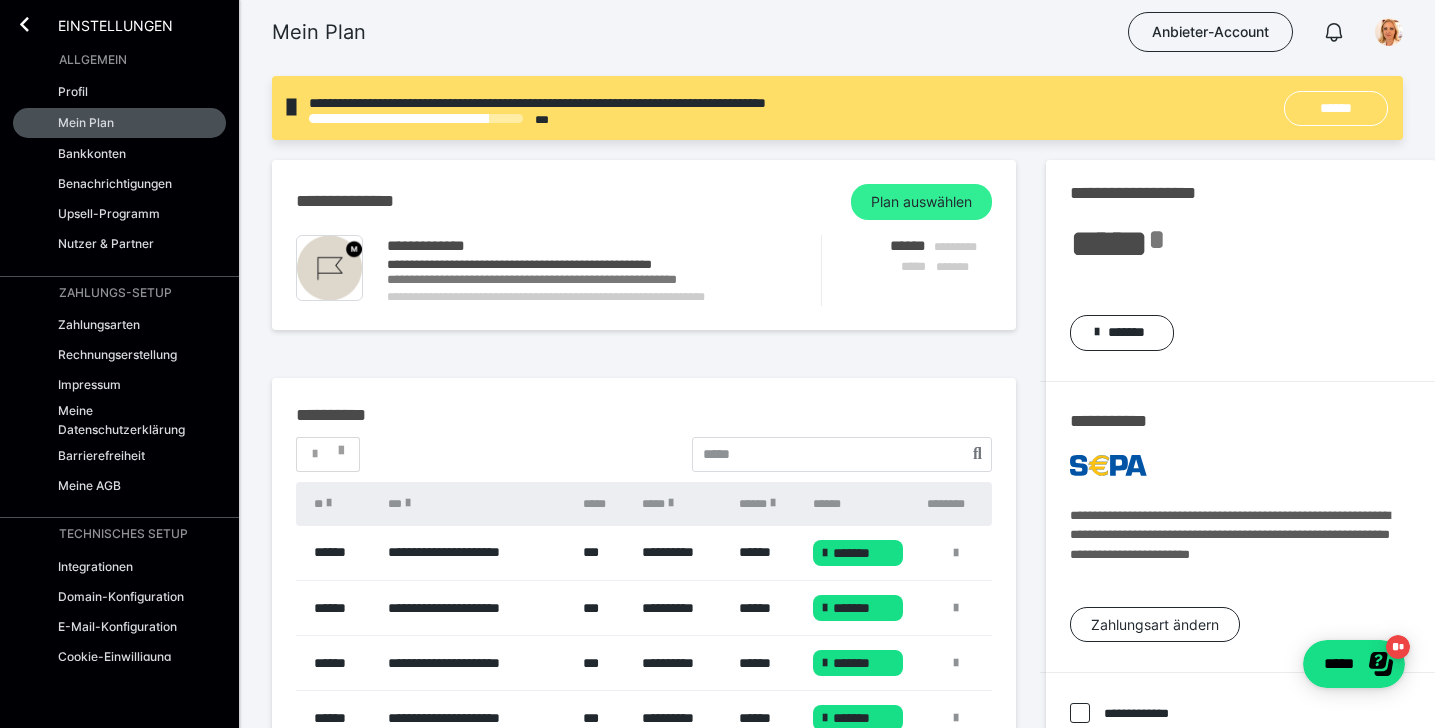 click on "Plan auswählen" at bounding box center (921, 202) 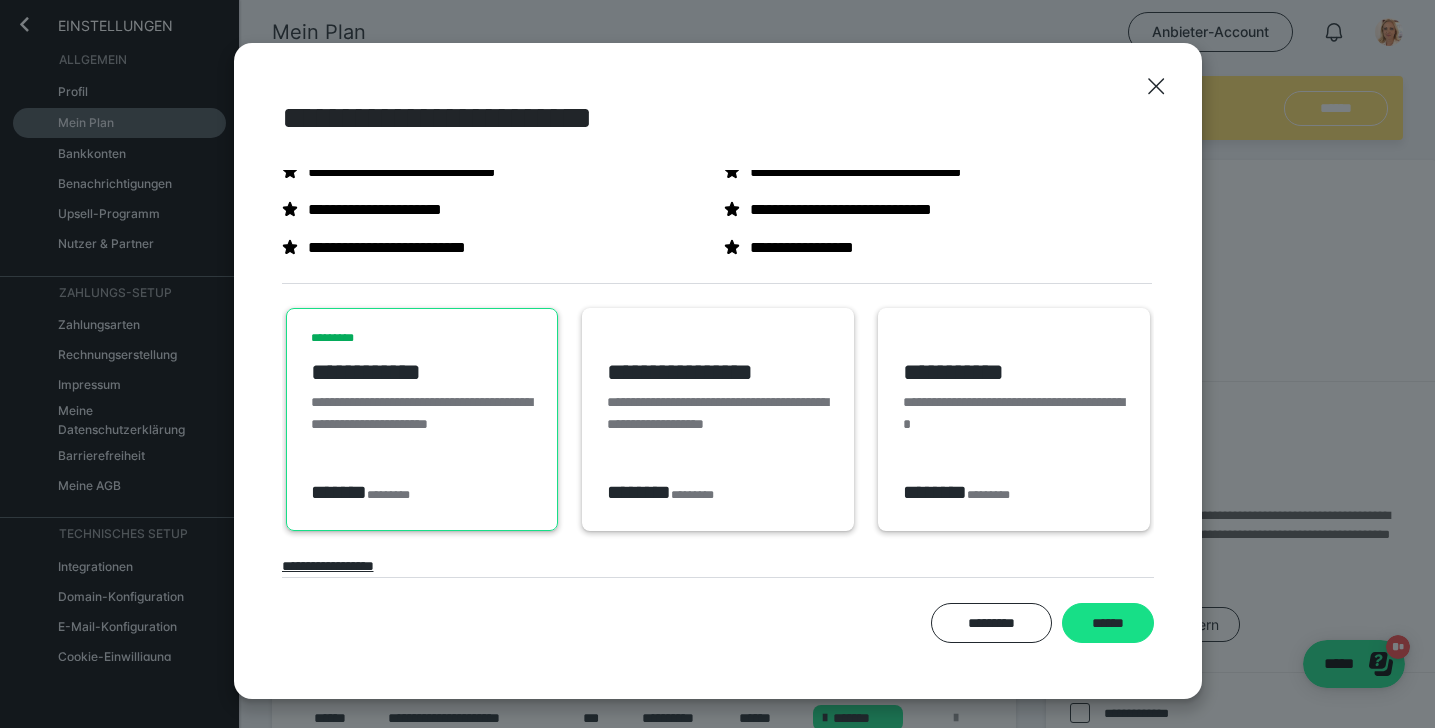 scroll, scrollTop: 17, scrollLeft: 0, axis: vertical 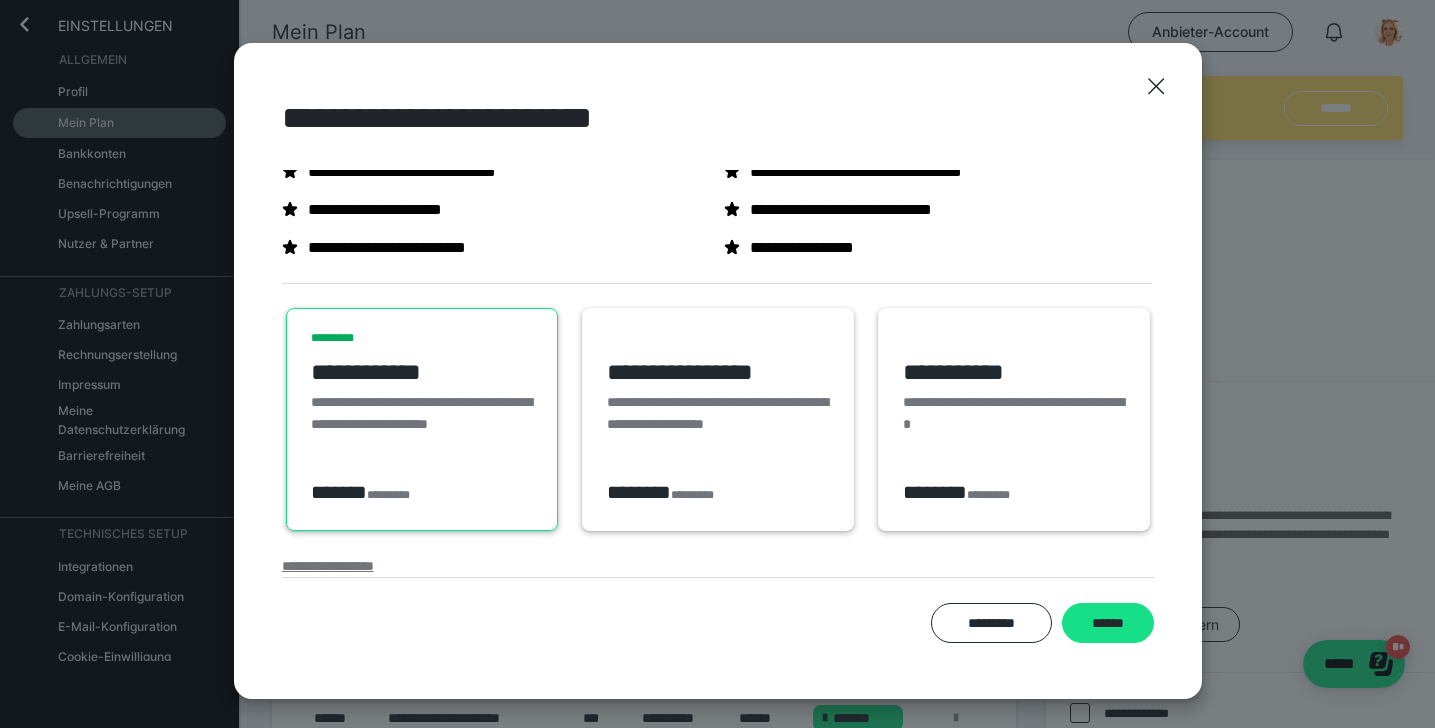 click on "**********" at bounding box center (328, 566) 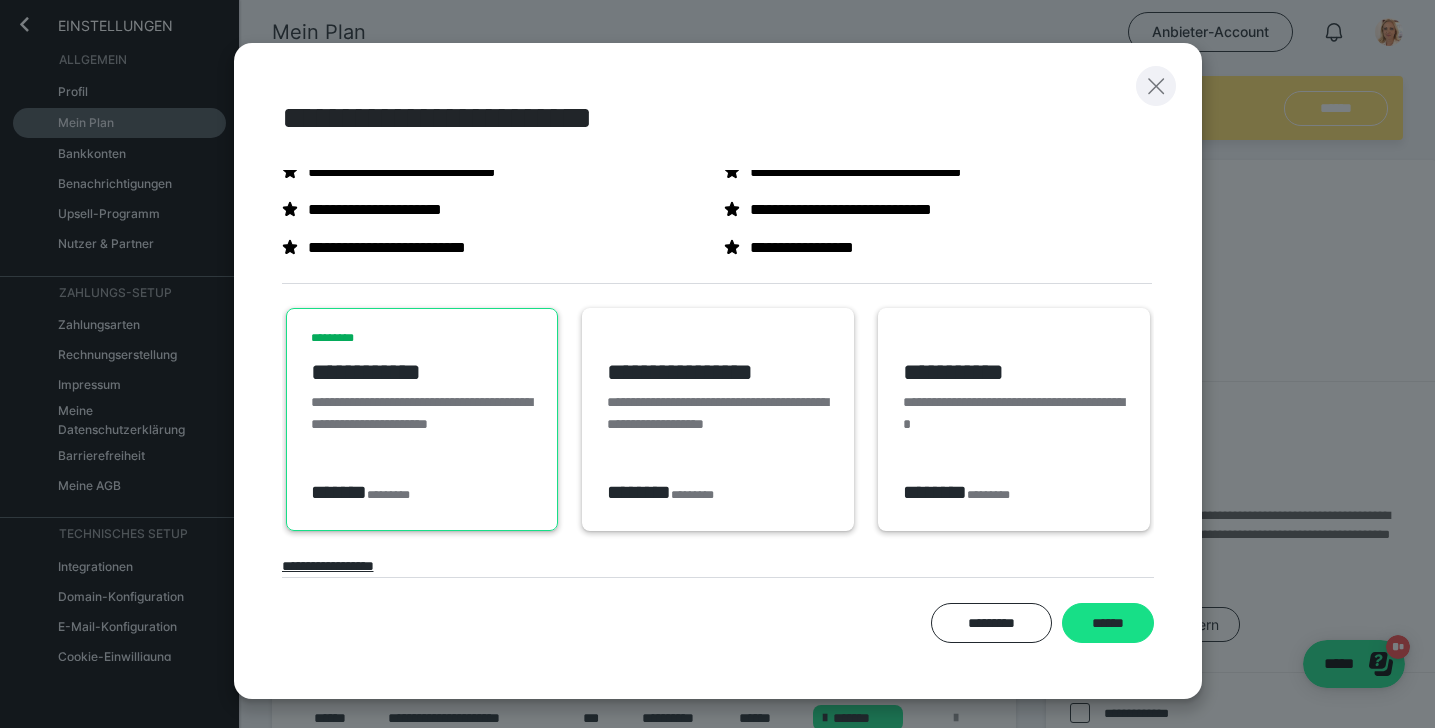 click at bounding box center (1156, 86) 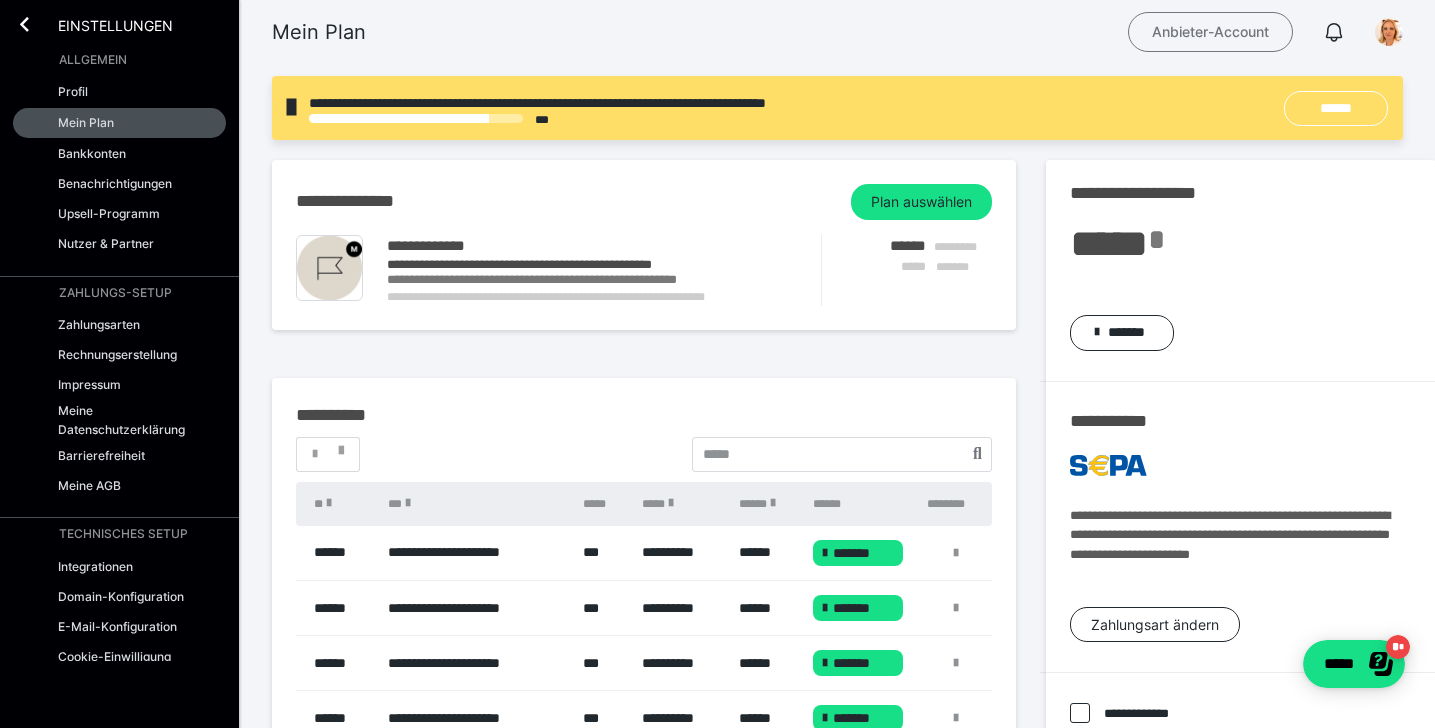 scroll, scrollTop: 1, scrollLeft: 0, axis: vertical 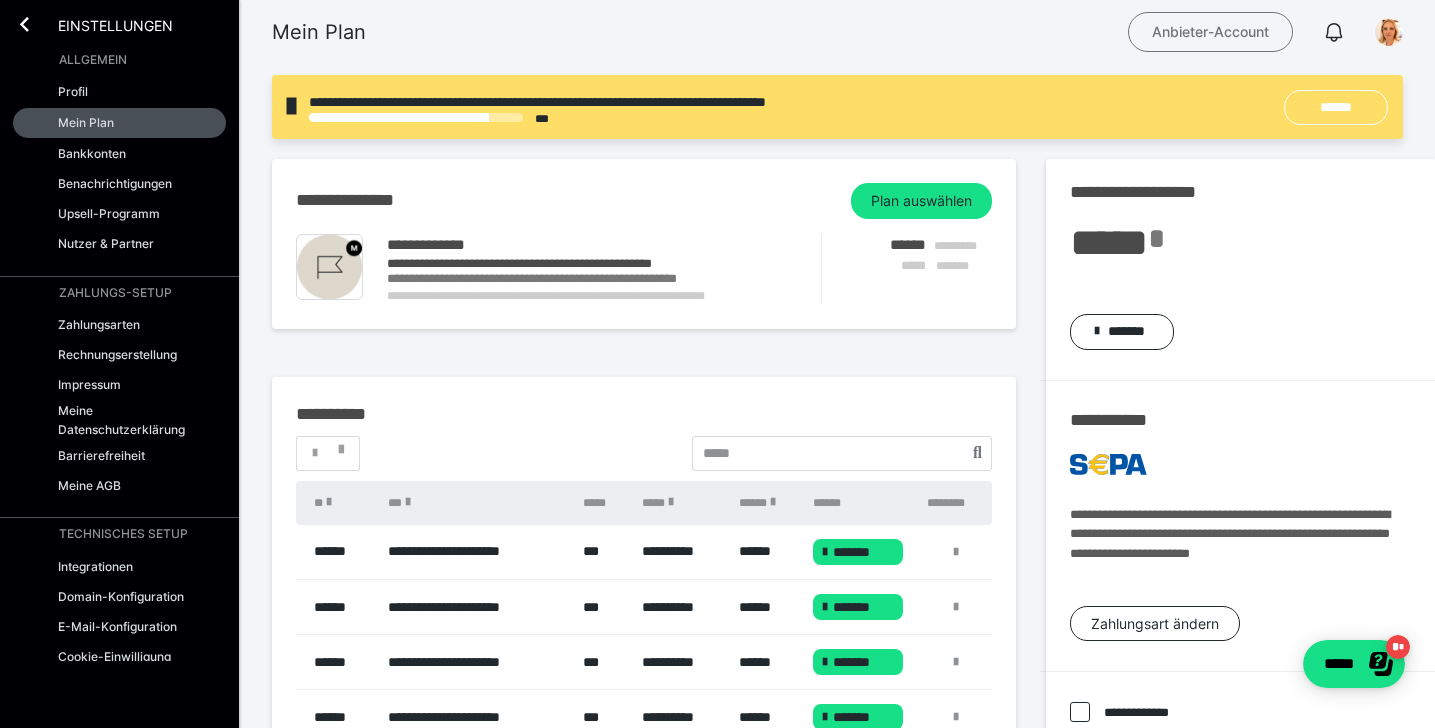click on "Anbieter-Account" at bounding box center (1210, 32) 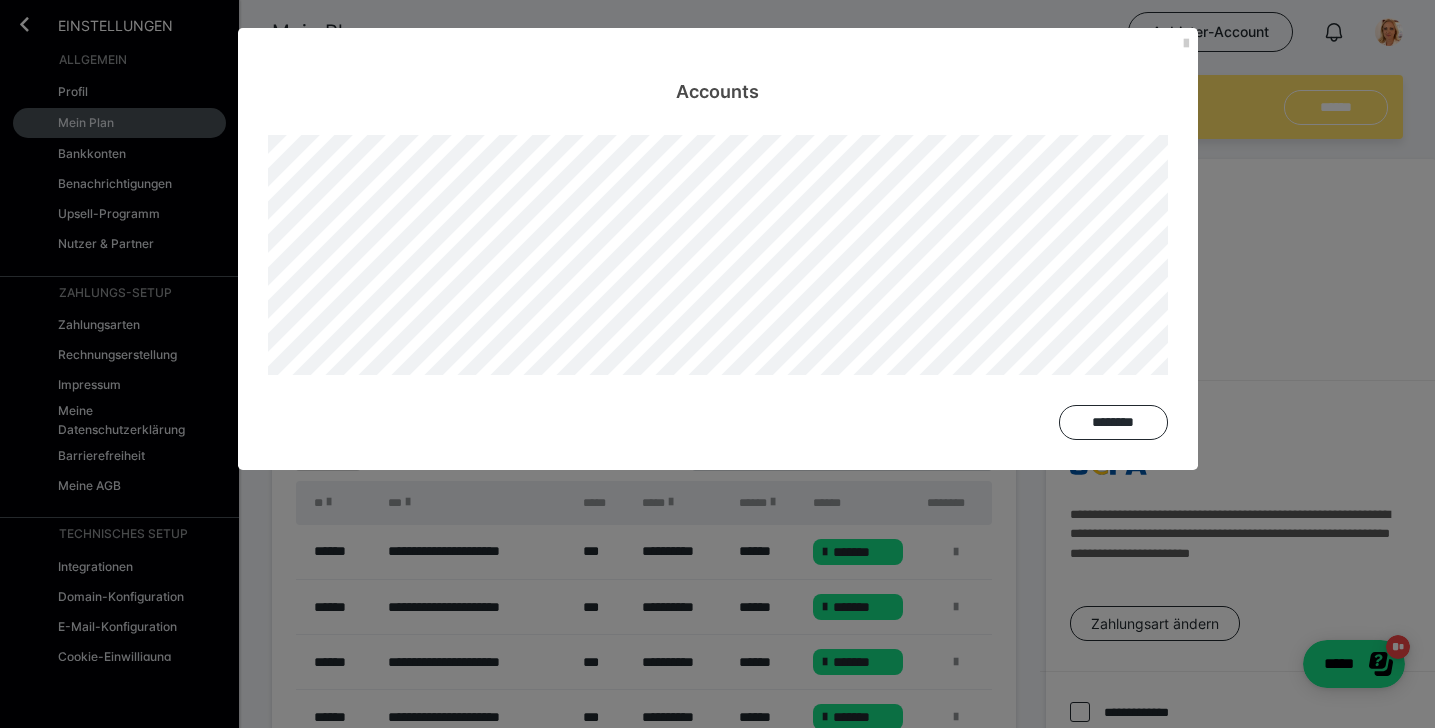 scroll, scrollTop: 0, scrollLeft: 0, axis: both 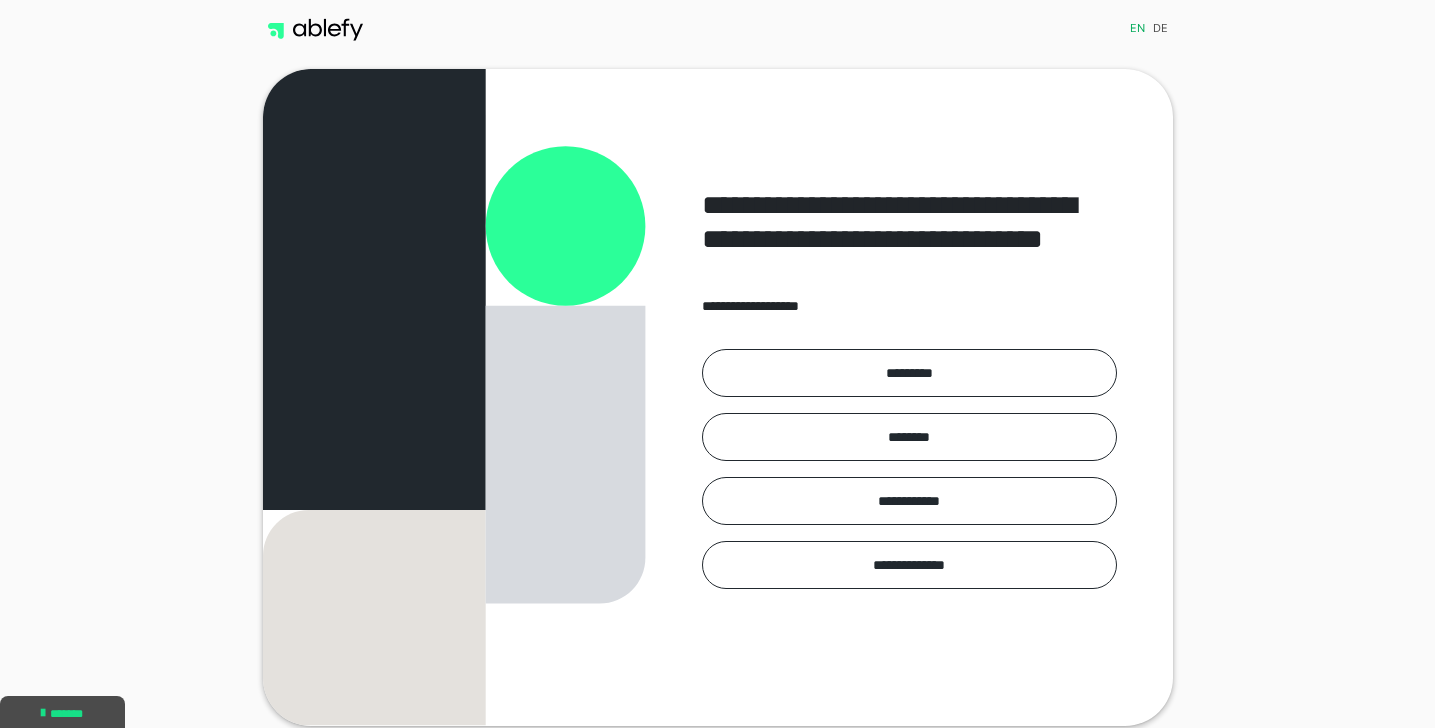 click on "**********" at bounding box center [717, 463] 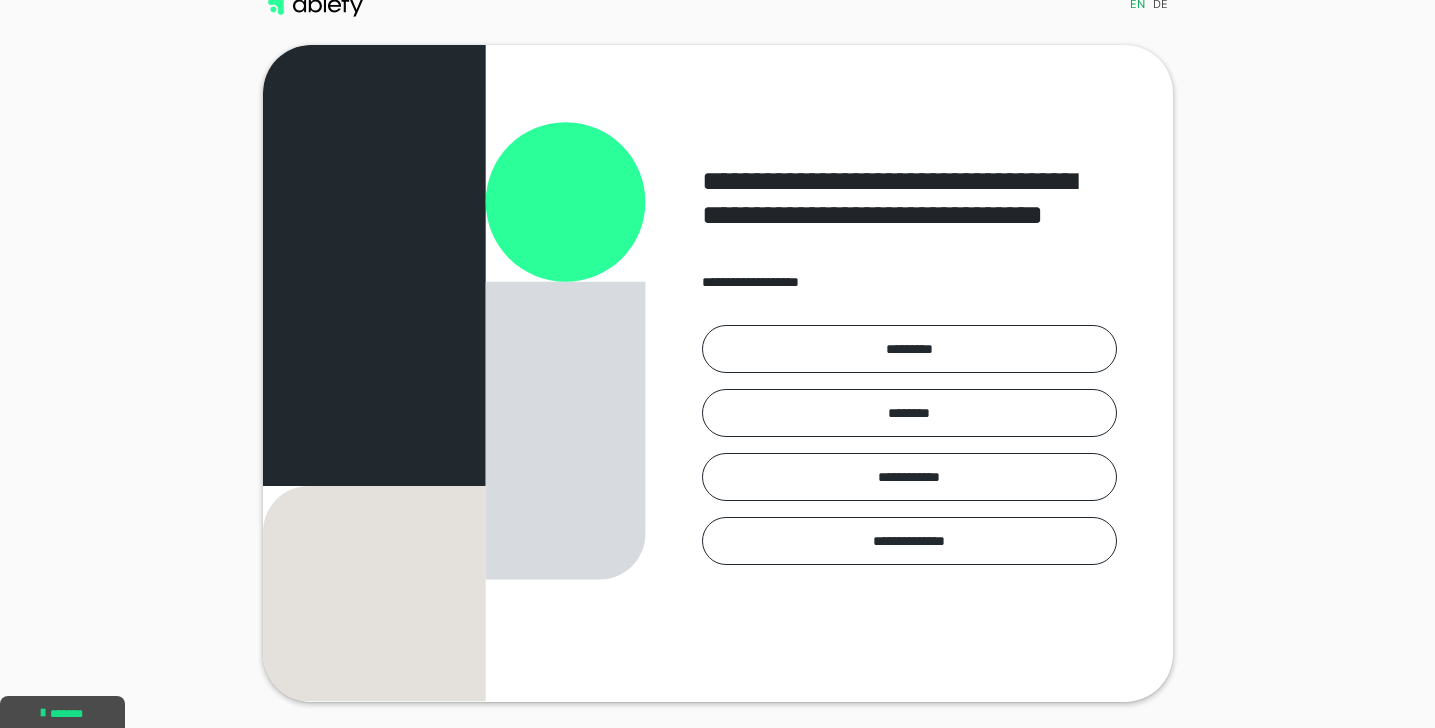 scroll, scrollTop: 25, scrollLeft: 0, axis: vertical 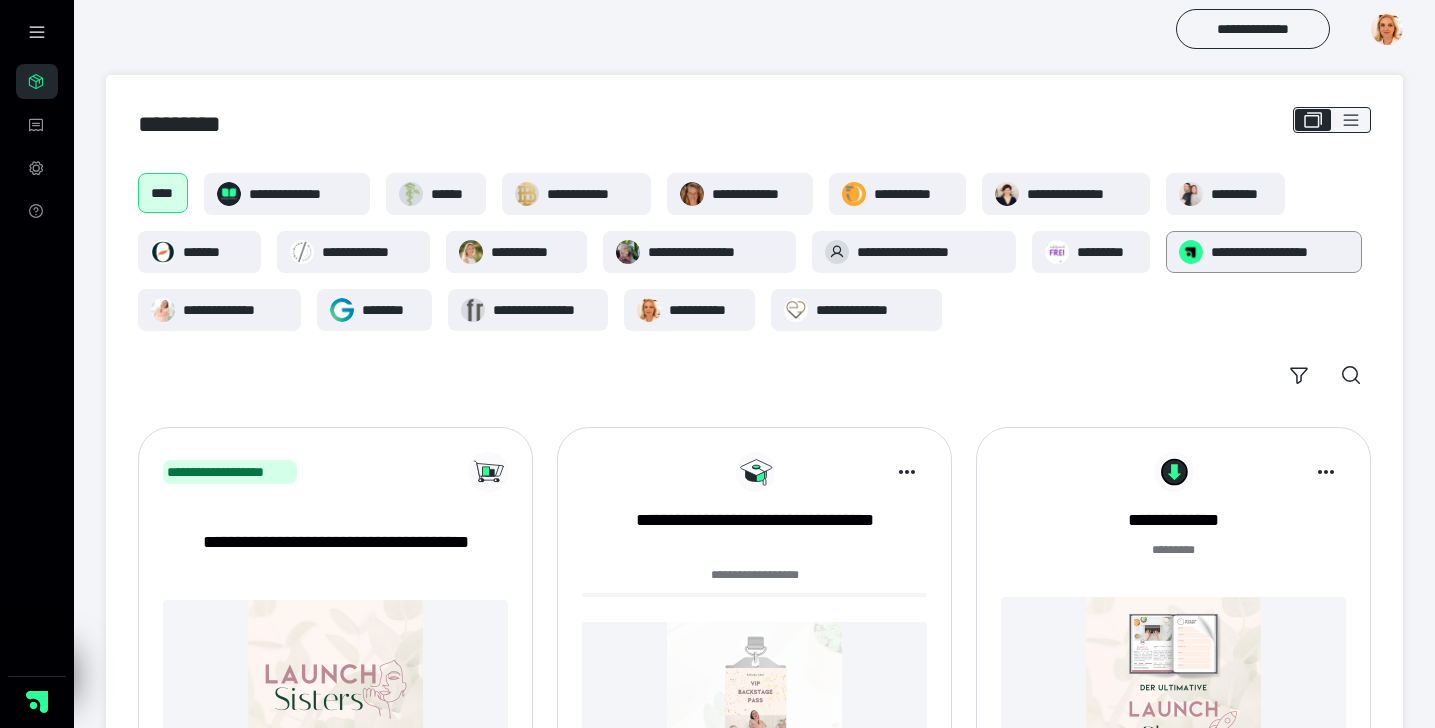 click on "**********" at bounding box center [1280, 252] 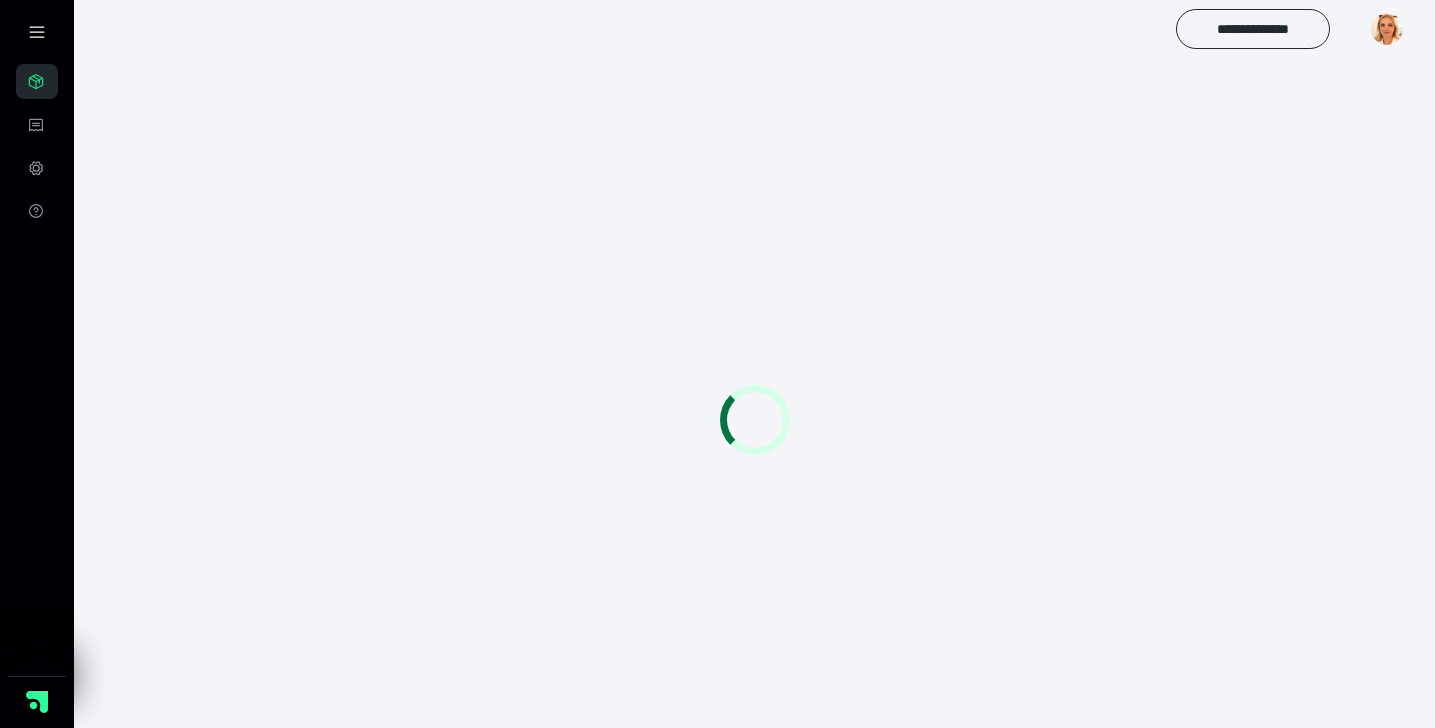 scroll, scrollTop: 0, scrollLeft: 0, axis: both 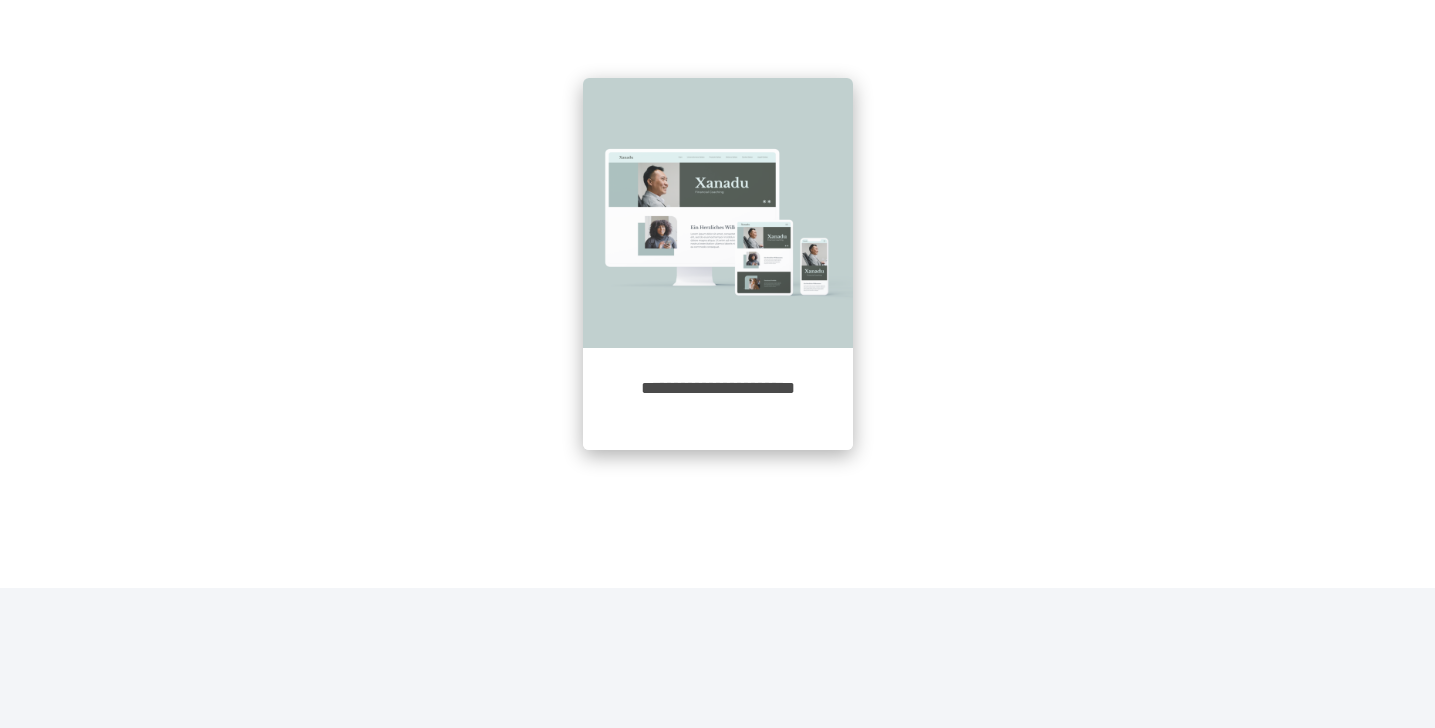 click on "**********" at bounding box center [718, 399] 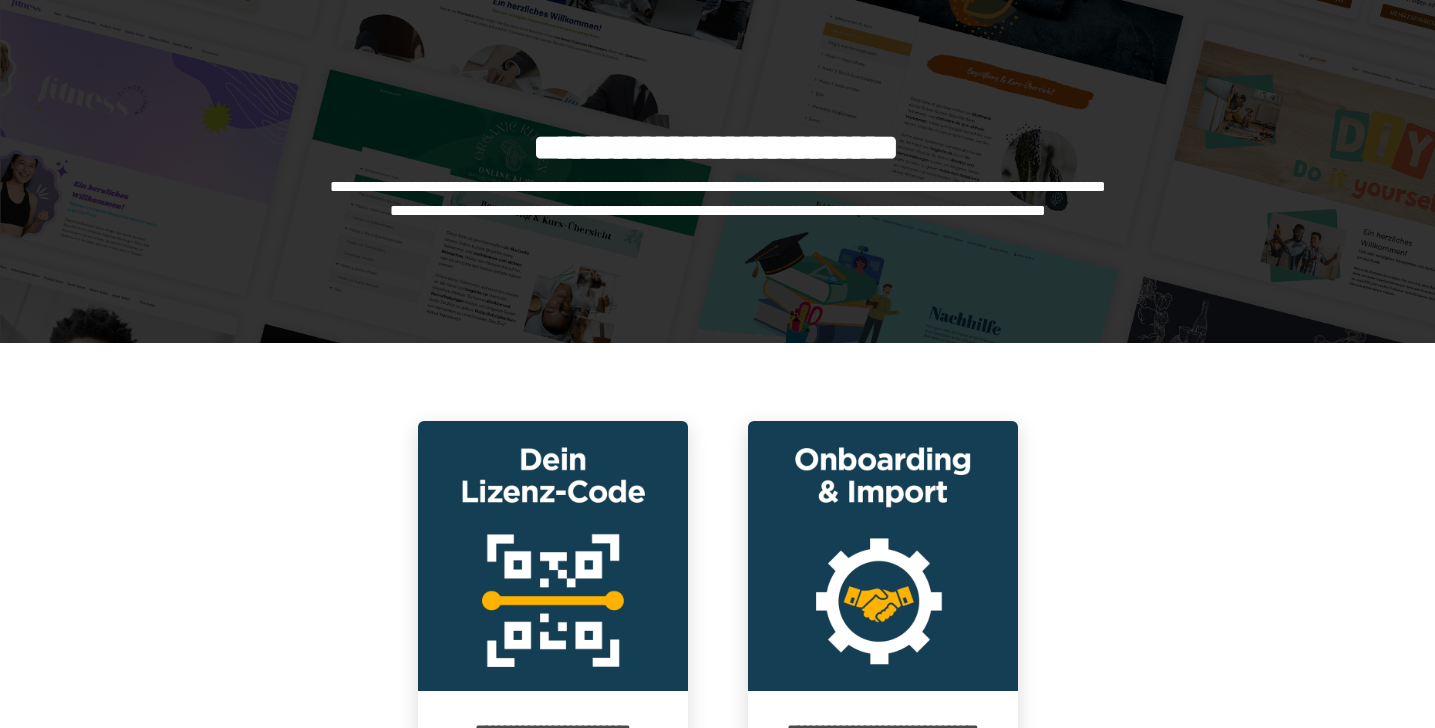 scroll, scrollTop: 0, scrollLeft: 0, axis: both 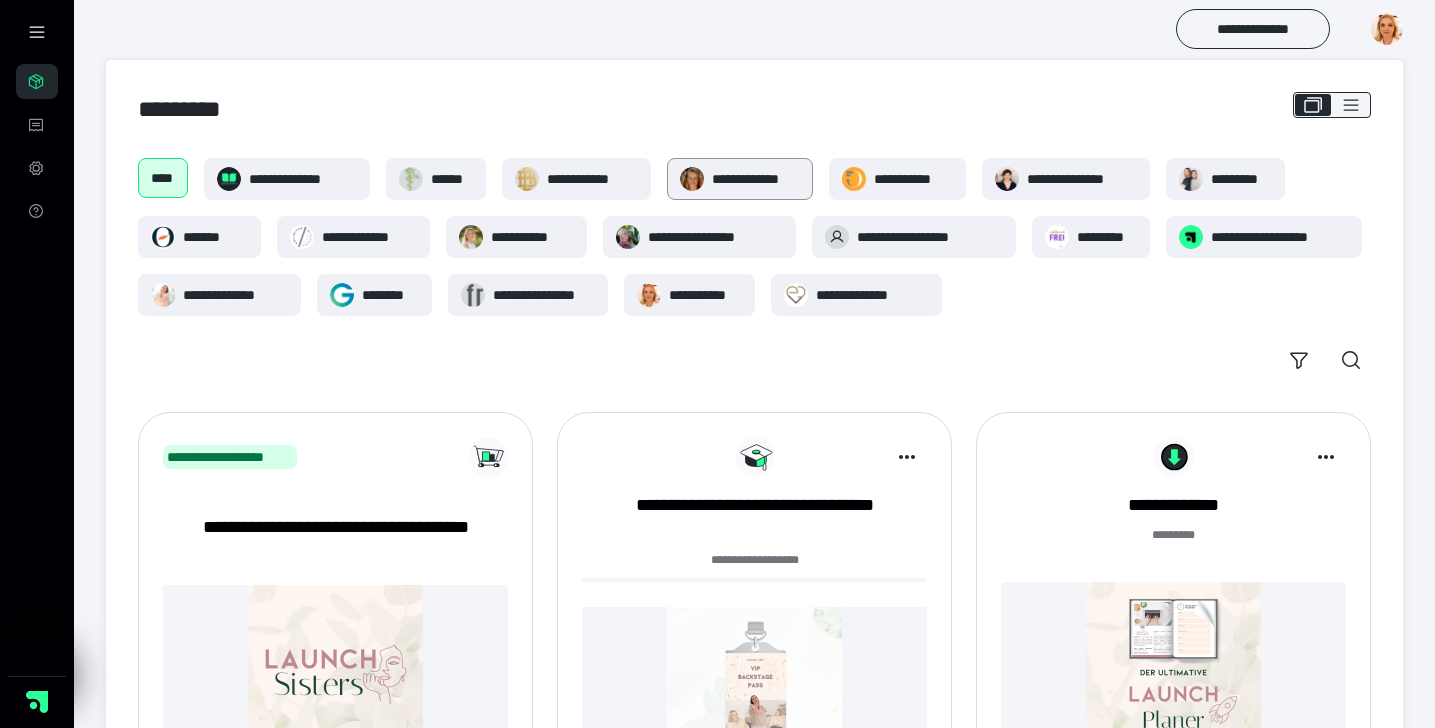 click on "**********" at bounding box center [756, 179] 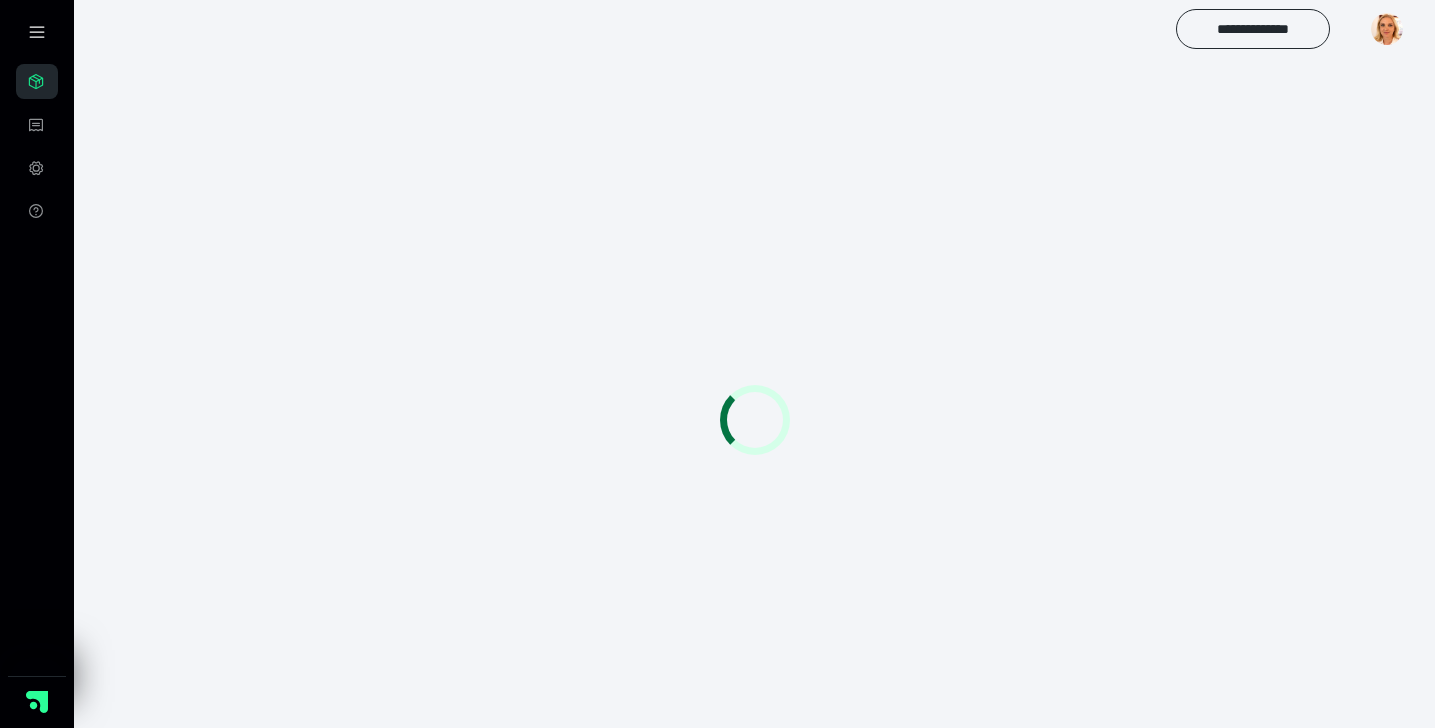 scroll, scrollTop: 0, scrollLeft: 0, axis: both 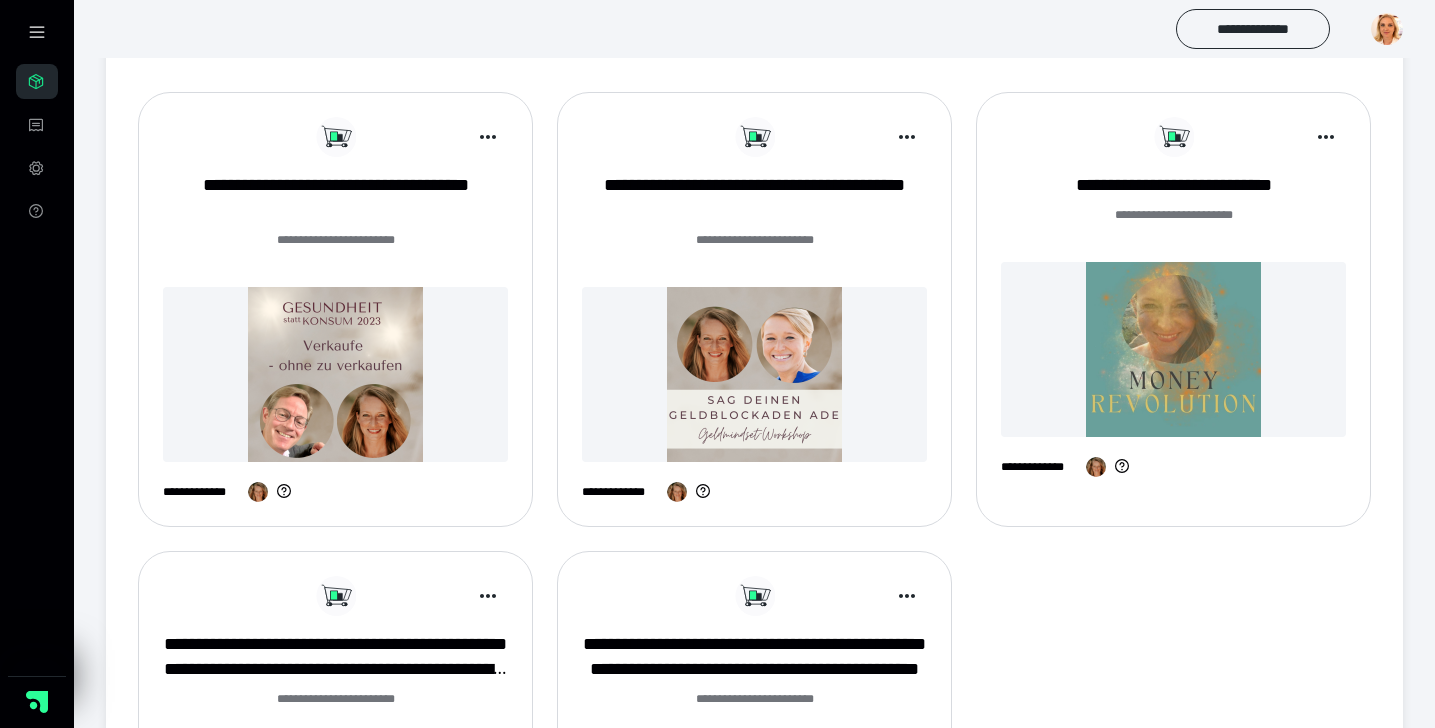 click on "**********" at bounding box center [620, 492] 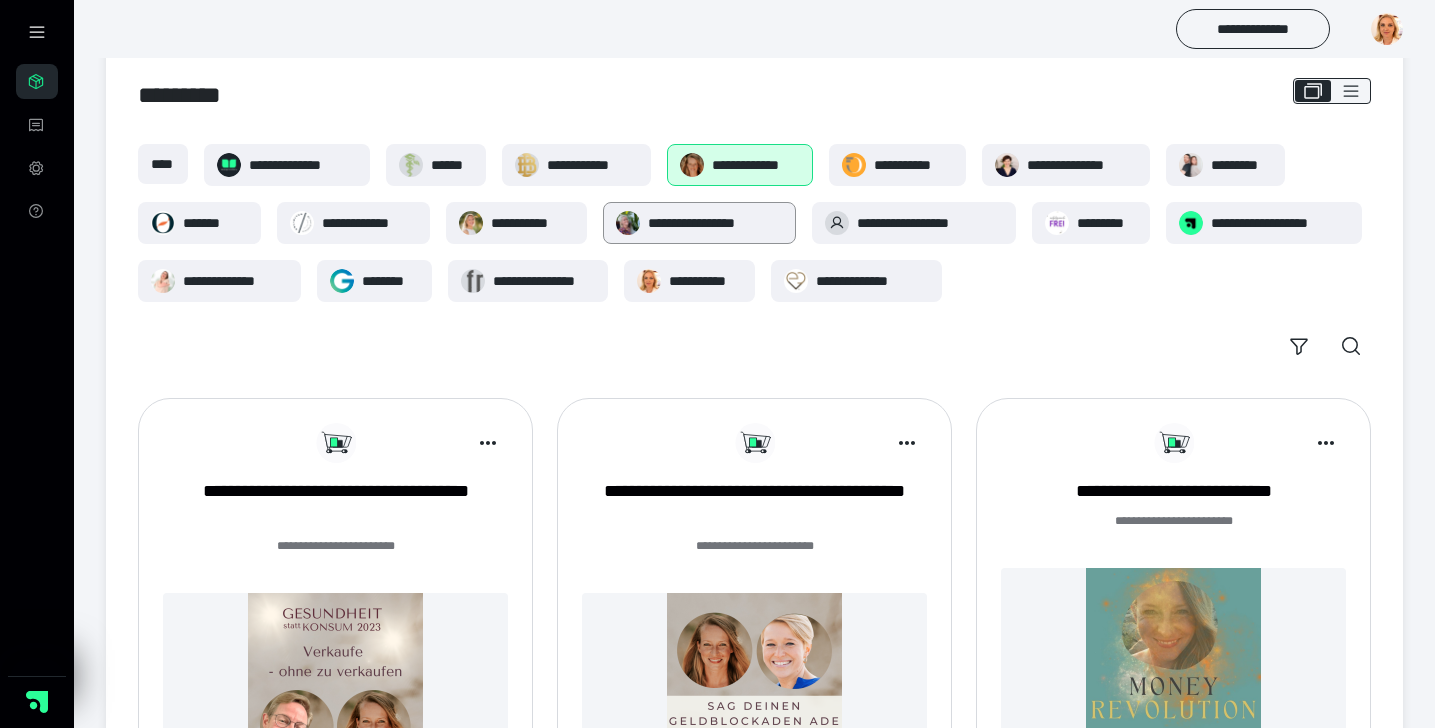 scroll, scrollTop: 38, scrollLeft: 0, axis: vertical 